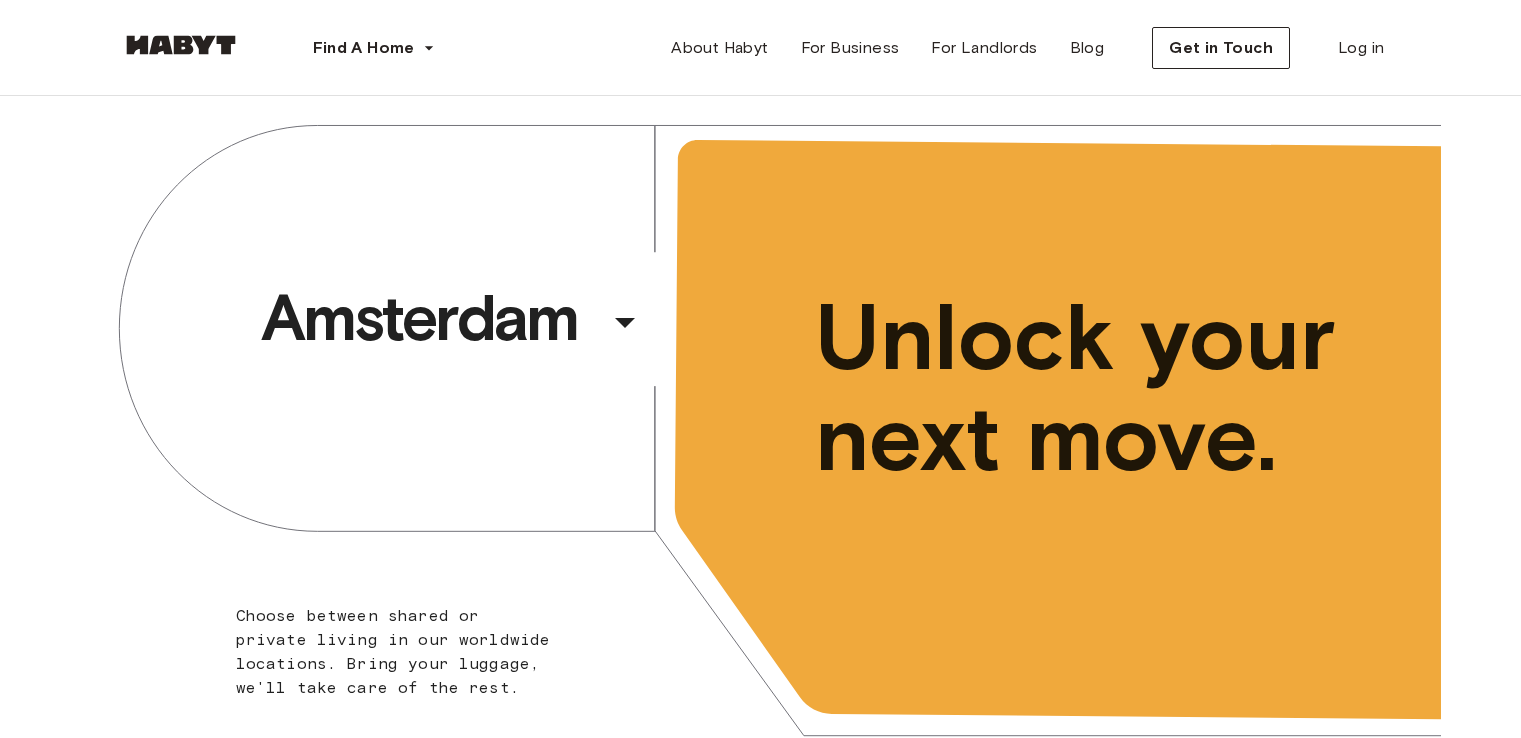 scroll, scrollTop: 0, scrollLeft: 0, axis: both 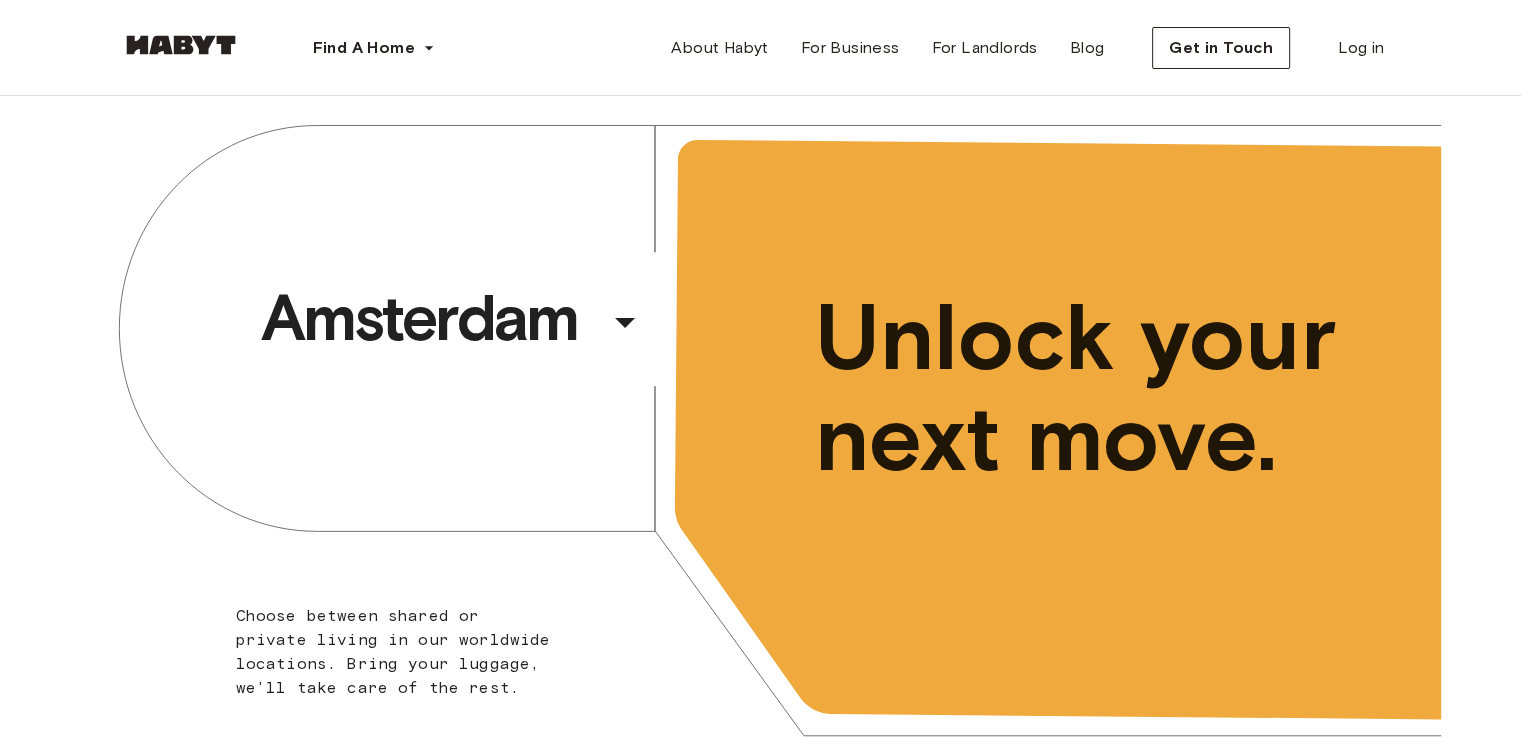 click on "Amsterdam ​ ​ Choose between shared or private living in our worldwide locations. Bring your luggage, we'll take care of the rest. Unlock your next move." at bounding box center [760, 443] 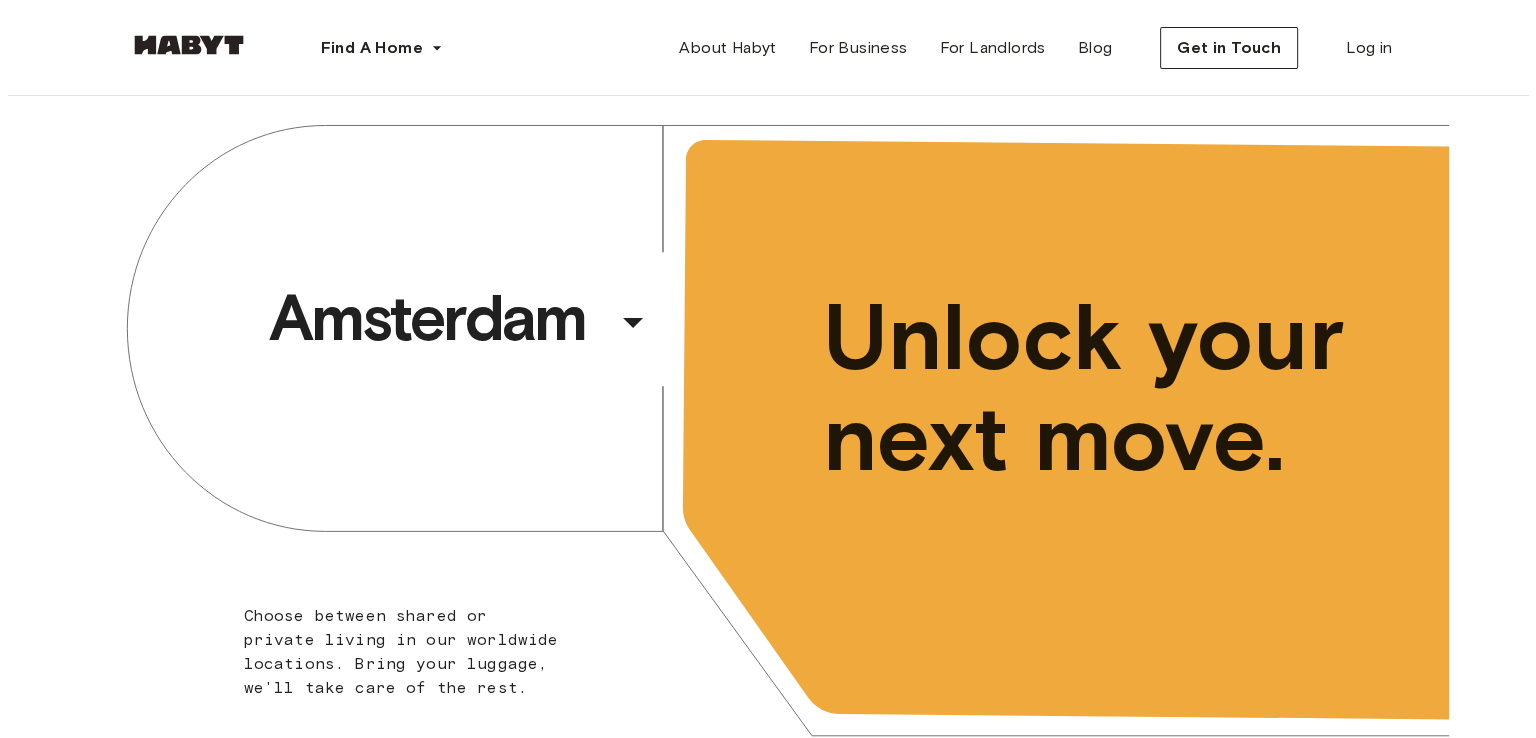 scroll, scrollTop: 0, scrollLeft: 0, axis: both 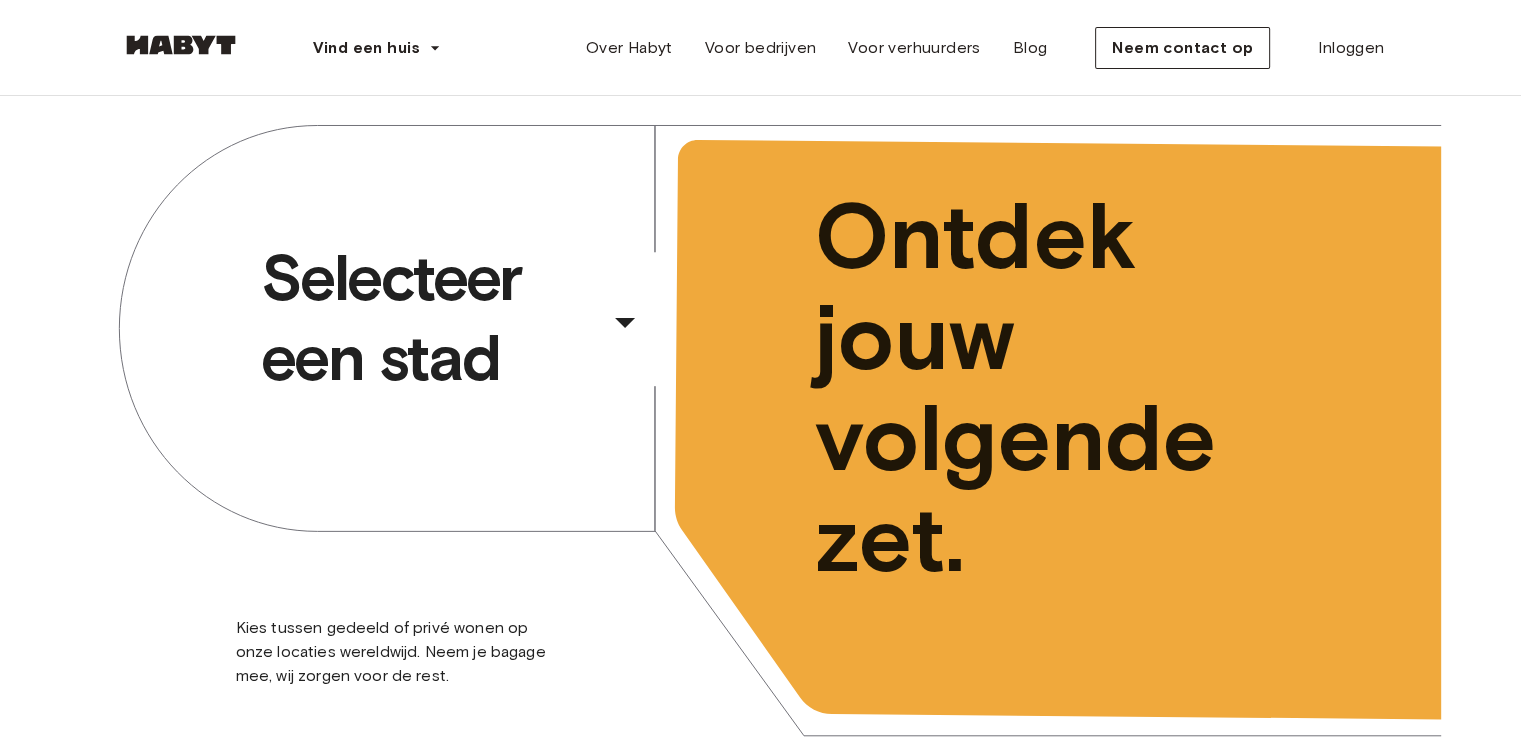 click on "​" at bounding box center [652, 338] 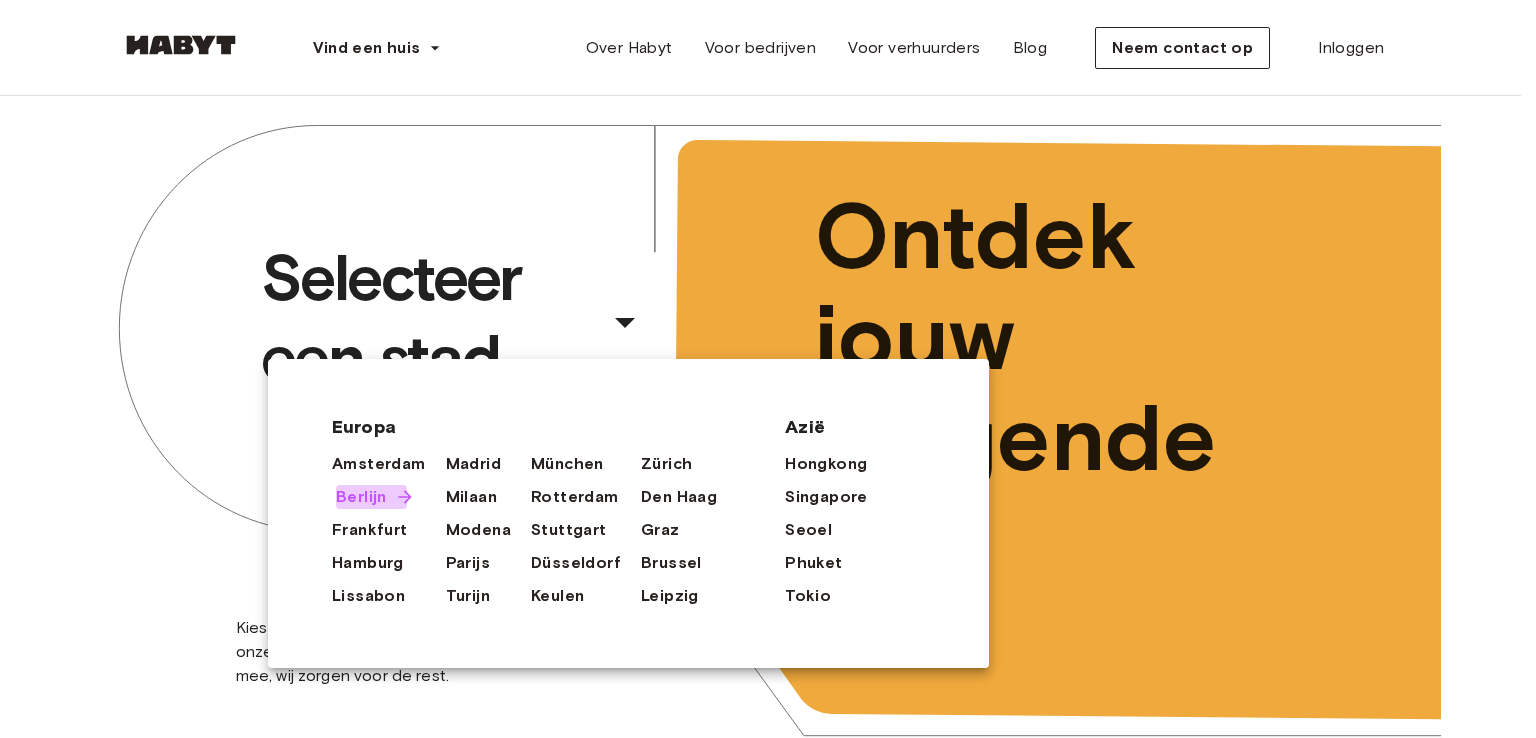 click on "Berlijn" at bounding box center [361, 496] 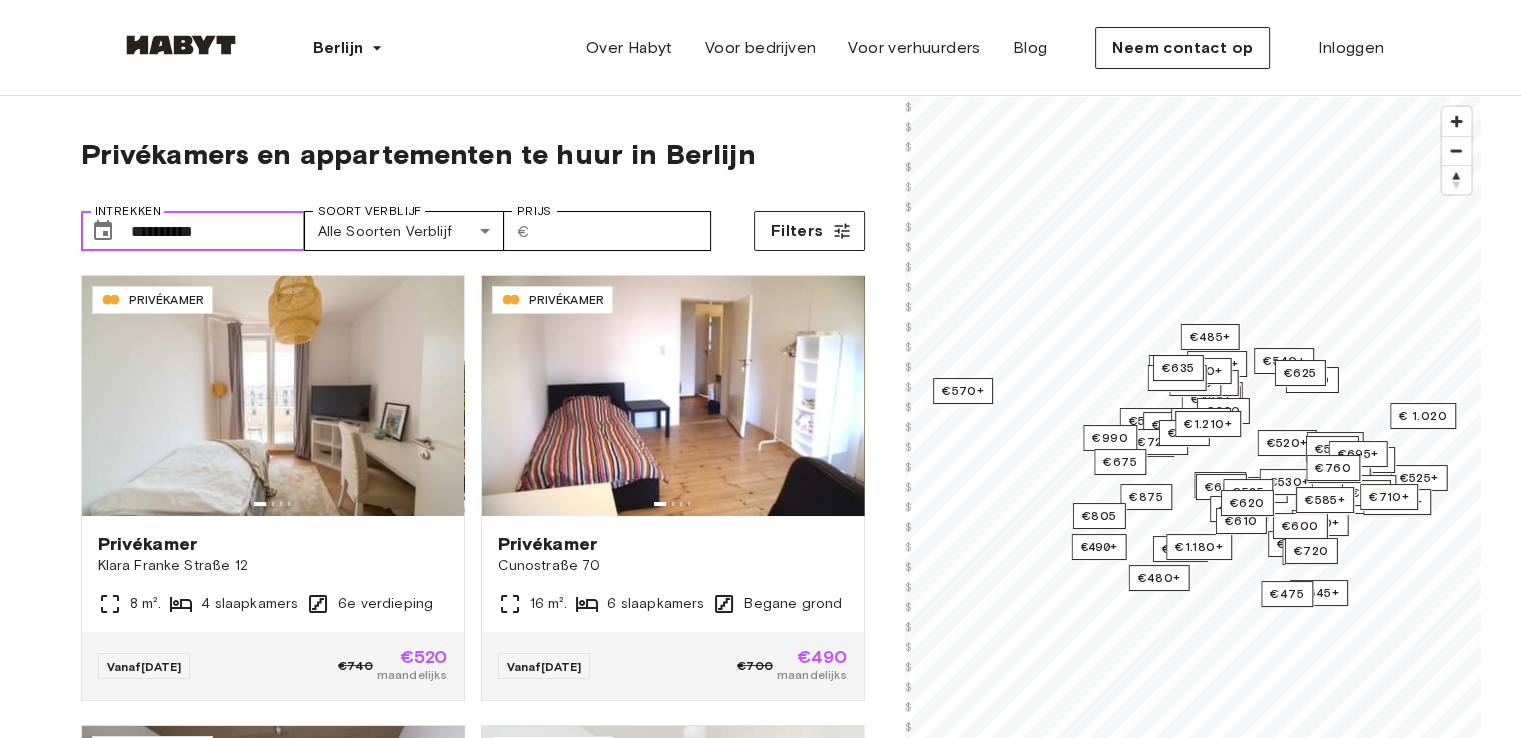 click on "**********" at bounding box center [218, 231] 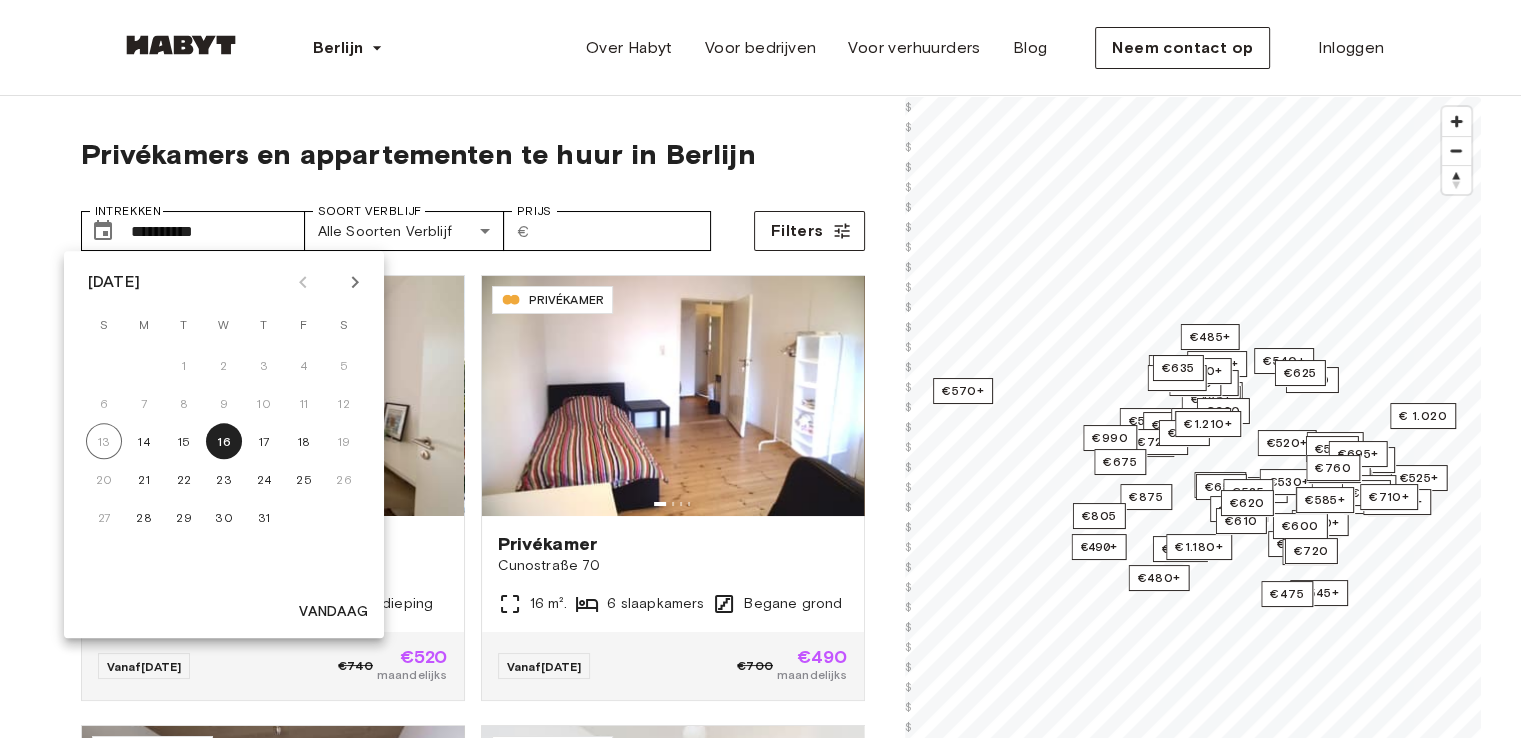 click 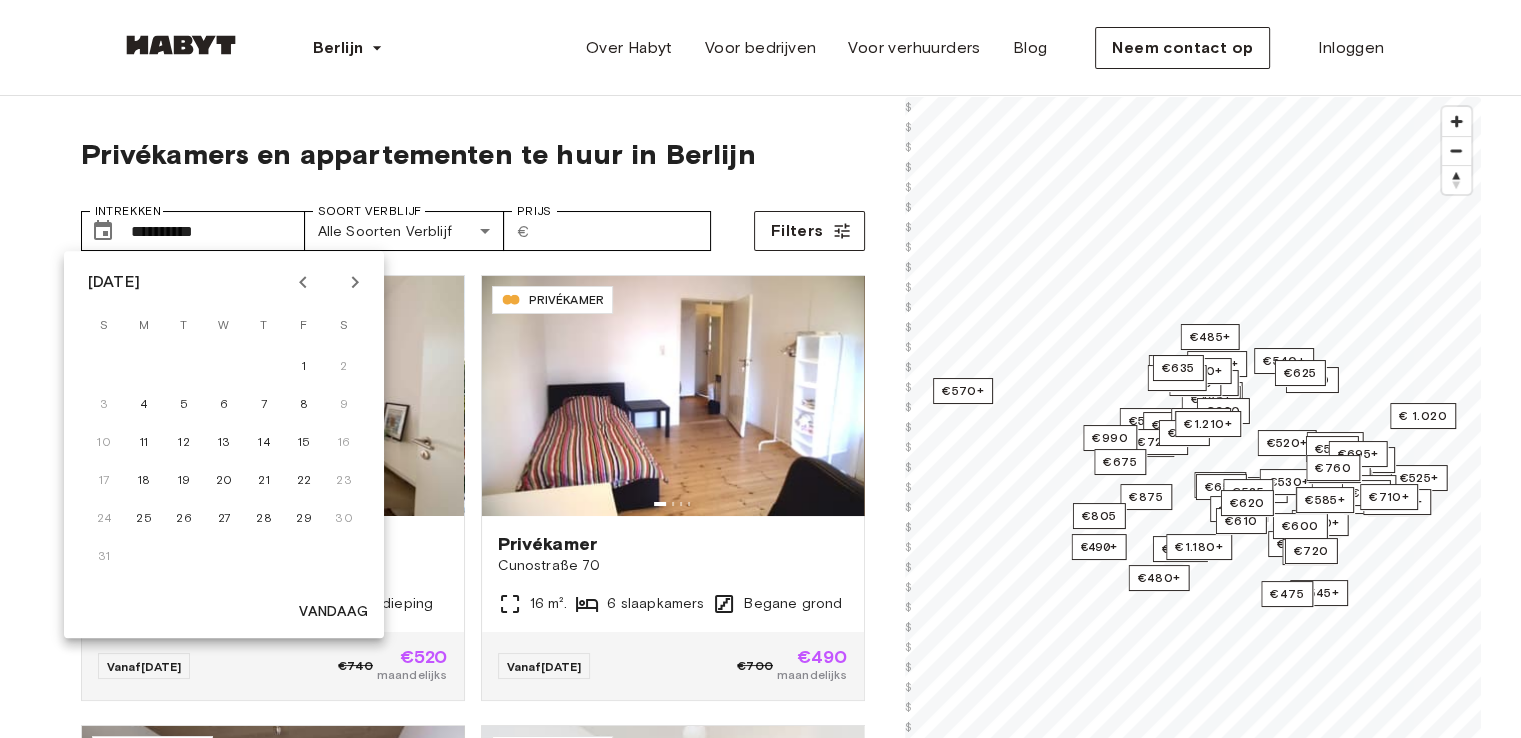 click 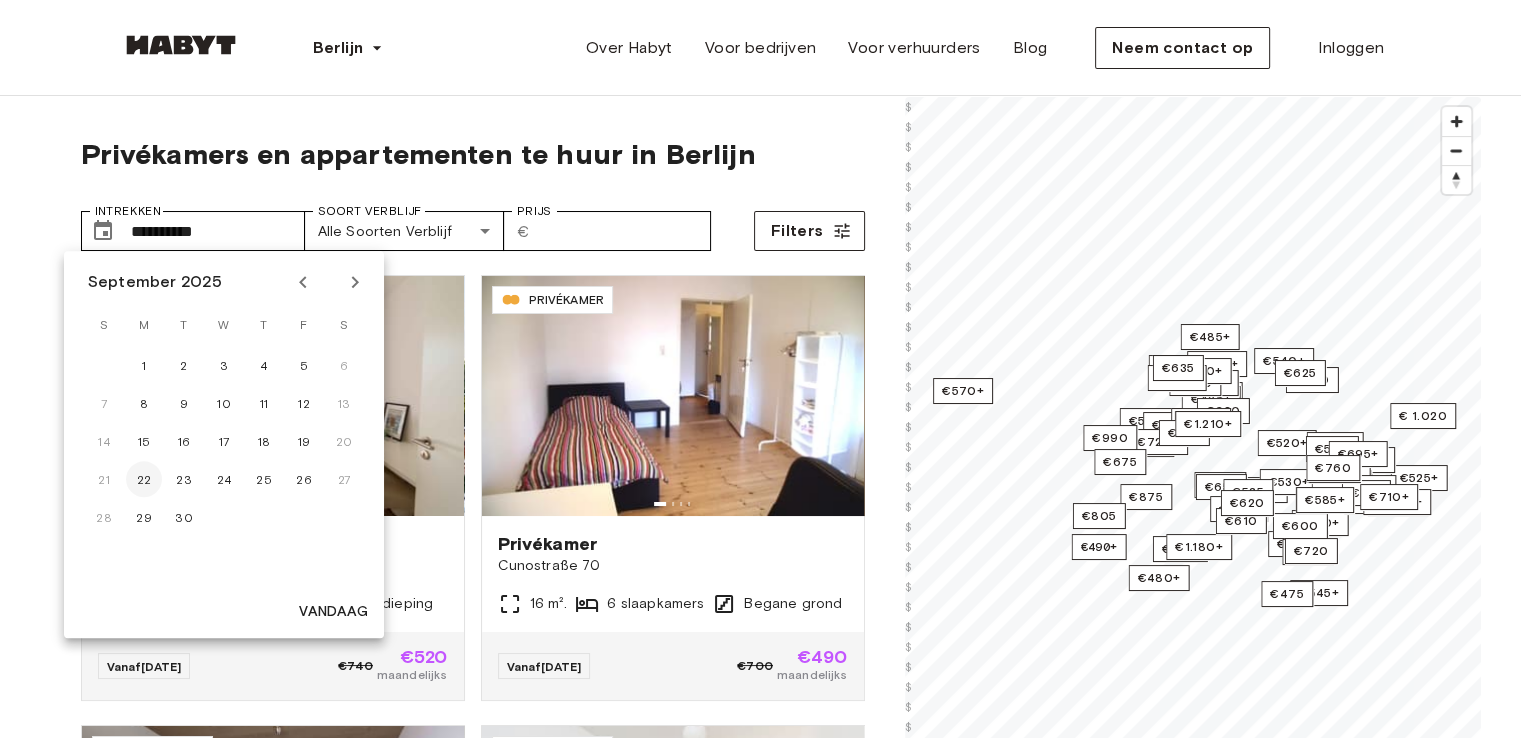 click on "22" at bounding box center [144, 479] 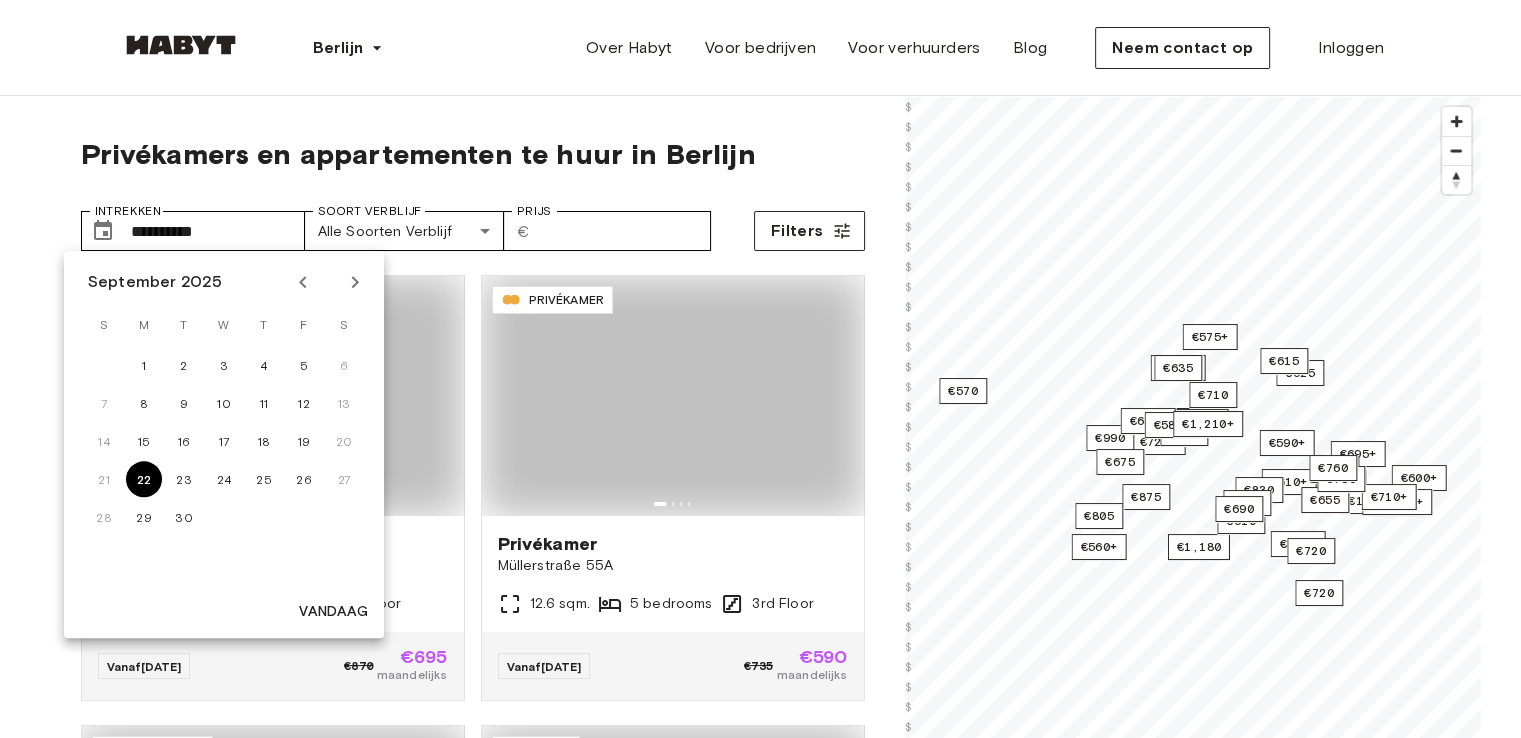 type on "**********" 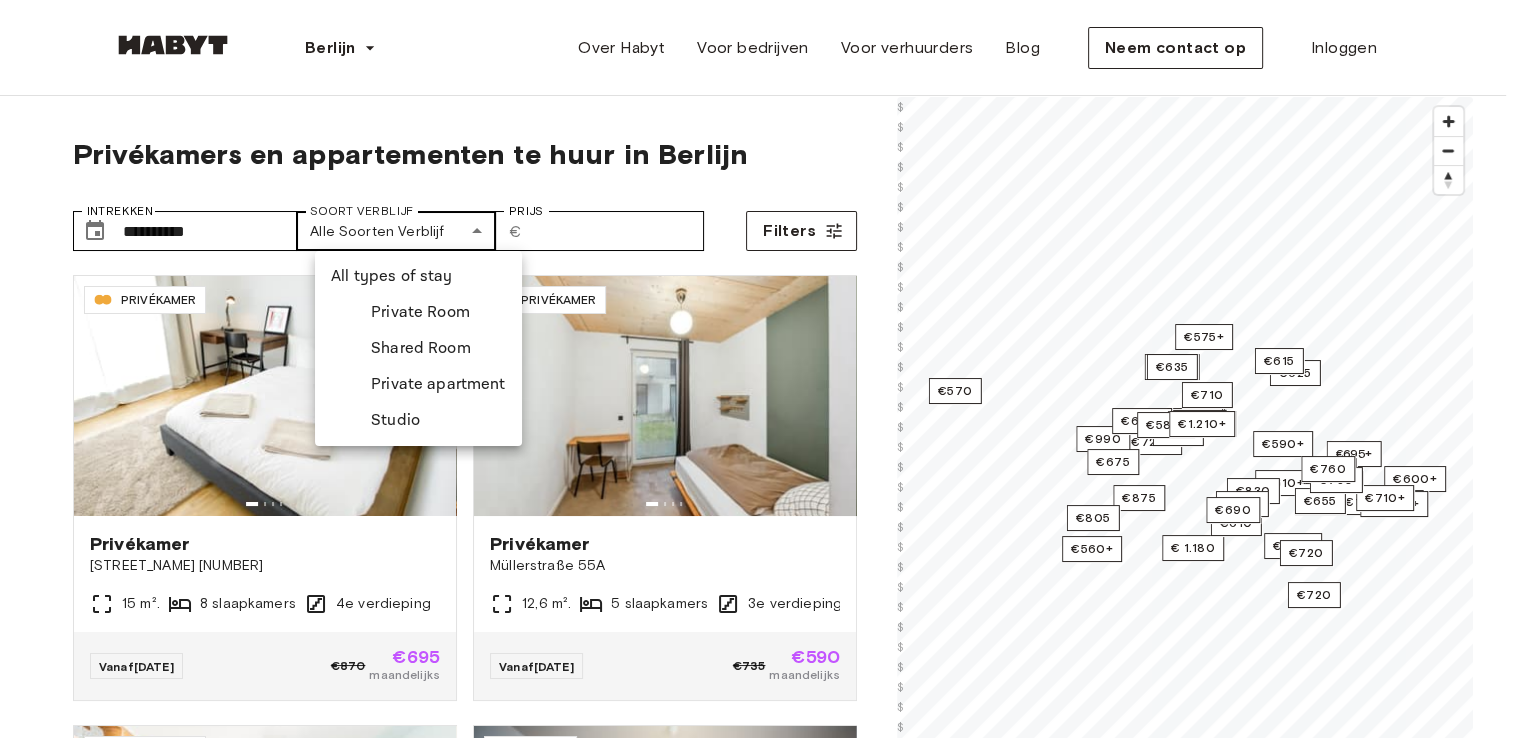 click on "**********" at bounding box center (760, 2446) 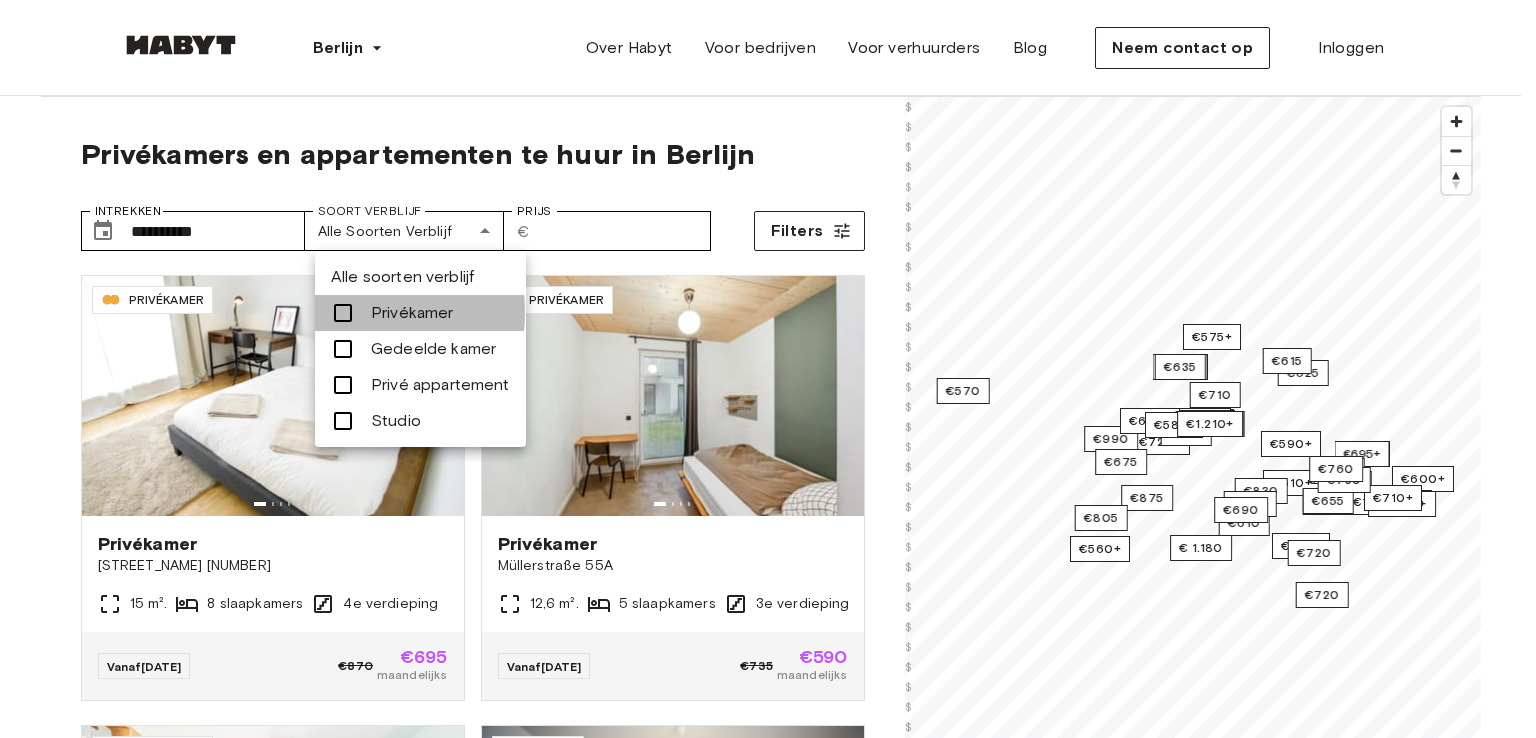 click at bounding box center (343, 313) 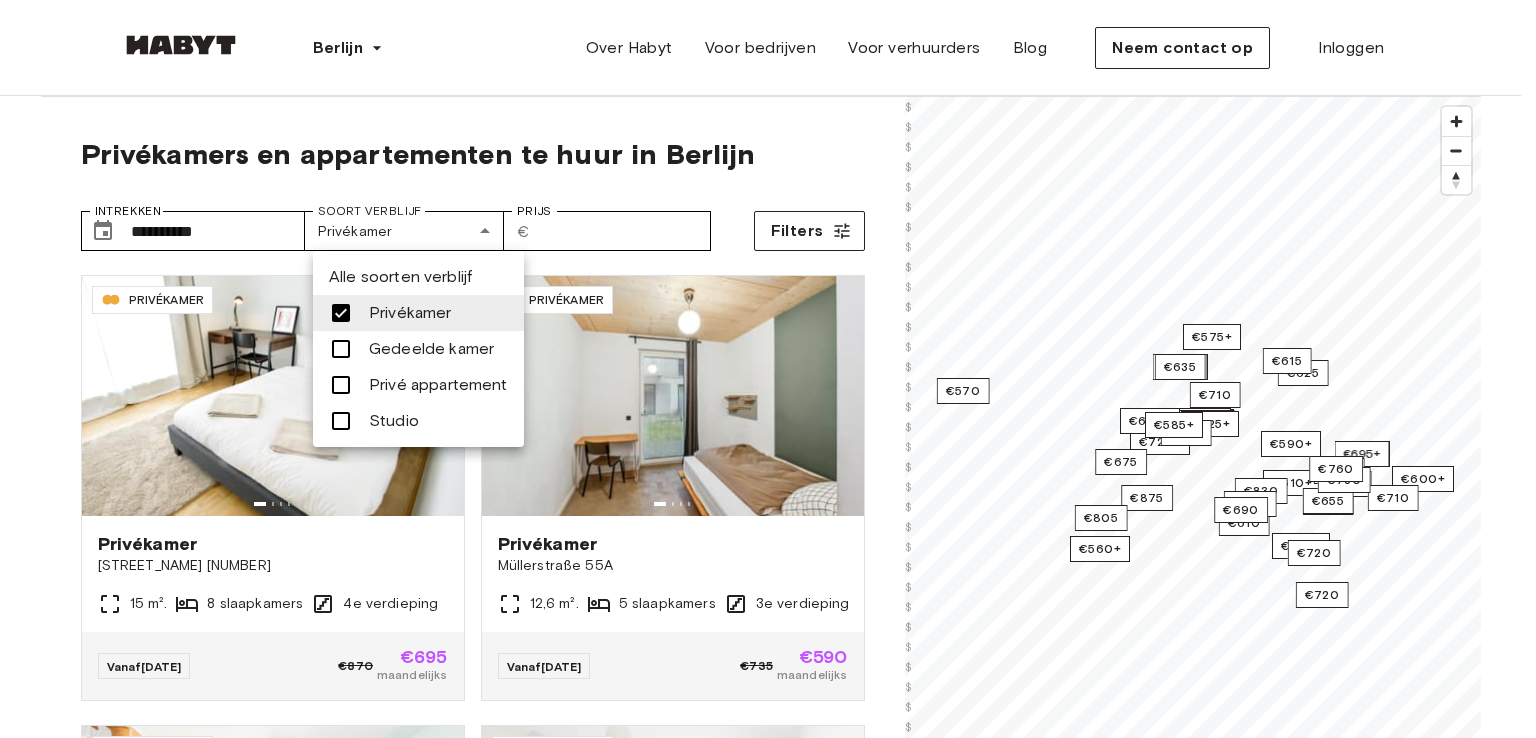click at bounding box center [768, 369] 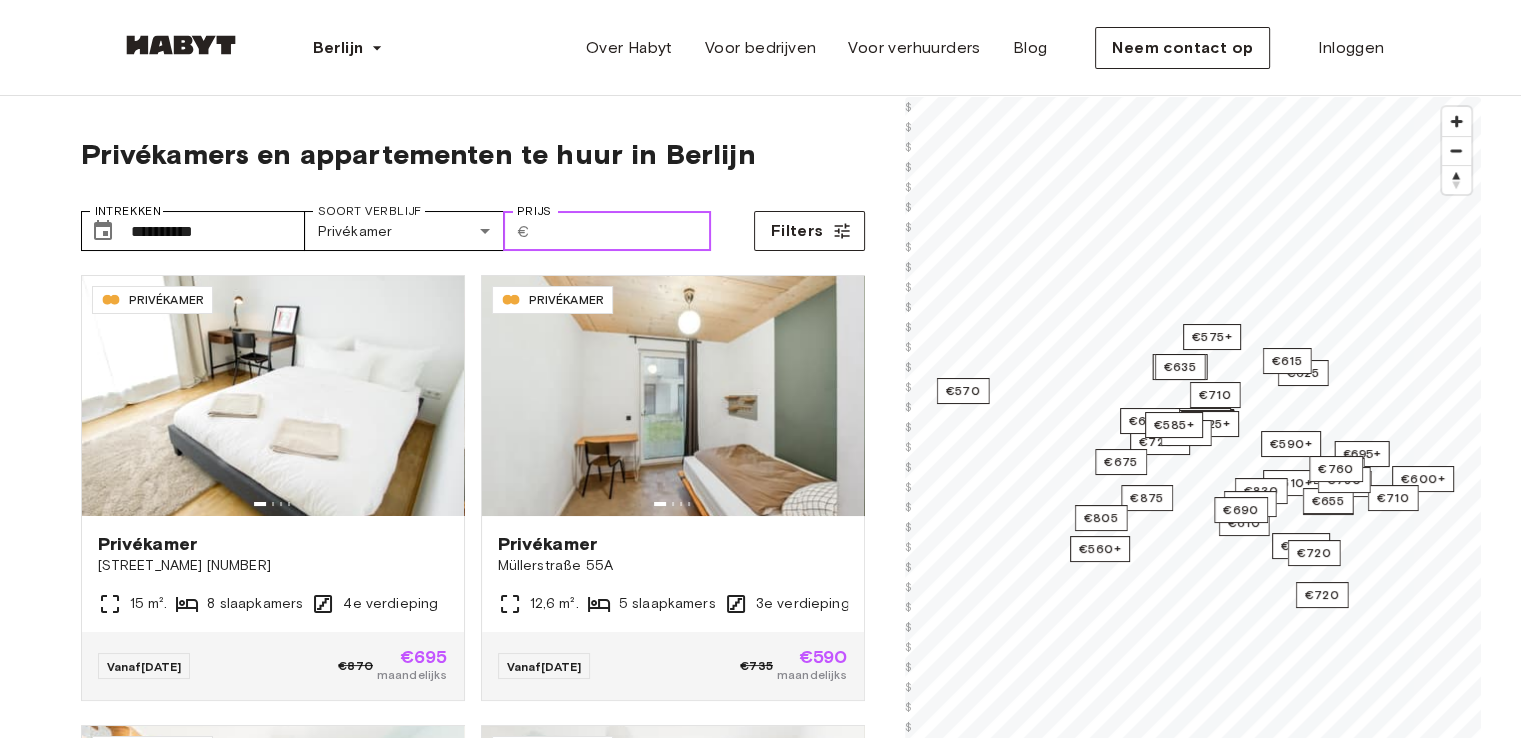 click on "Prijs" at bounding box center (624, 231) 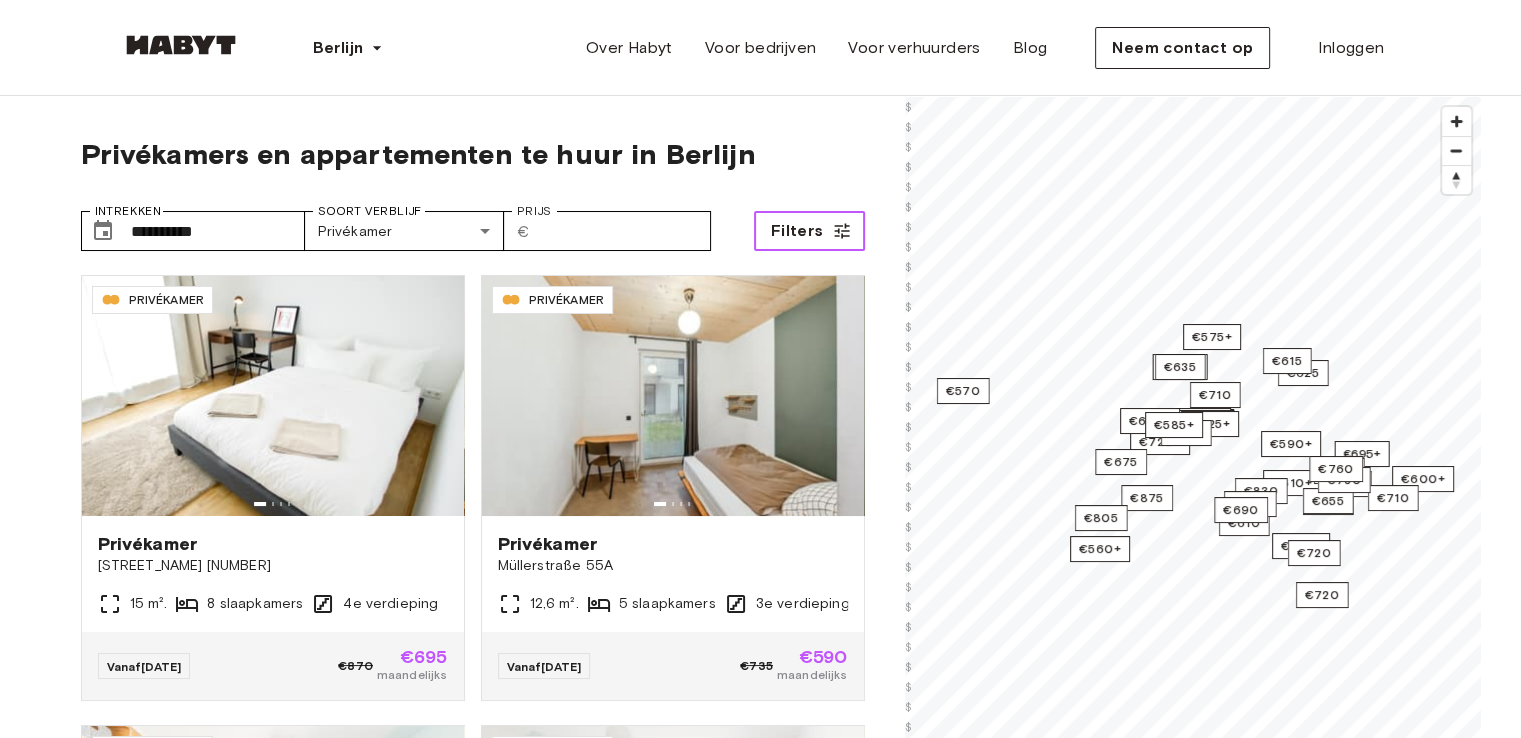 click 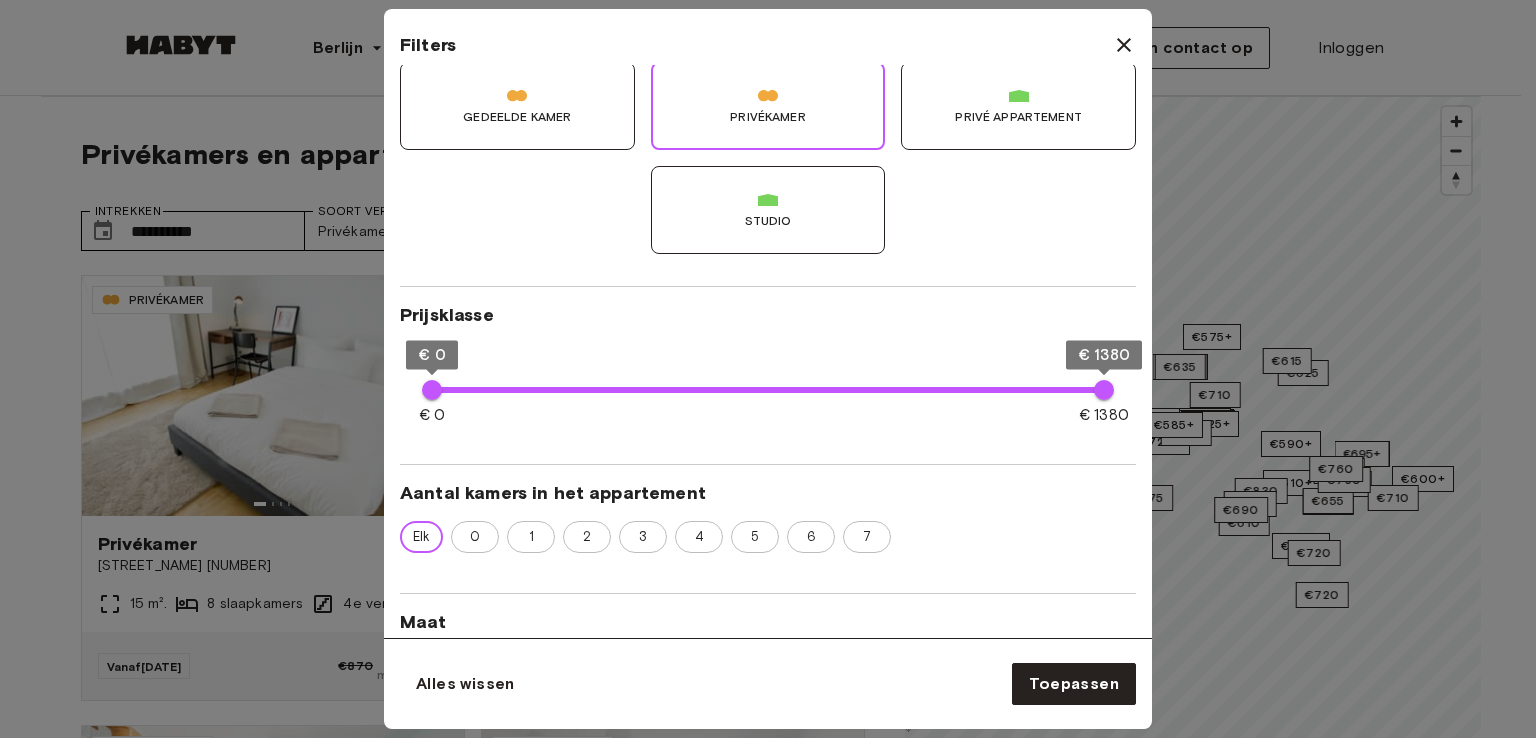 scroll, scrollTop: 200, scrollLeft: 0, axis: vertical 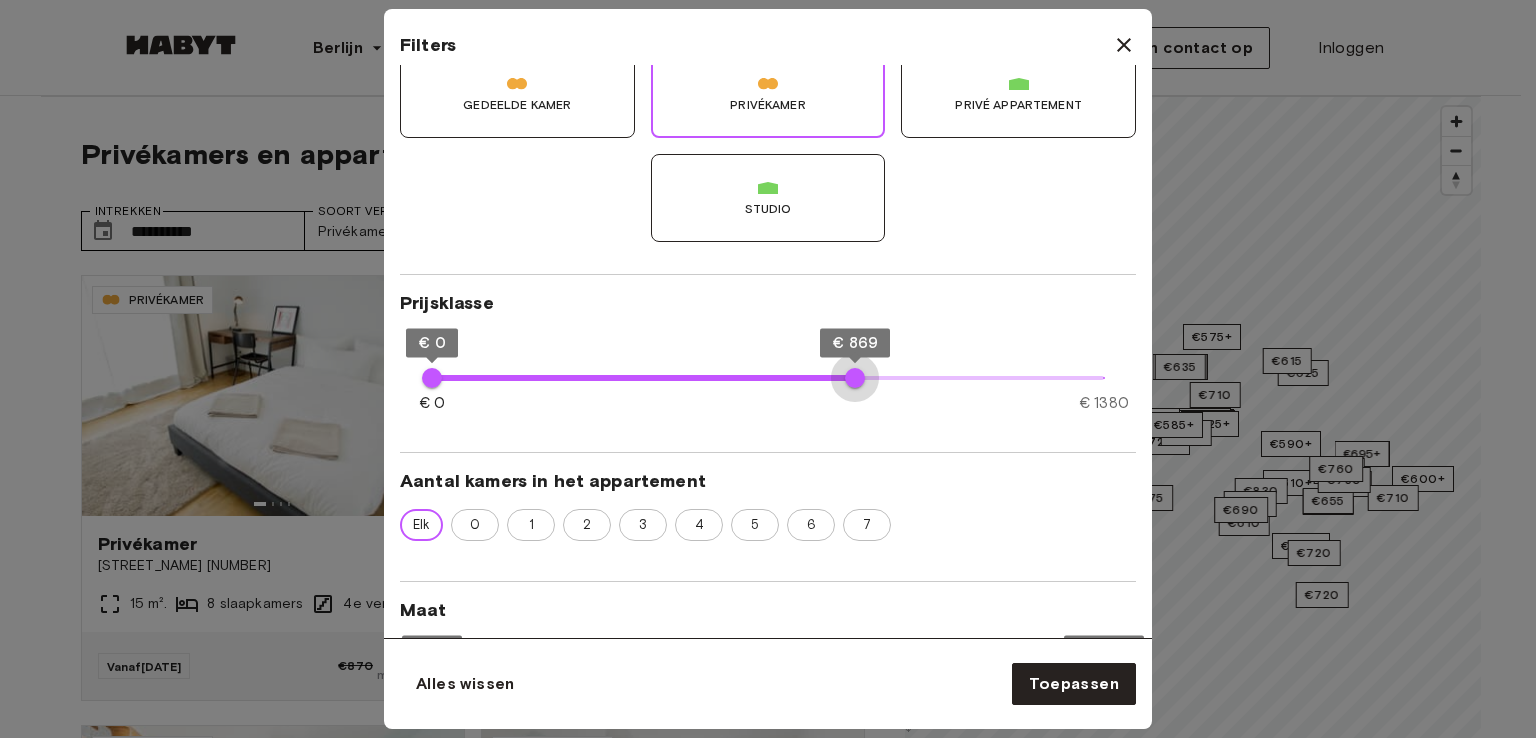 type on "***" 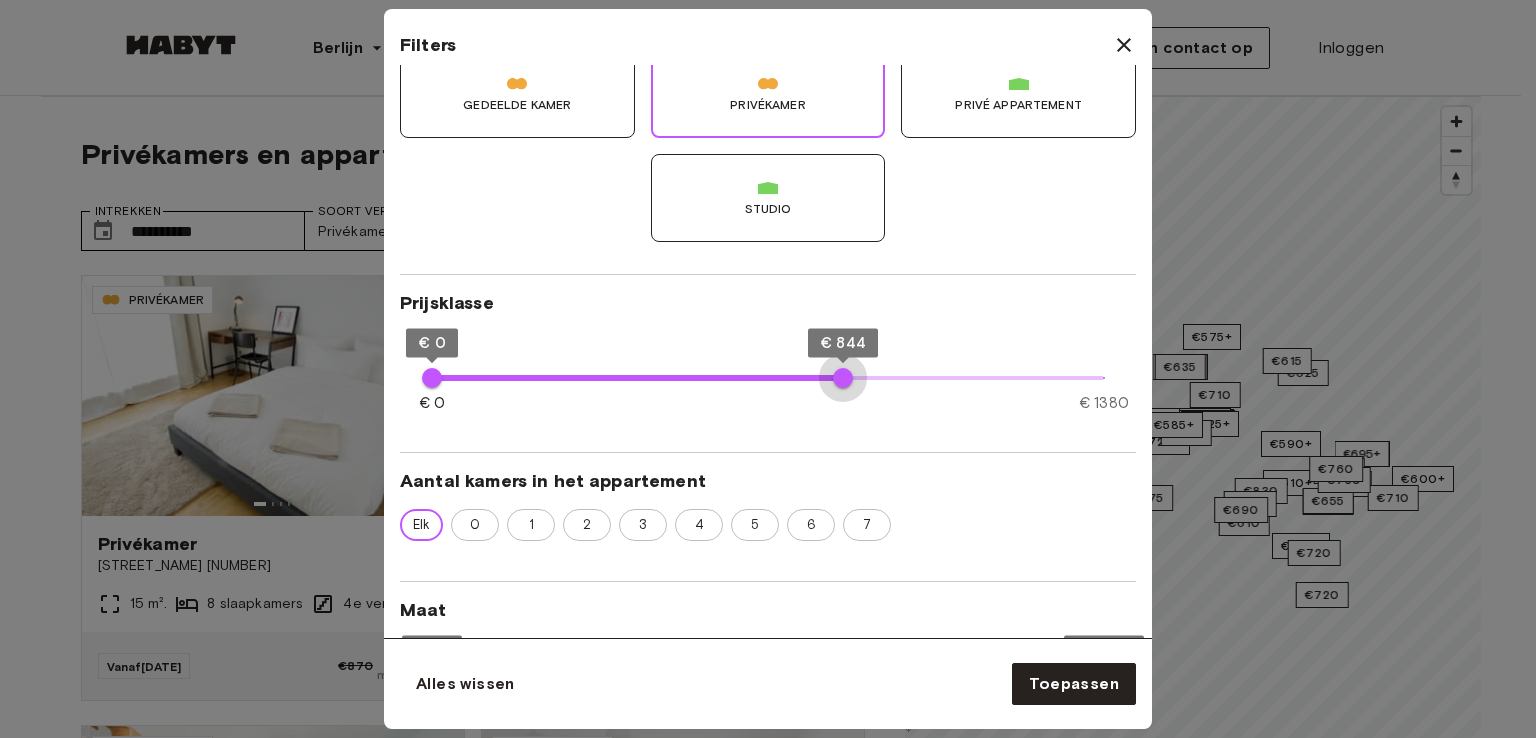 drag, startPoint x: 1047, startPoint y: 385, endPoint x: 843, endPoint y: 373, distance: 204.35263 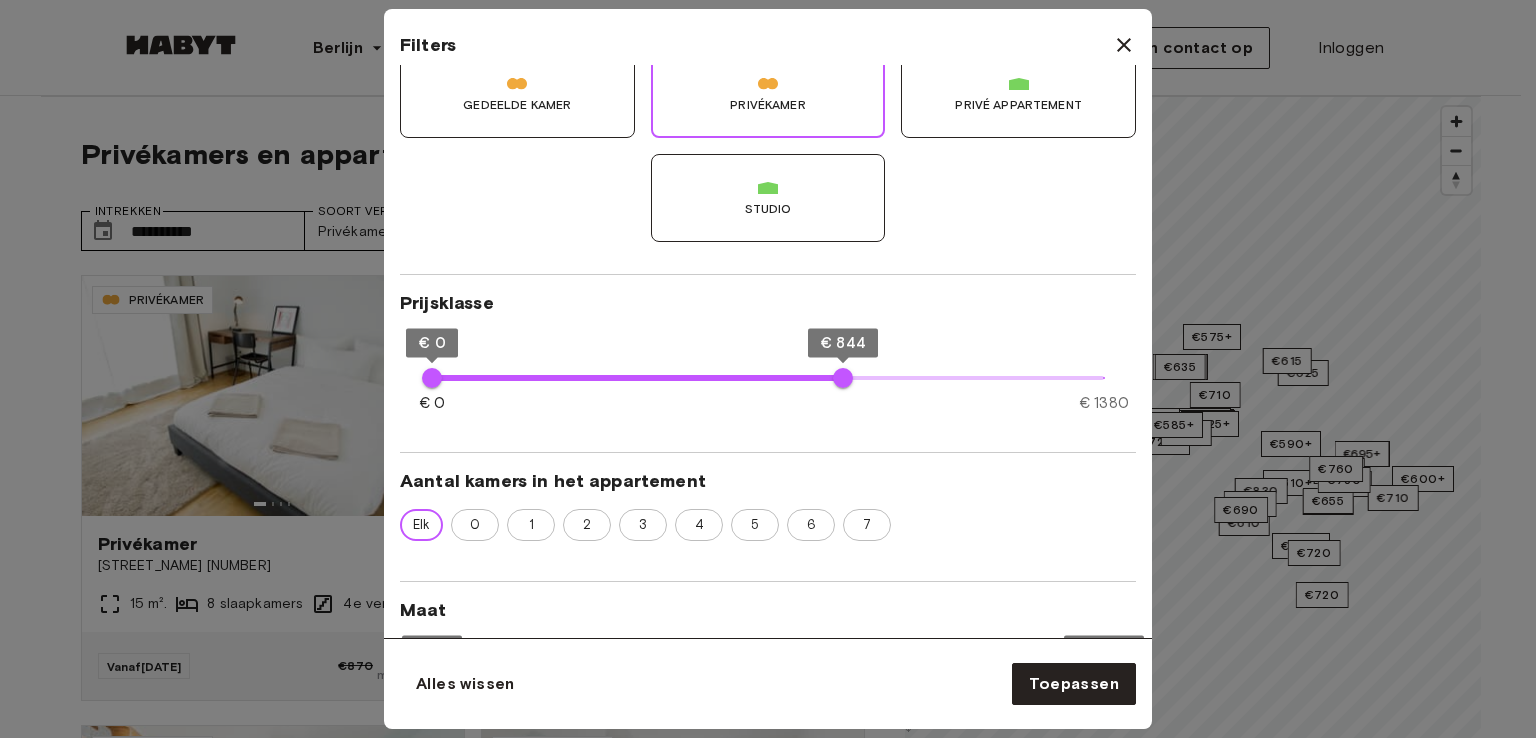 type on "**" 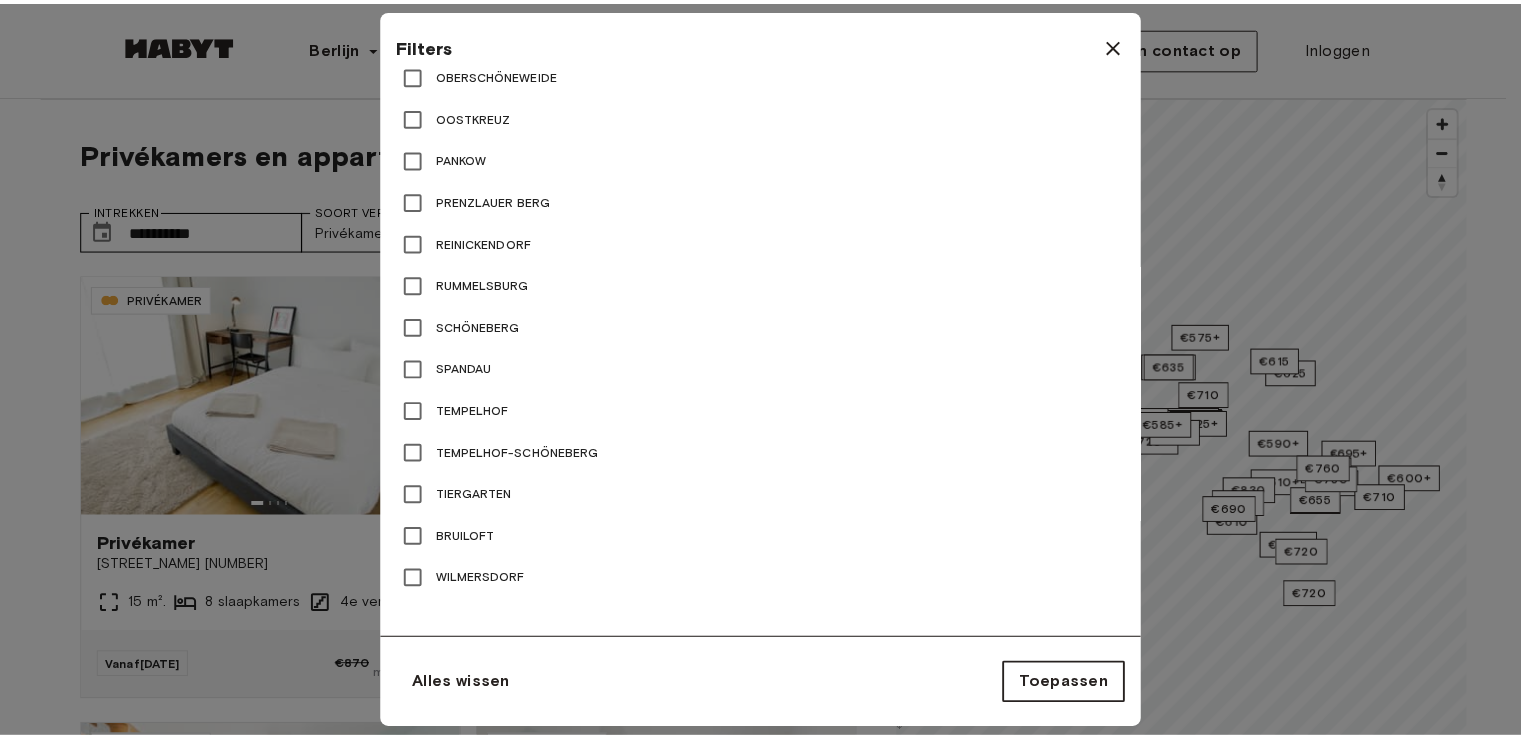 scroll, scrollTop: 1389, scrollLeft: 0, axis: vertical 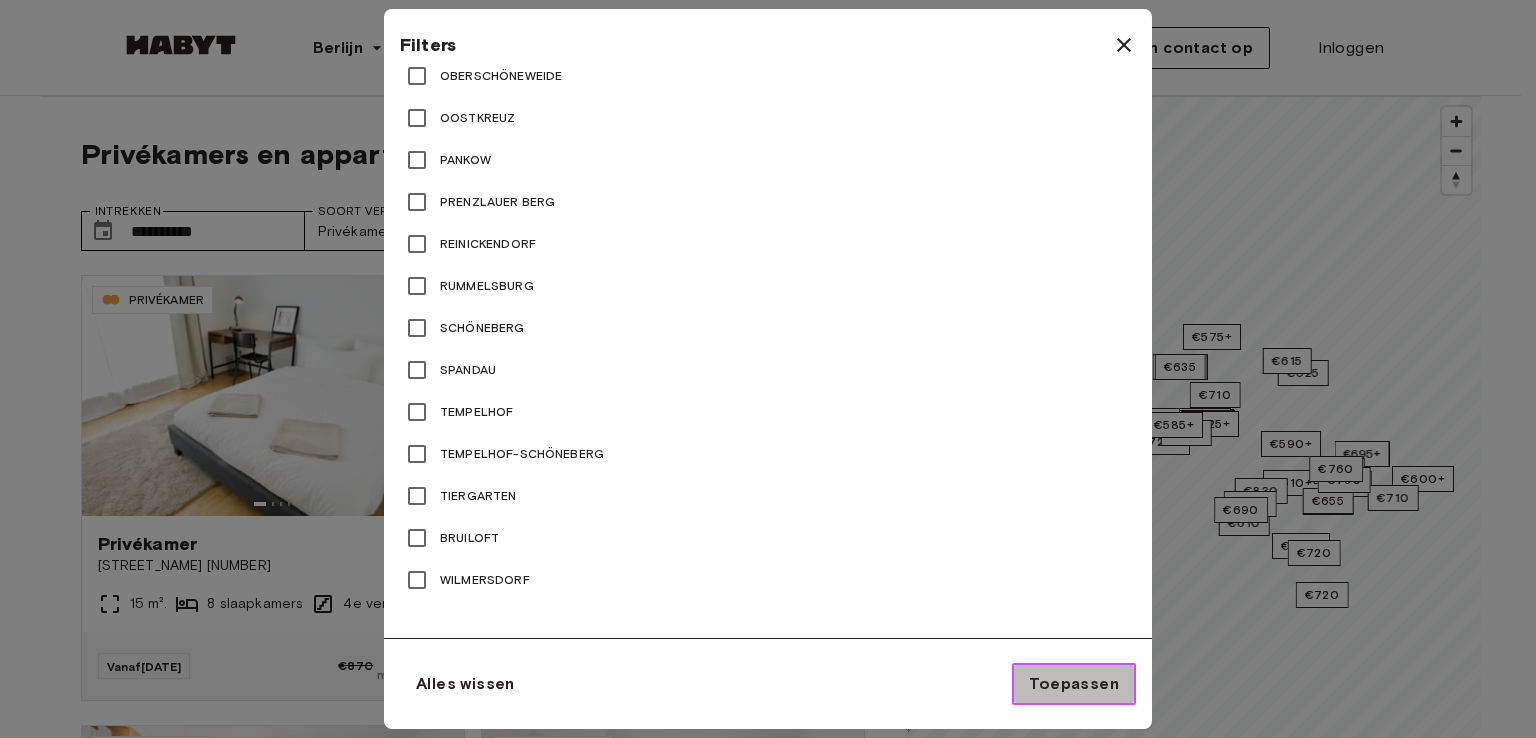 click on "Toepassen" at bounding box center (1074, 683) 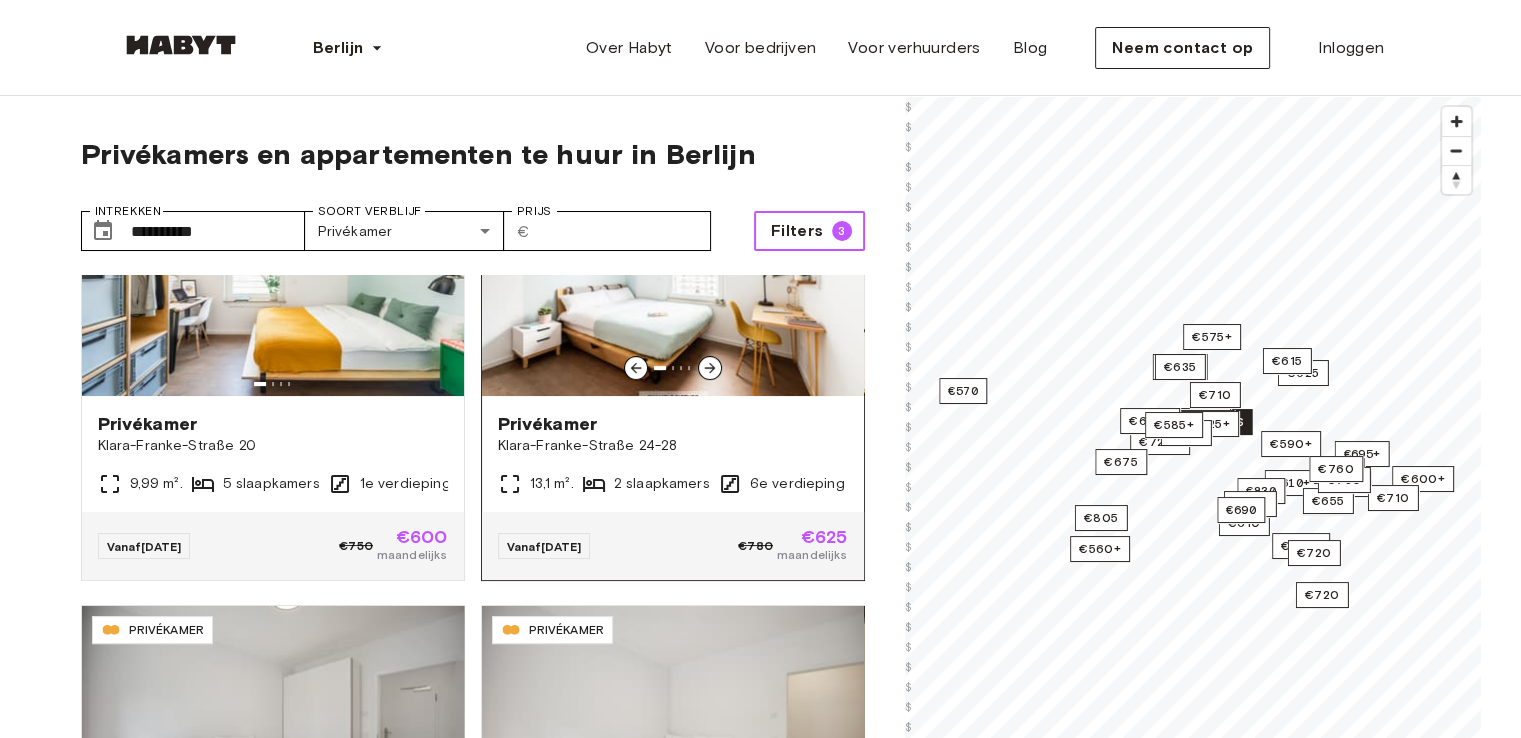 scroll, scrollTop: 500, scrollLeft: 0, axis: vertical 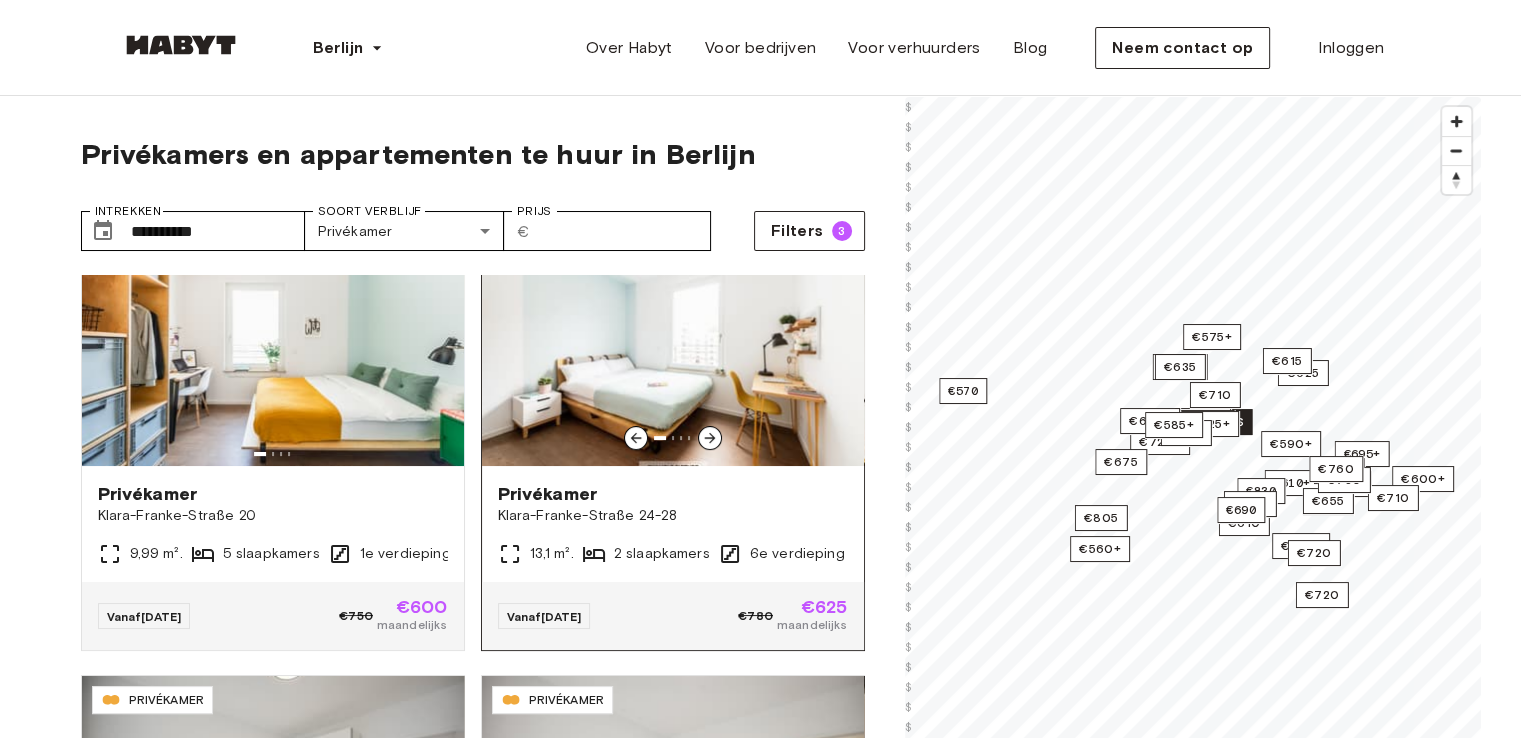 click 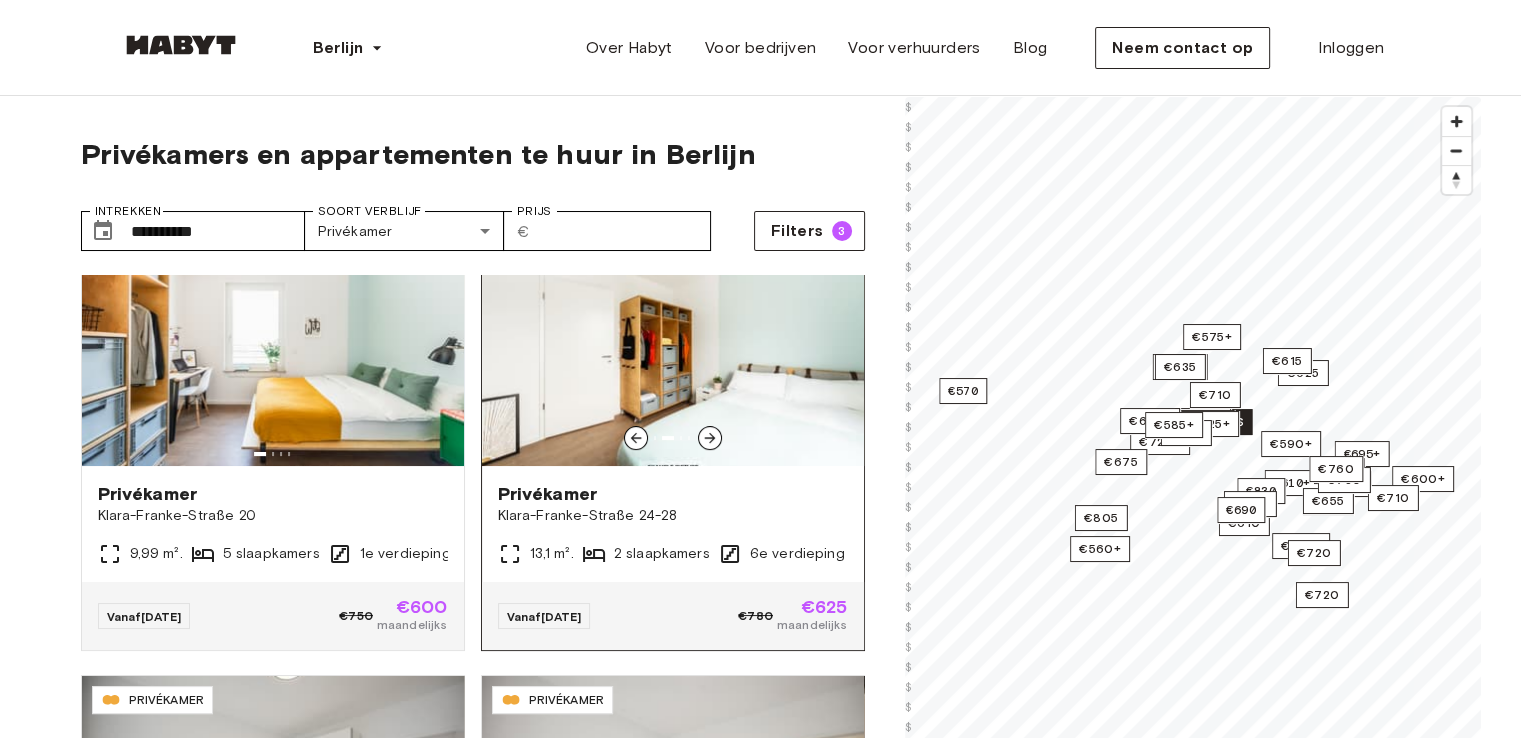 click 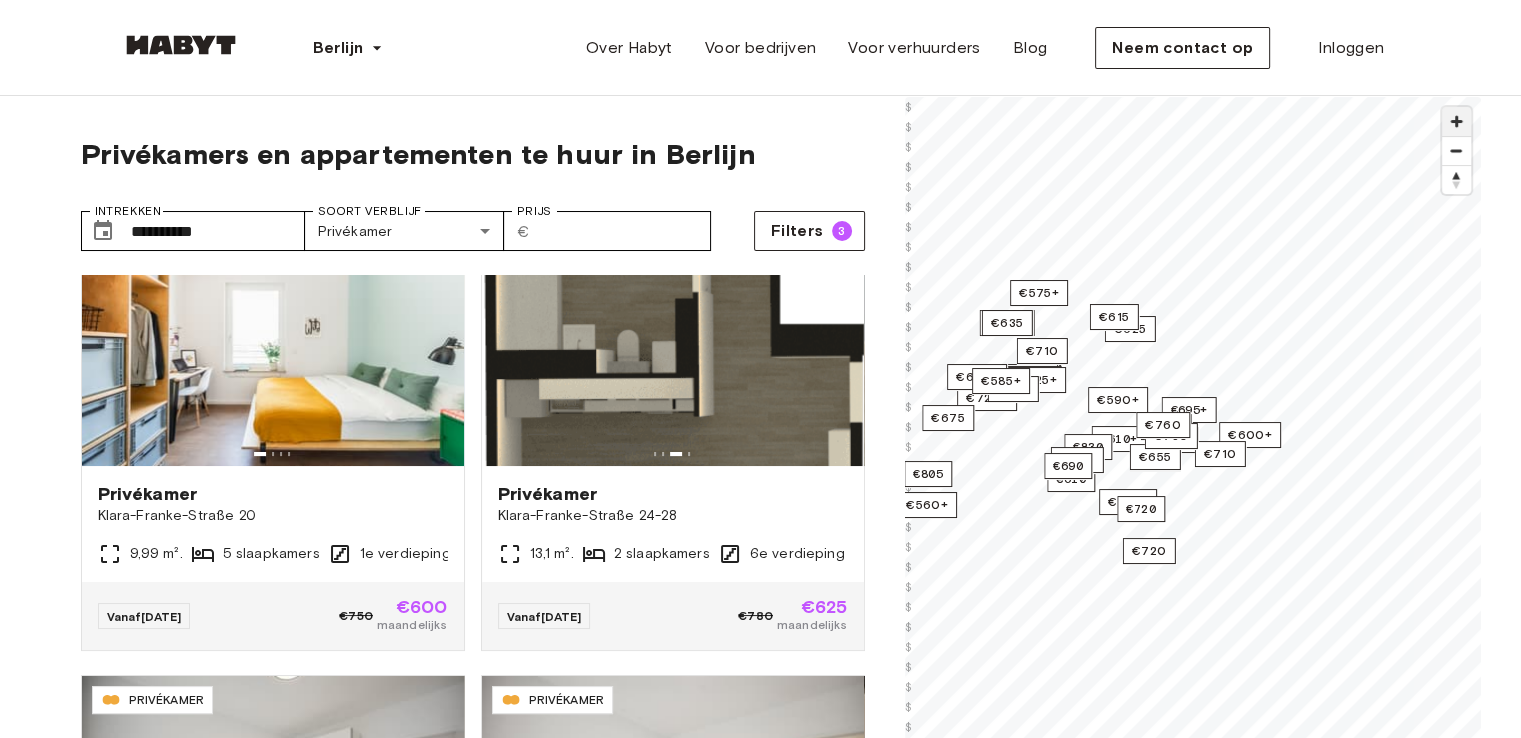 click at bounding box center [1456, 121] 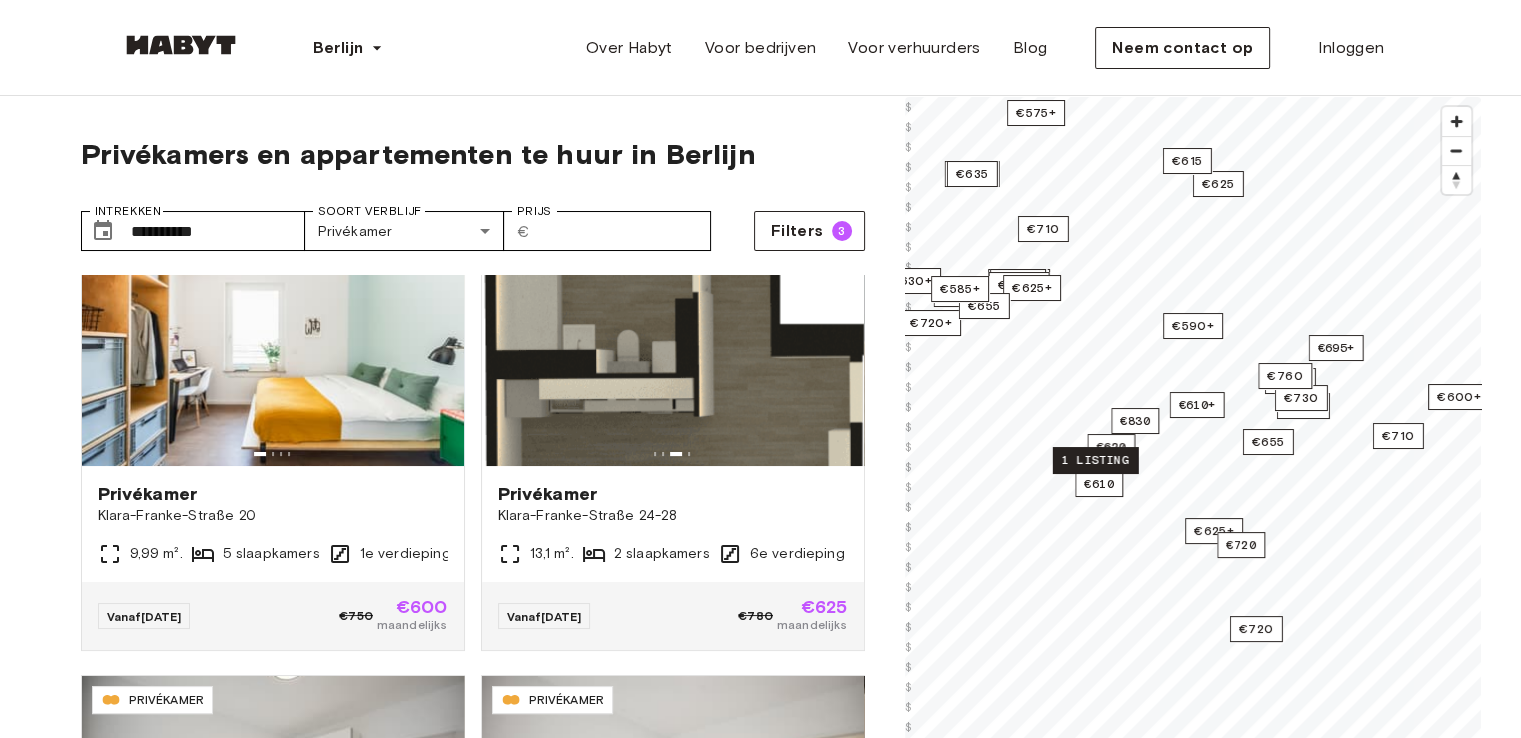 click on "1 listing" at bounding box center [1094, 460] 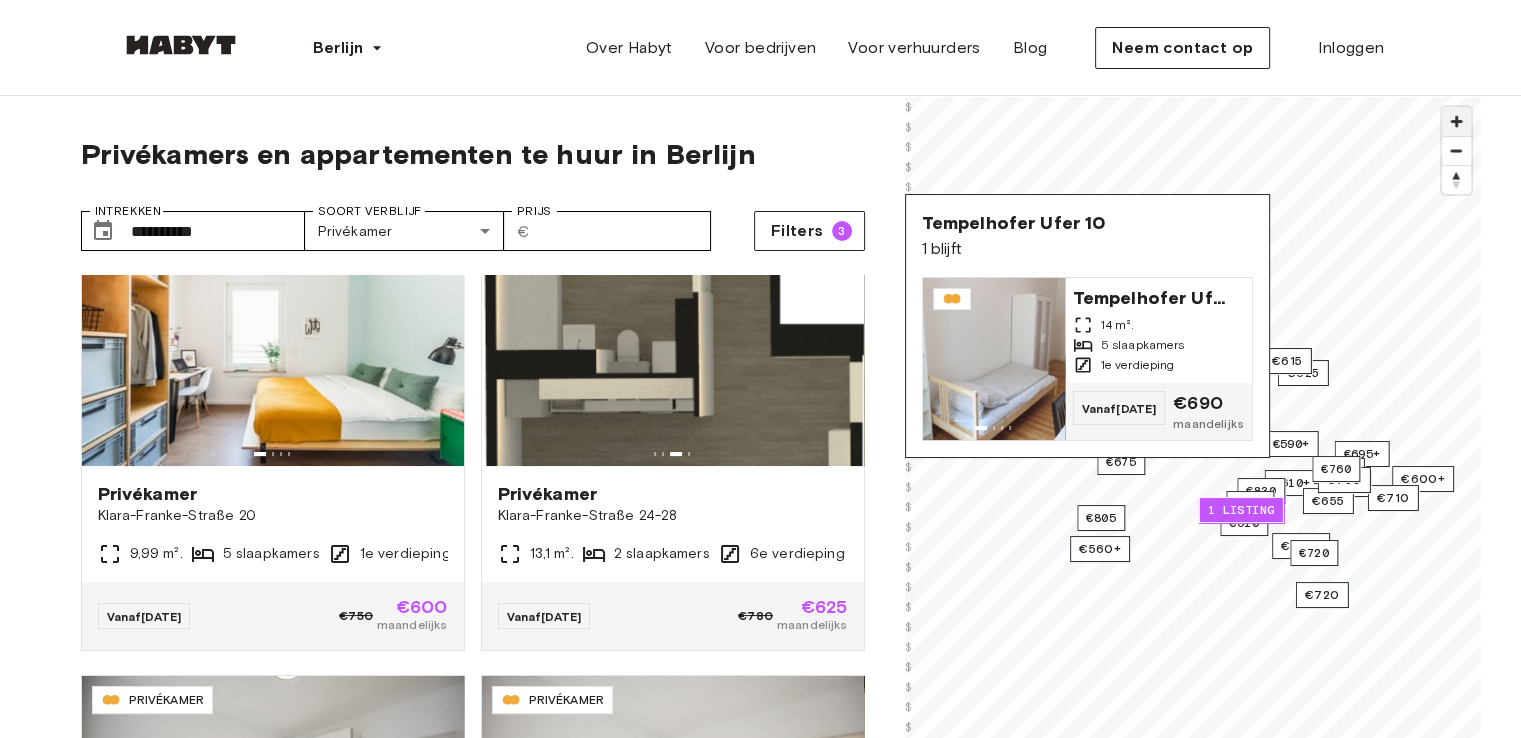 click at bounding box center [1456, 121] 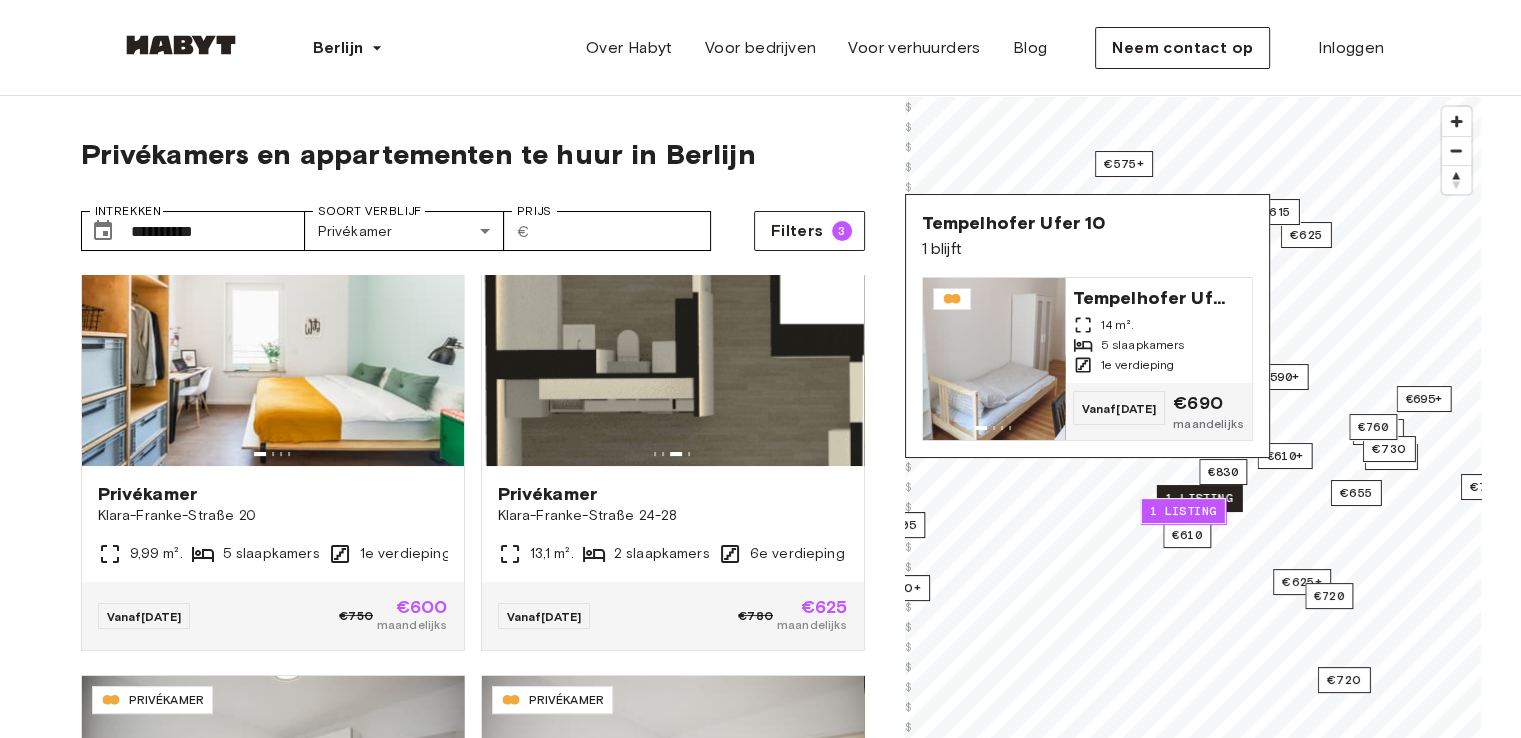 click on "1 listing" at bounding box center (1198, 498) 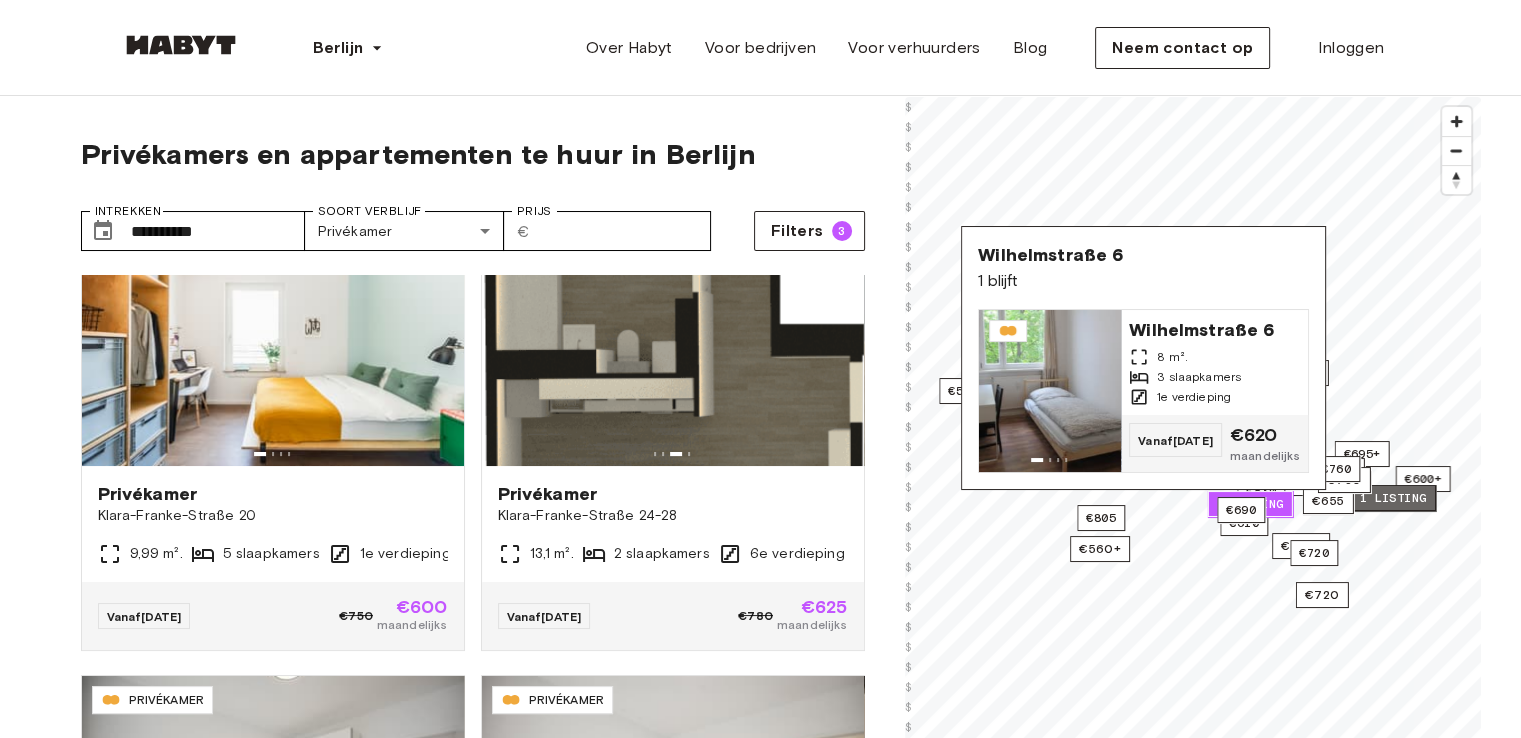 click on "1 listing" at bounding box center (1392, 498) 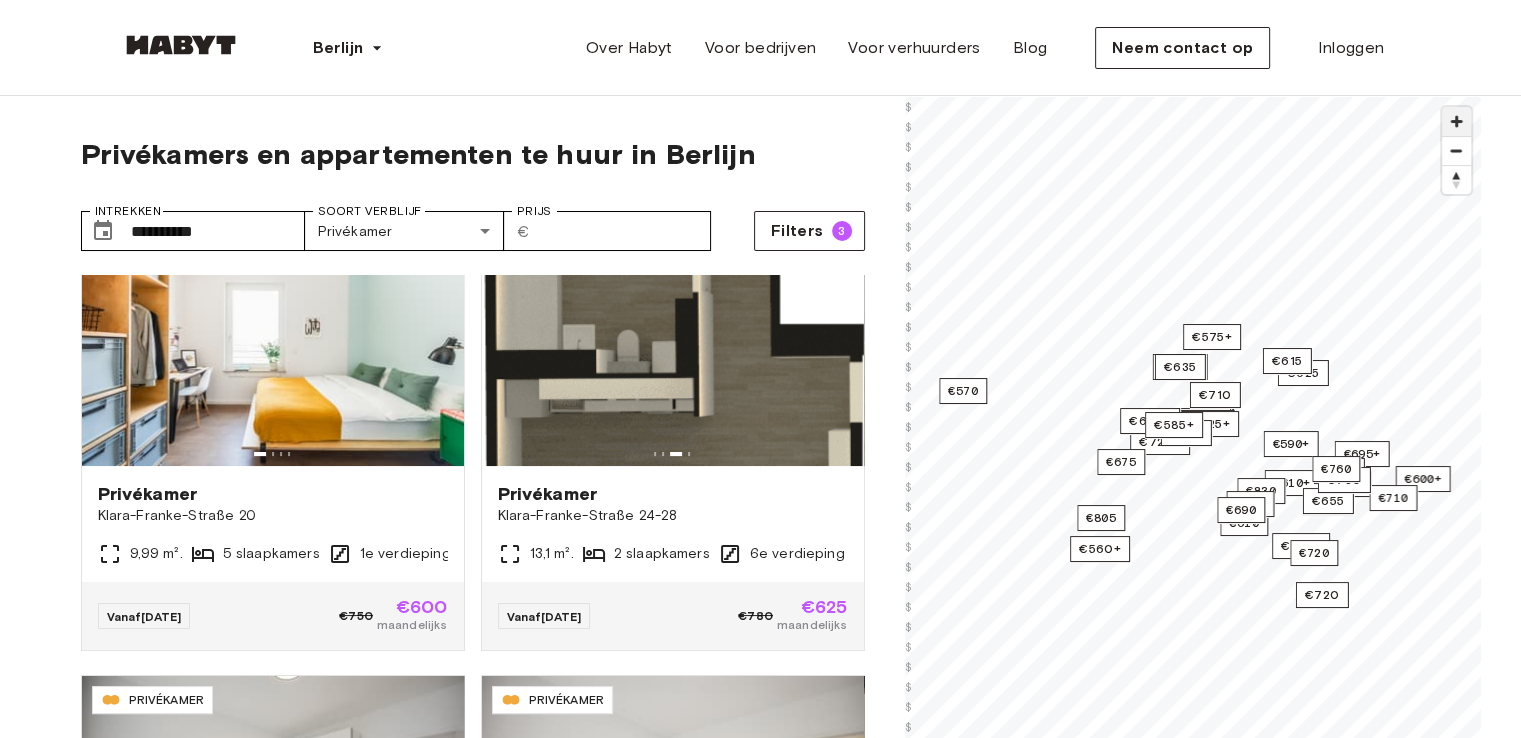 click at bounding box center (1456, 121) 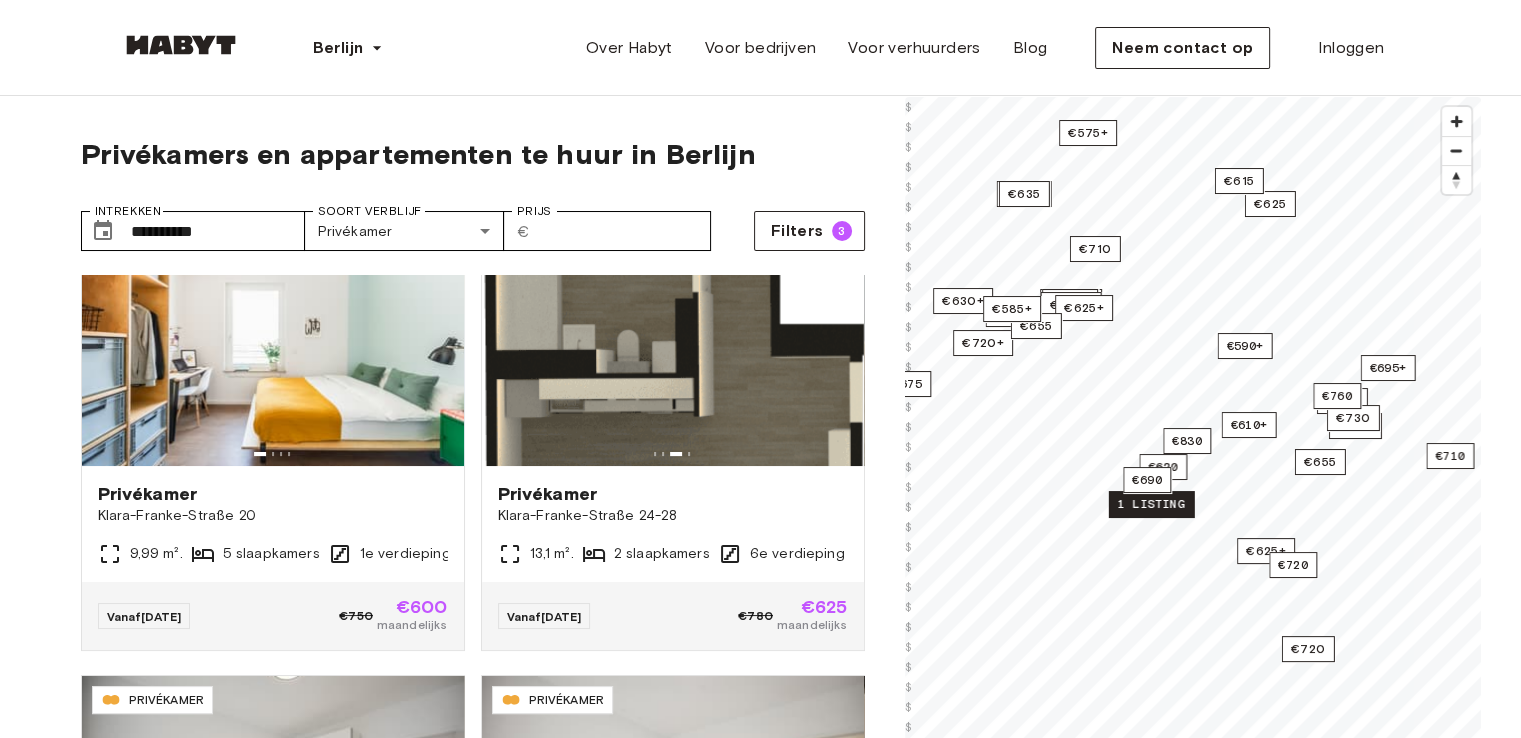 click on "1 listing" at bounding box center [1150, 504] 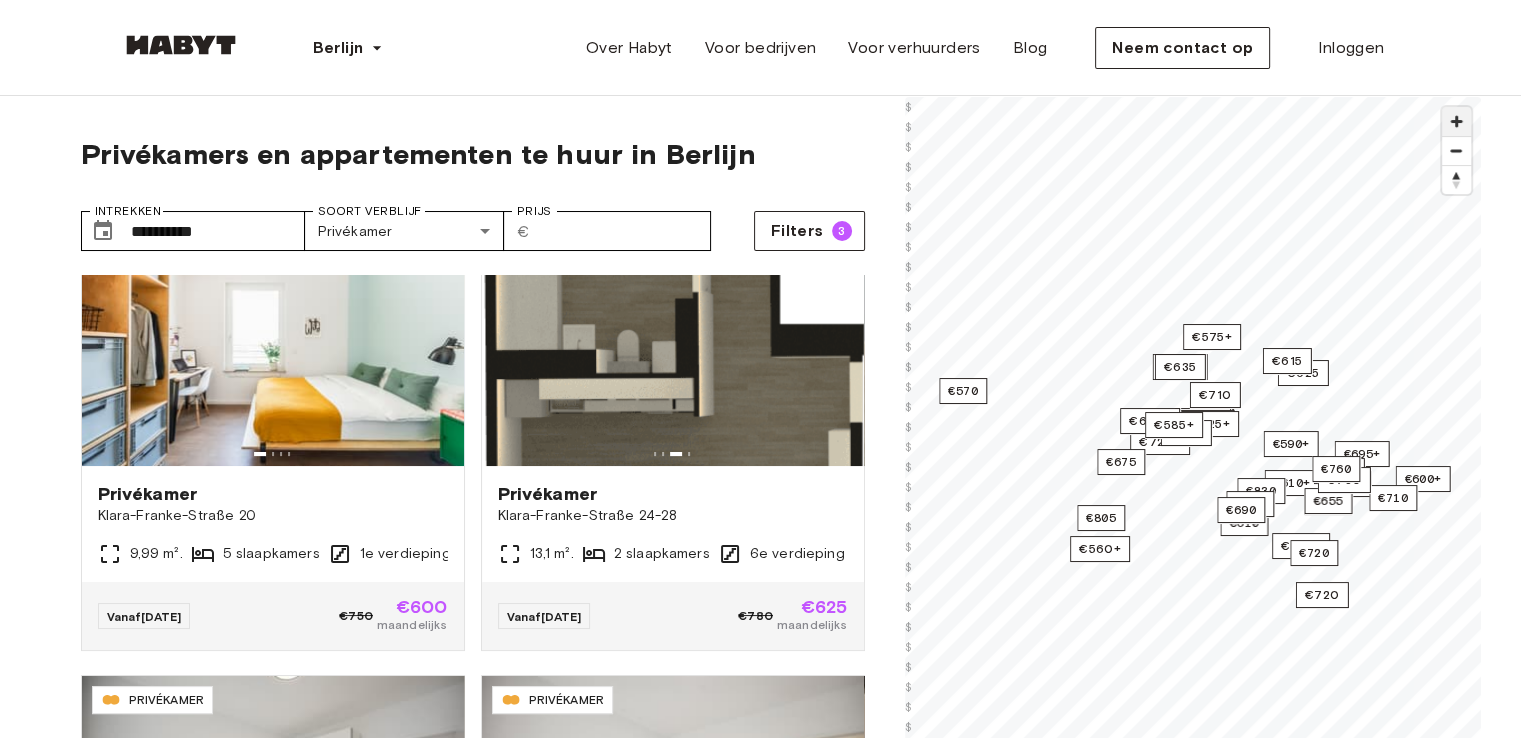 click at bounding box center [1456, 121] 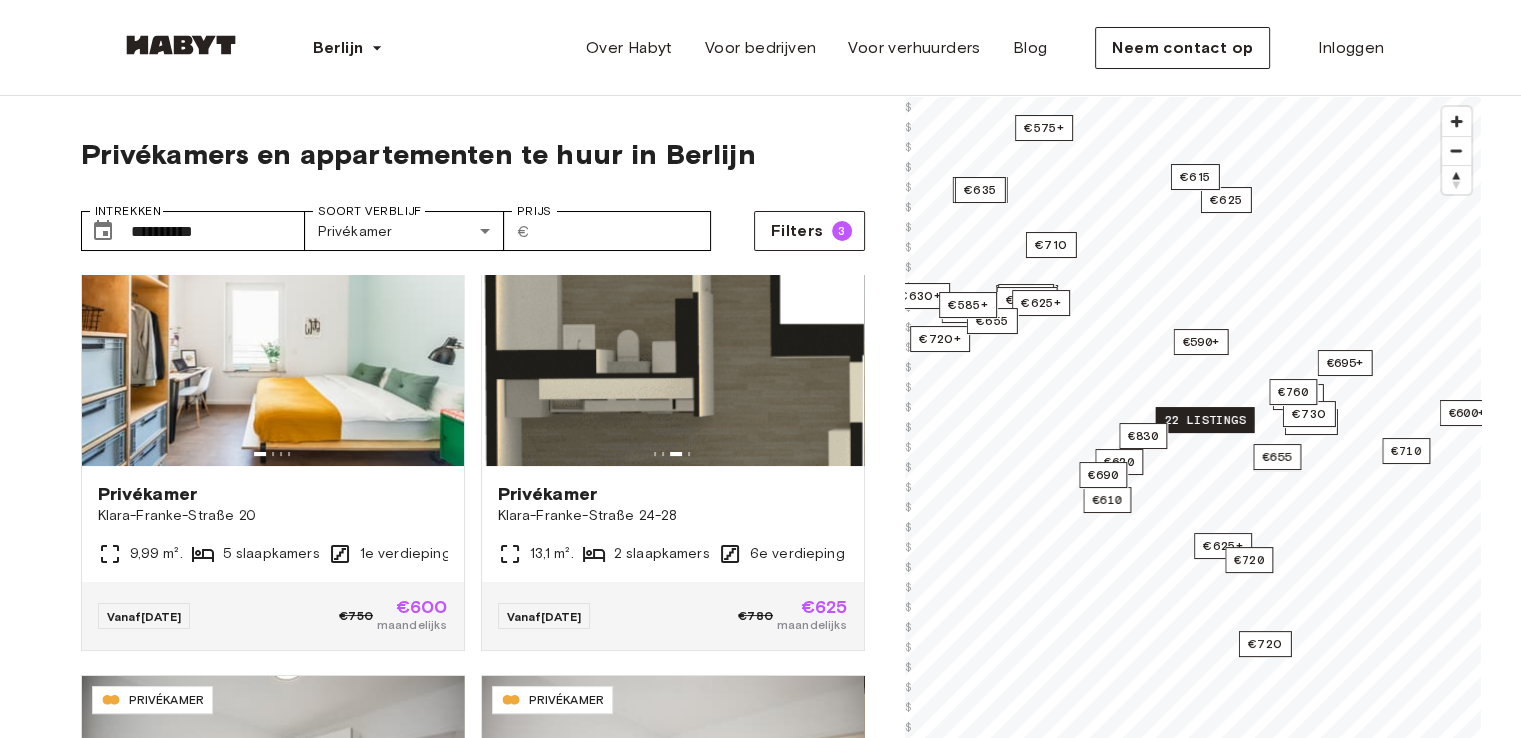 click on "22 listings" at bounding box center (1204, 420) 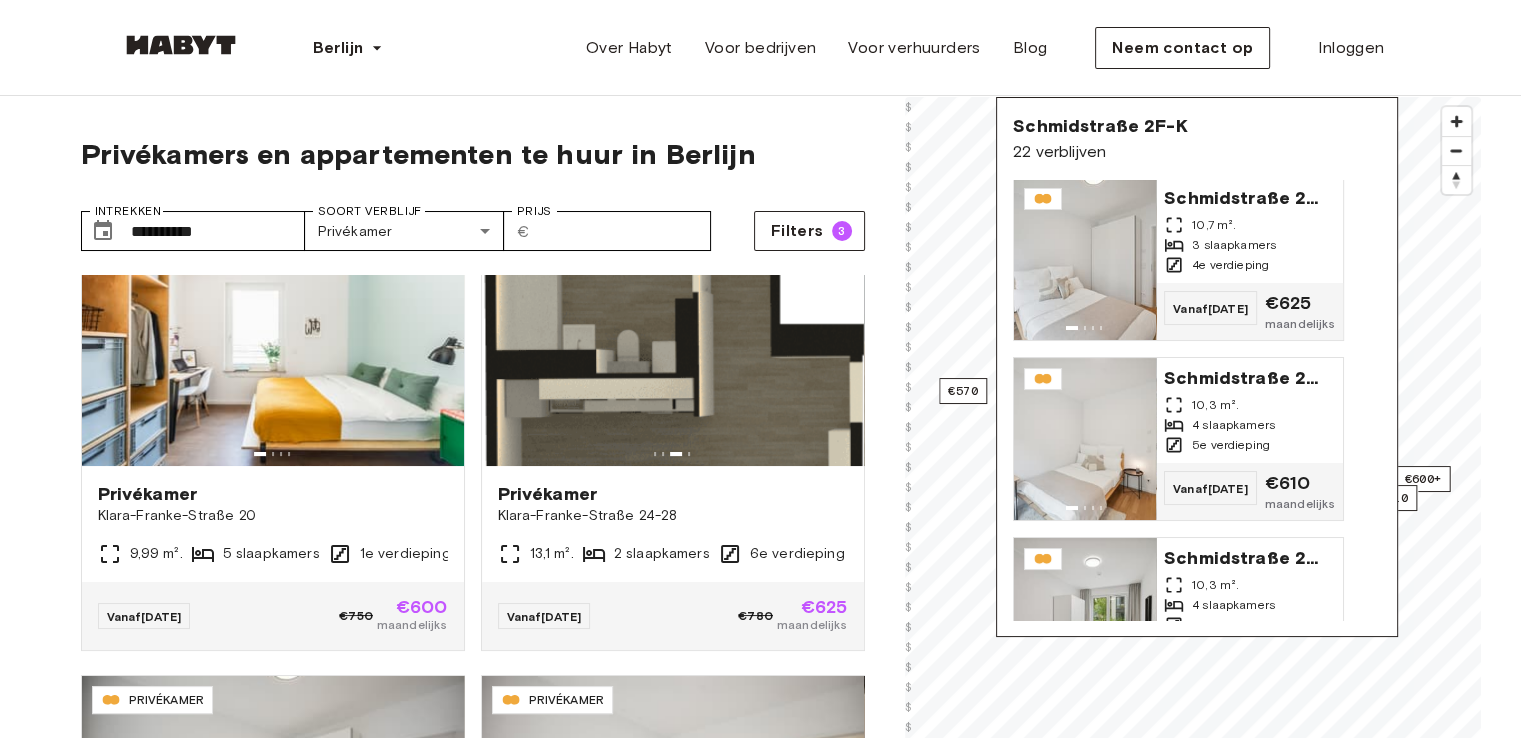 scroll, scrollTop: 0, scrollLeft: 0, axis: both 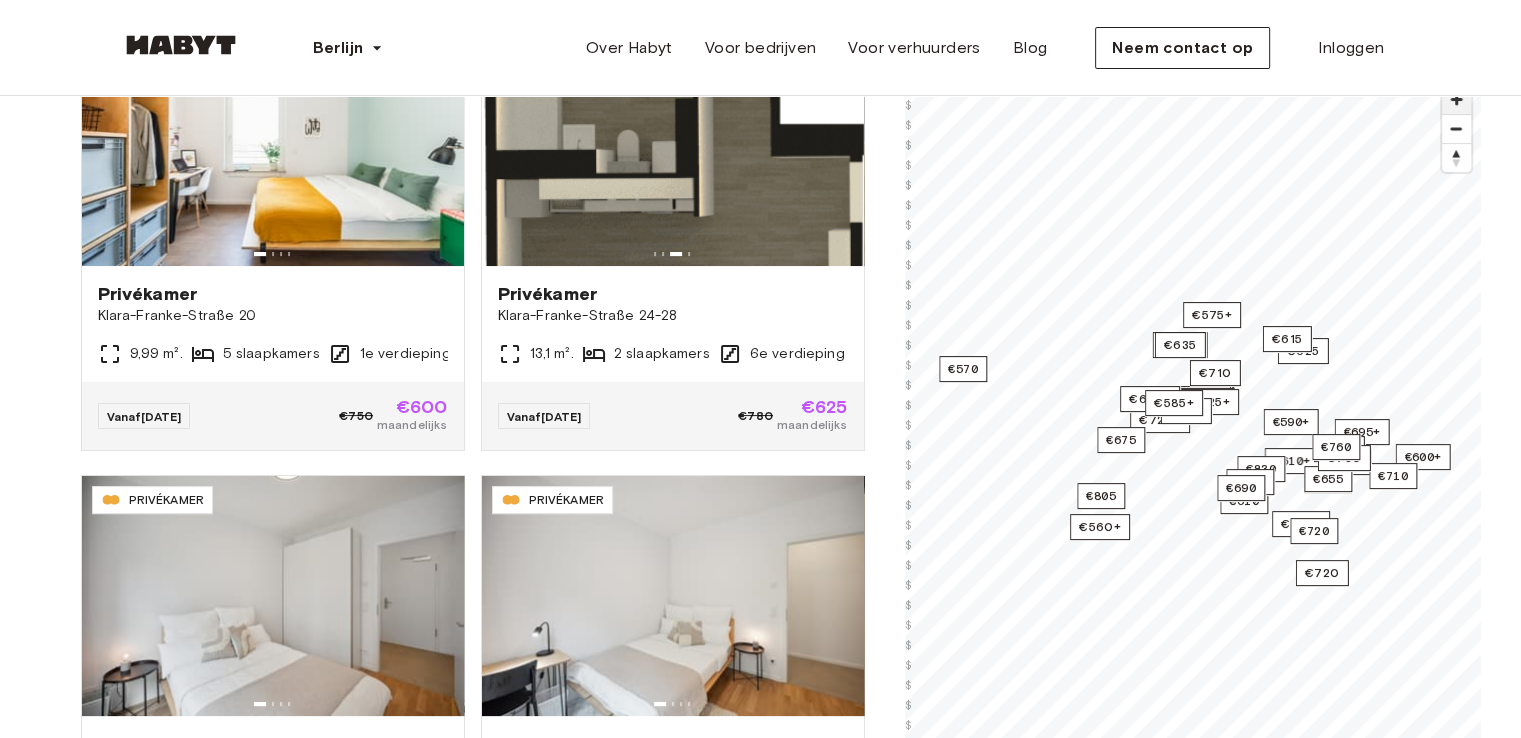 click at bounding box center [1456, 99] 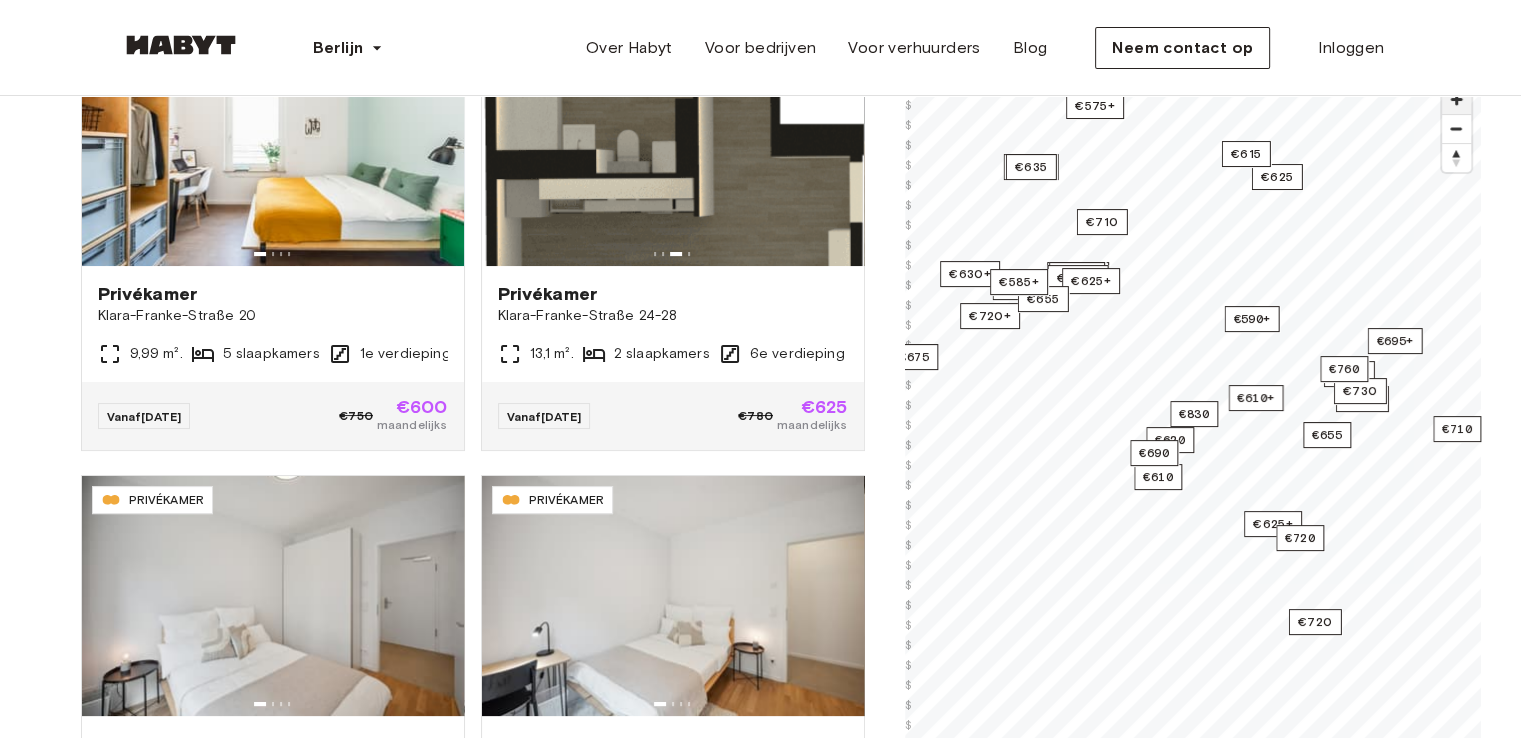 click at bounding box center (1456, 99) 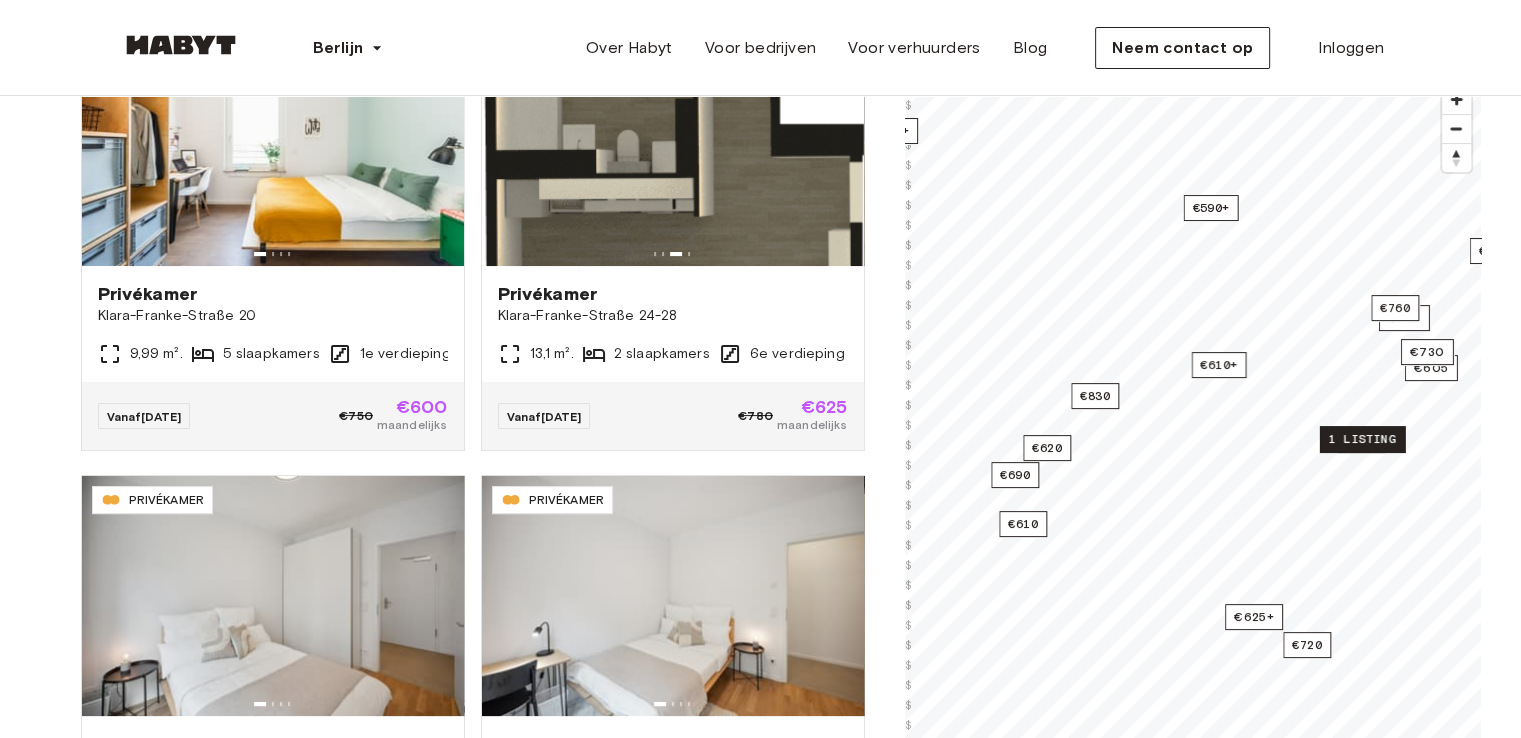 click on "1 listing" at bounding box center [1361, 439] 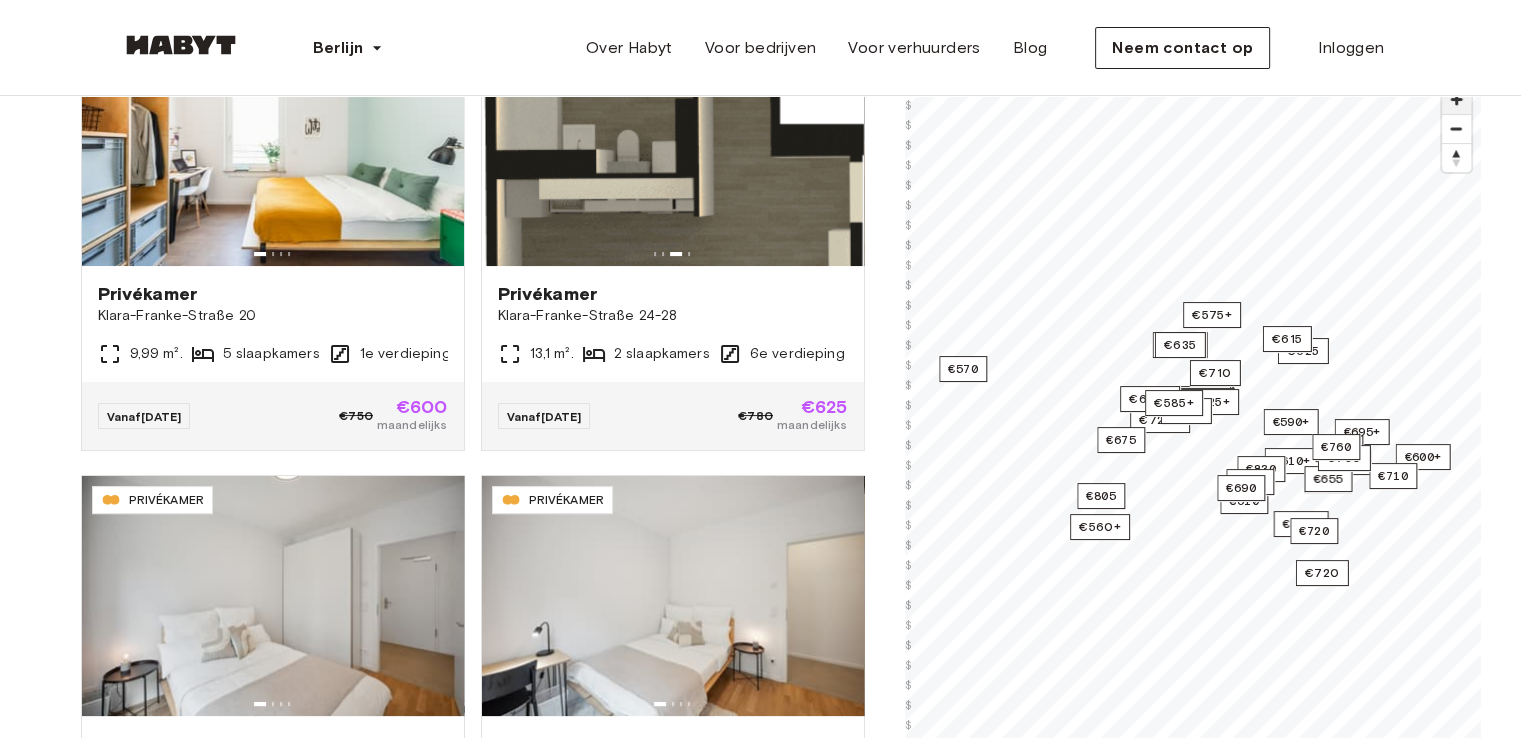 click at bounding box center [1456, 99] 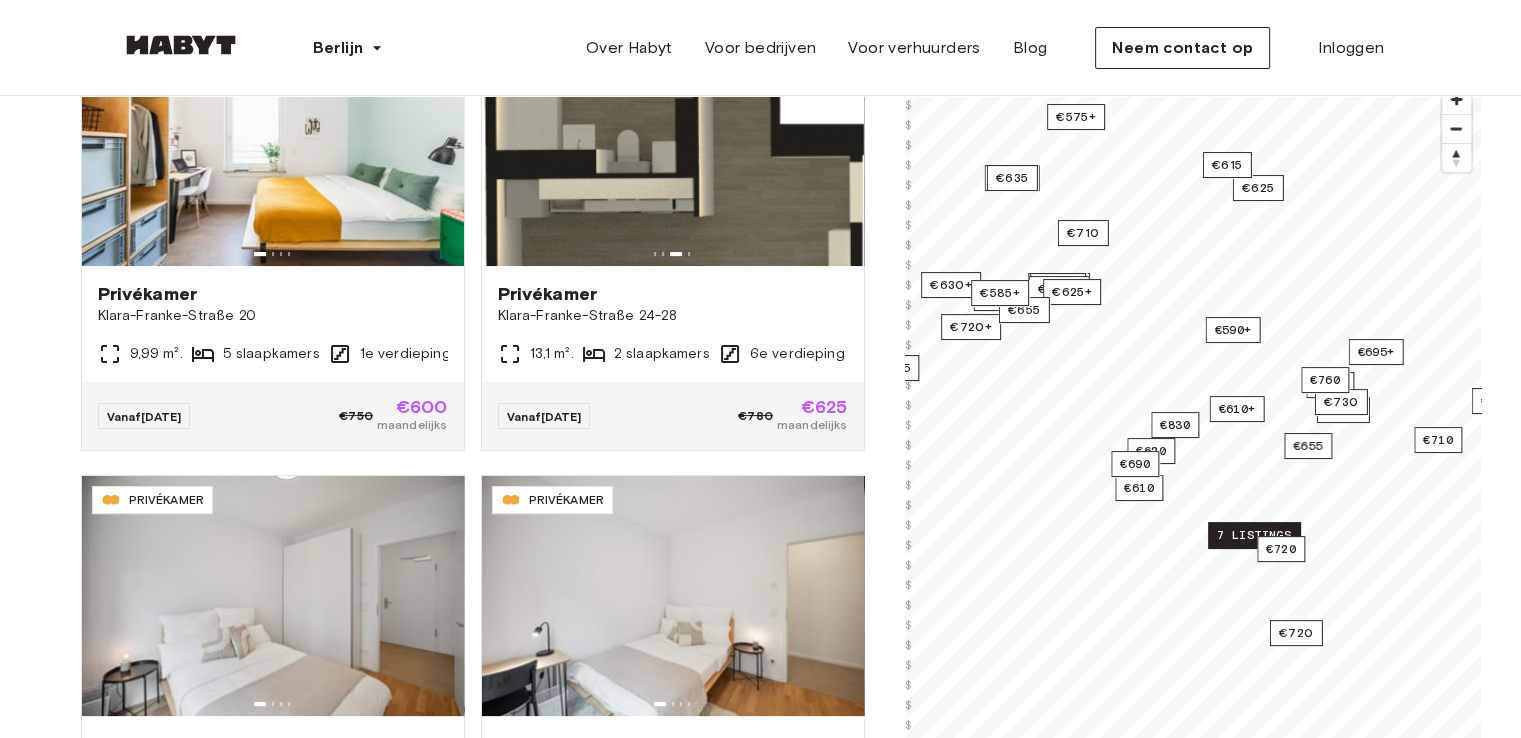 click on "7 listings" at bounding box center (1254, 535) 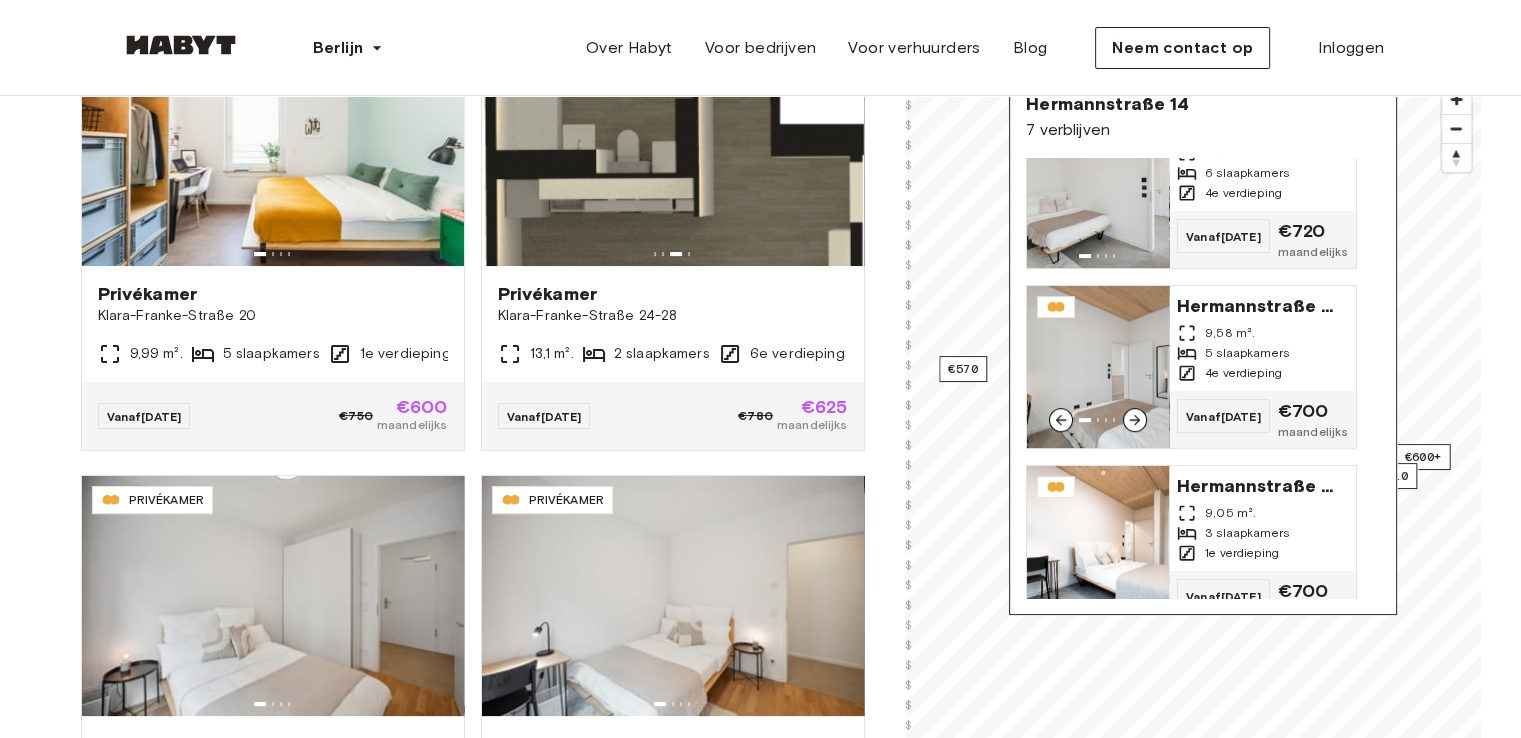 scroll, scrollTop: 800, scrollLeft: 0, axis: vertical 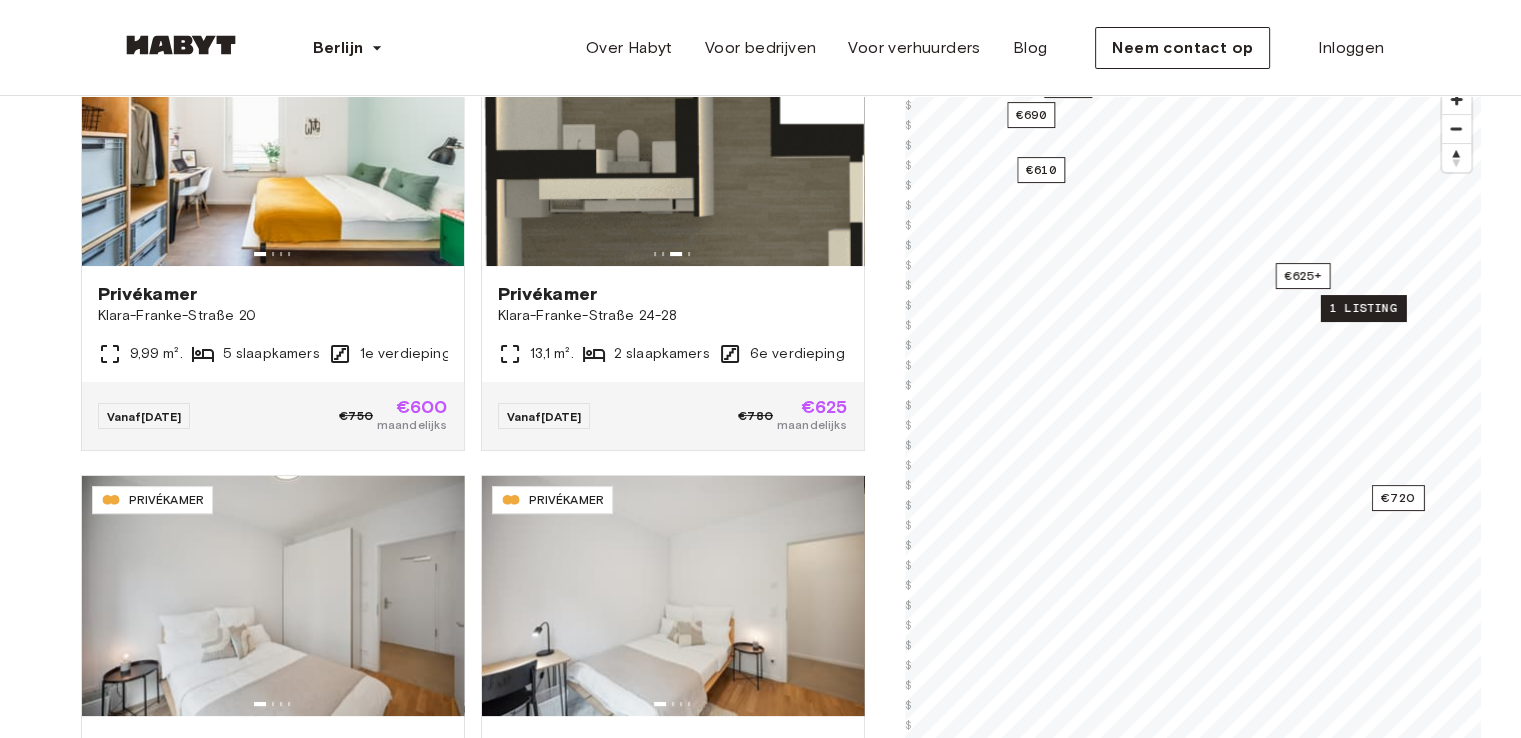 click on "1 listing" at bounding box center [1362, 308] 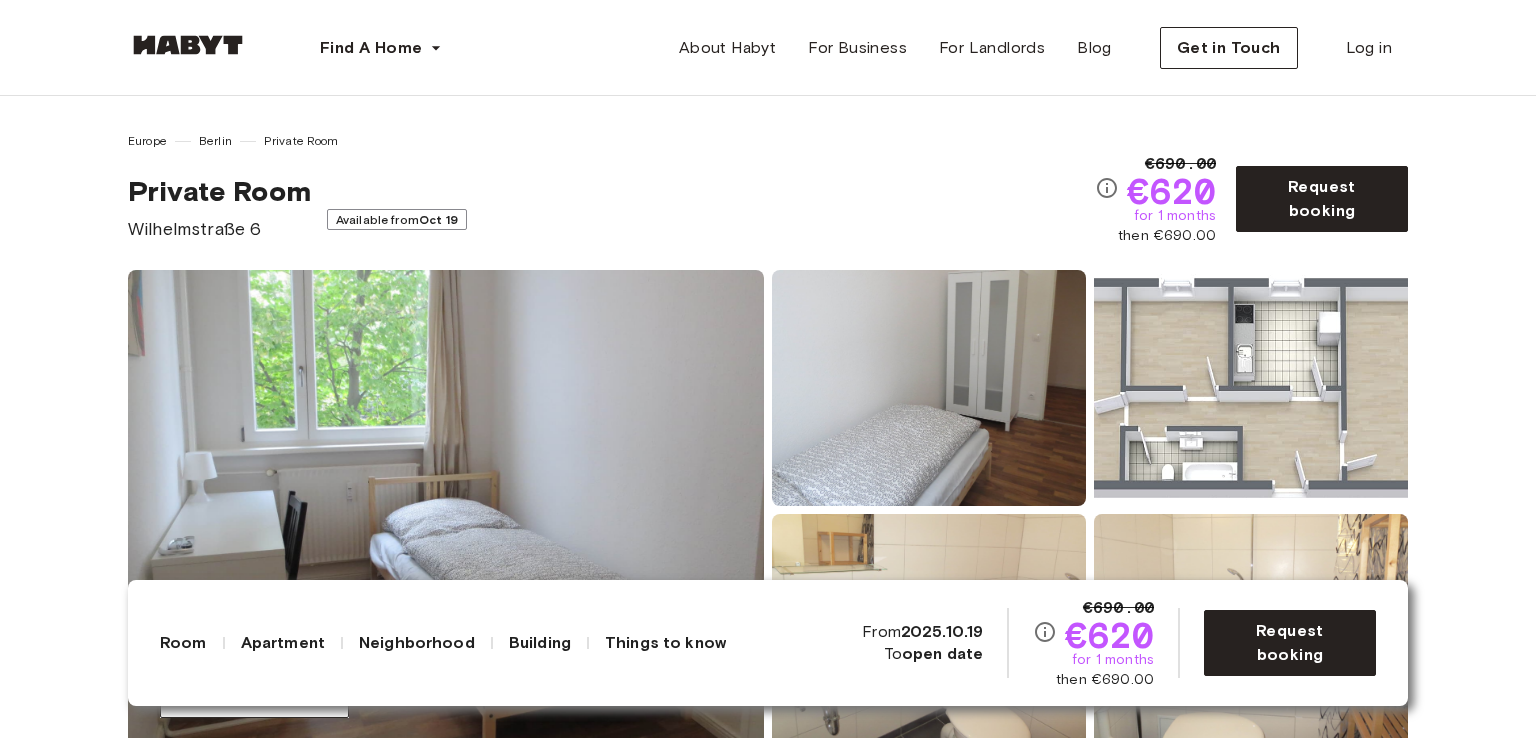 scroll, scrollTop: 0, scrollLeft: 0, axis: both 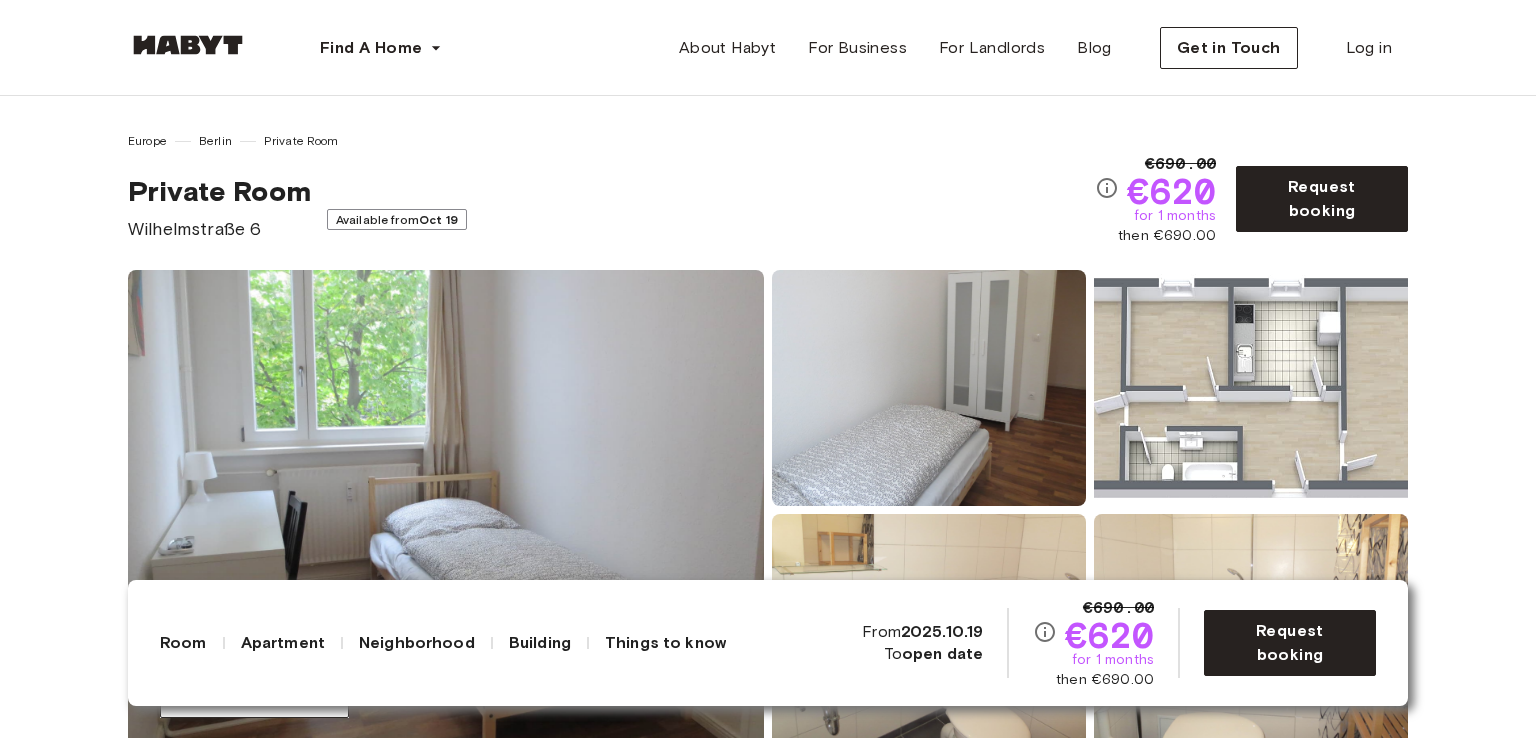 click at bounding box center [1251, 388] 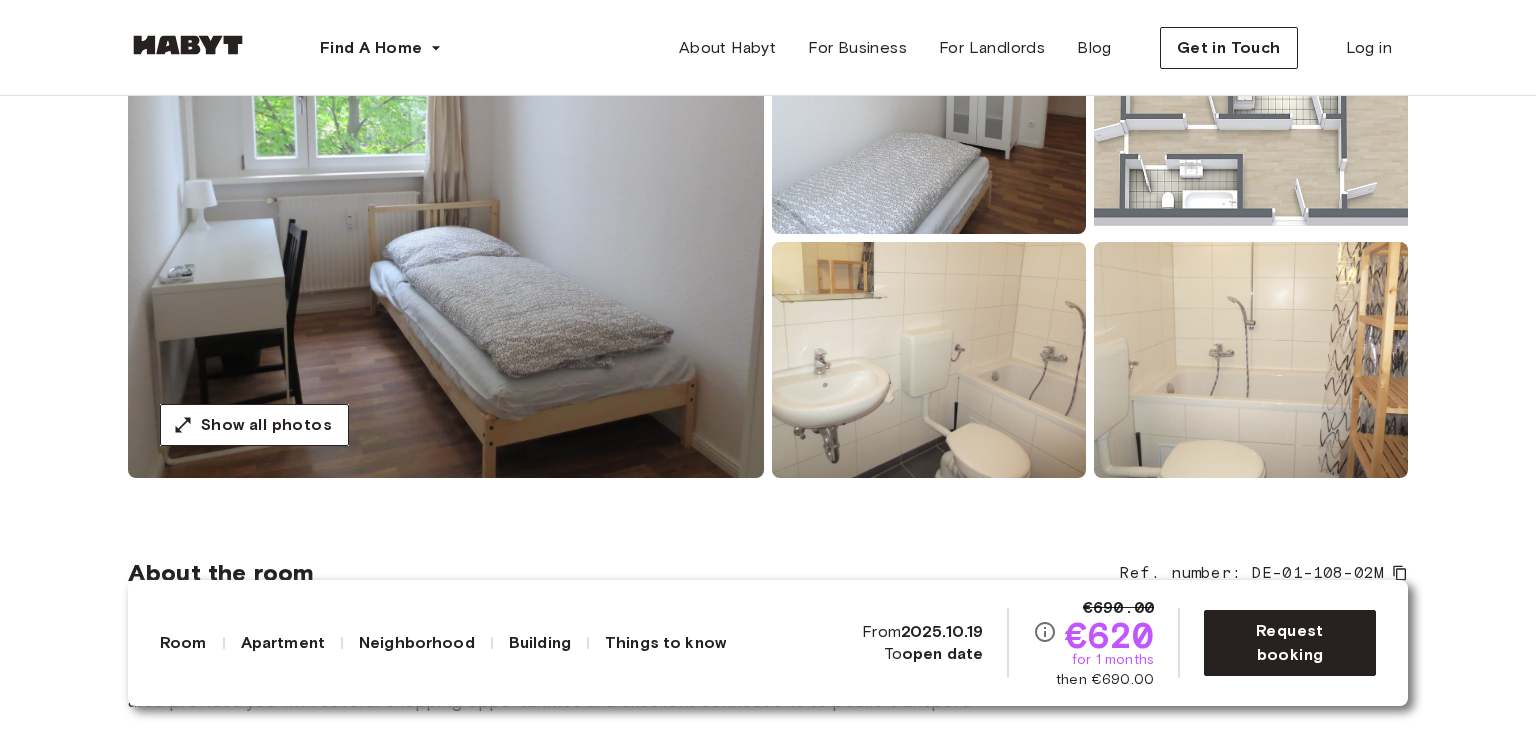 scroll, scrollTop: 300, scrollLeft: 0, axis: vertical 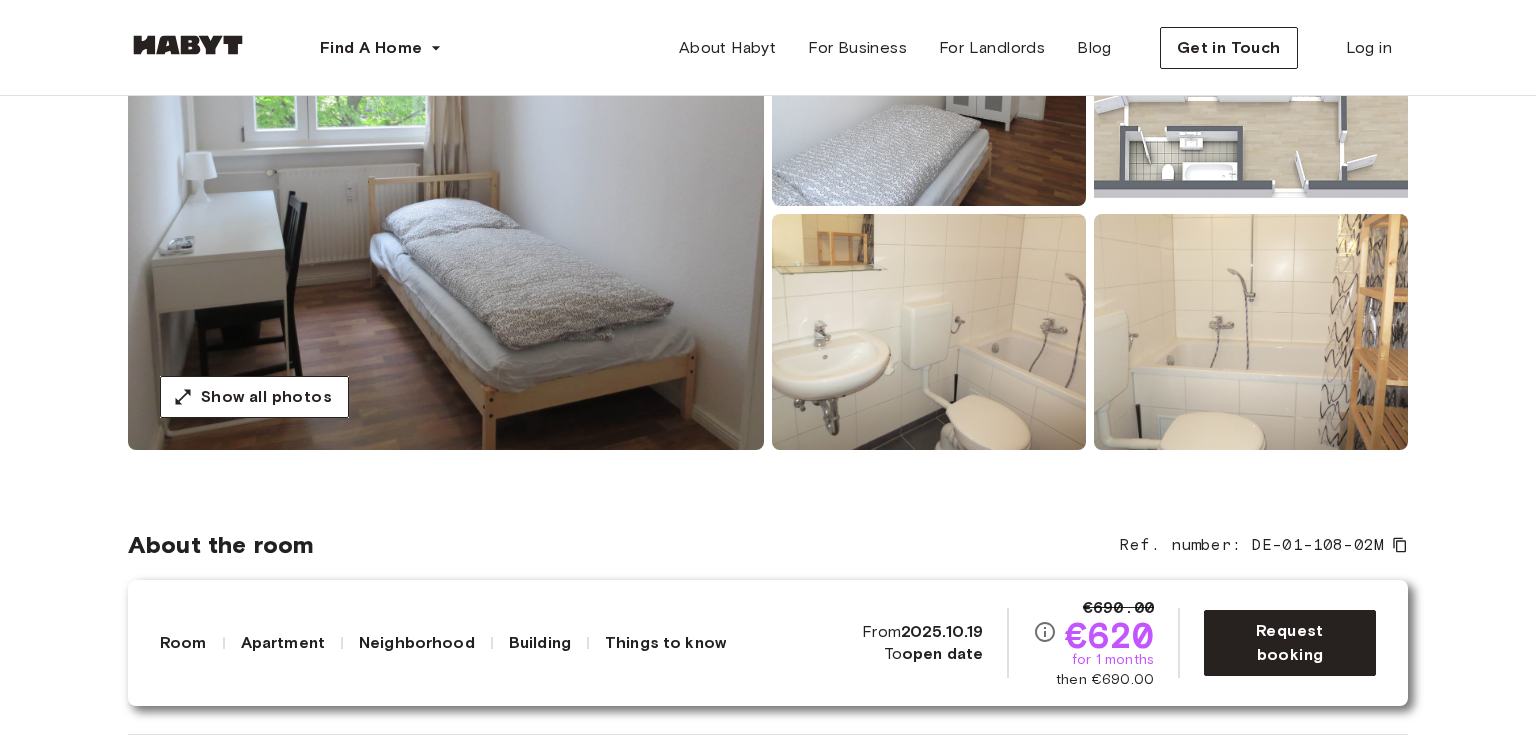 click at bounding box center (446, 210) 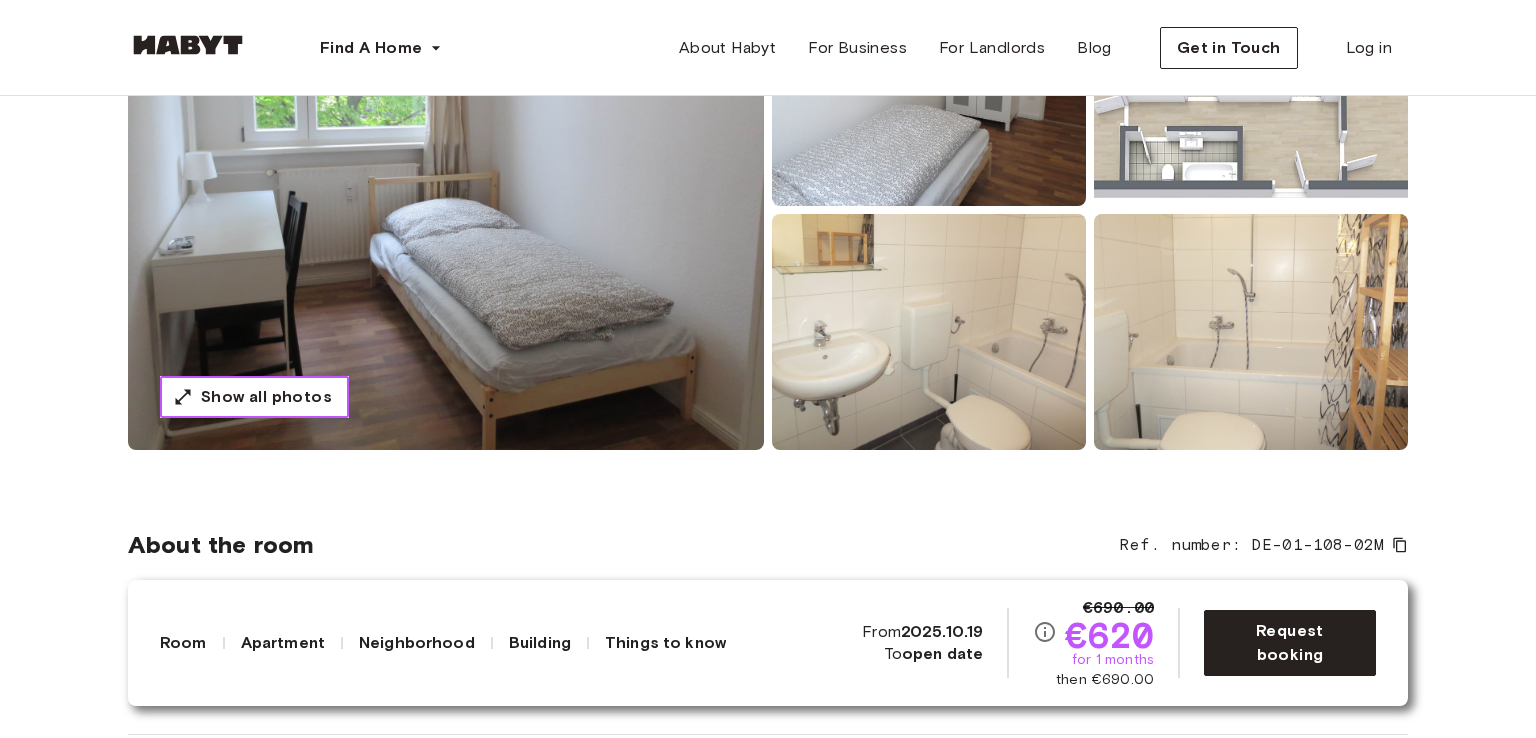 click on "Show all photos" at bounding box center [266, 397] 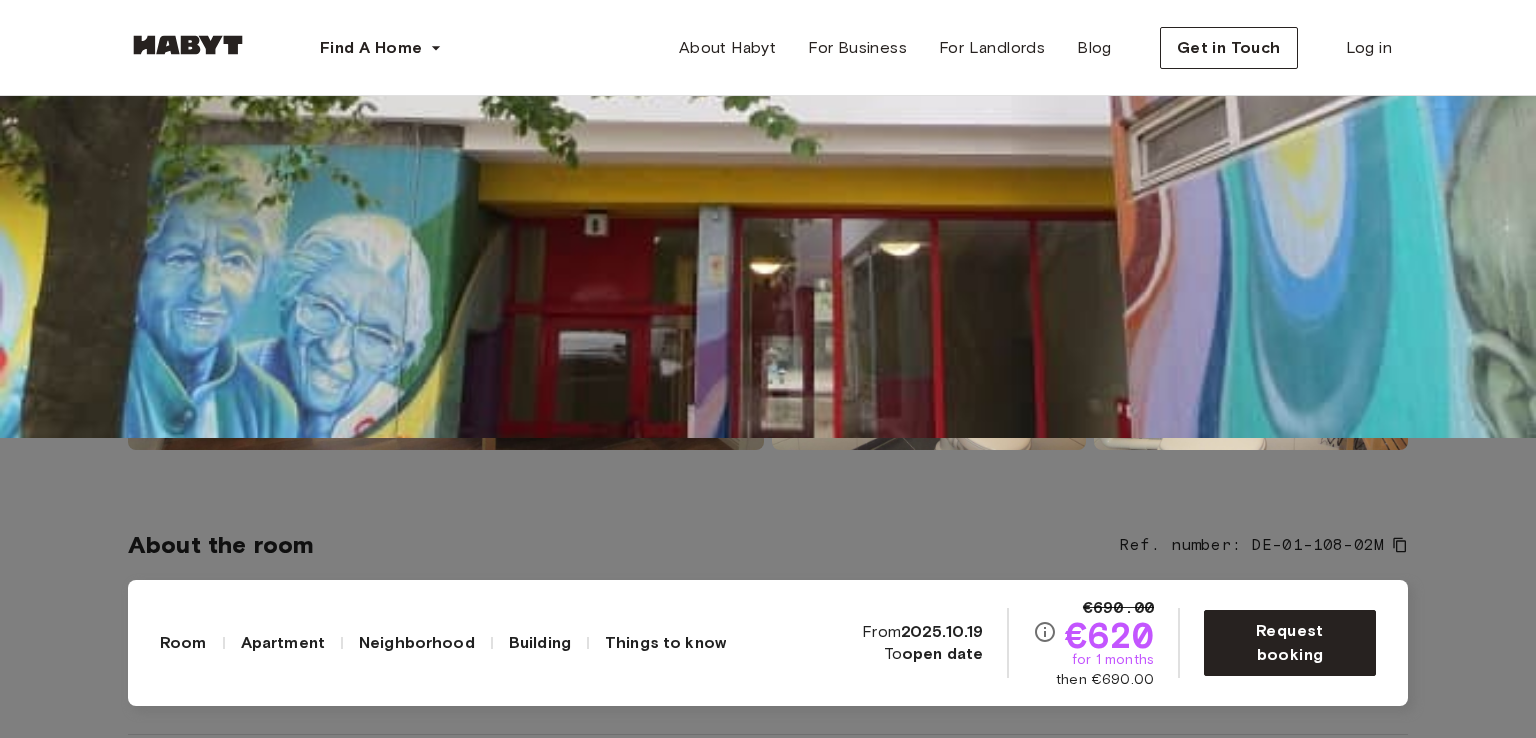click at bounding box center [768, 69] 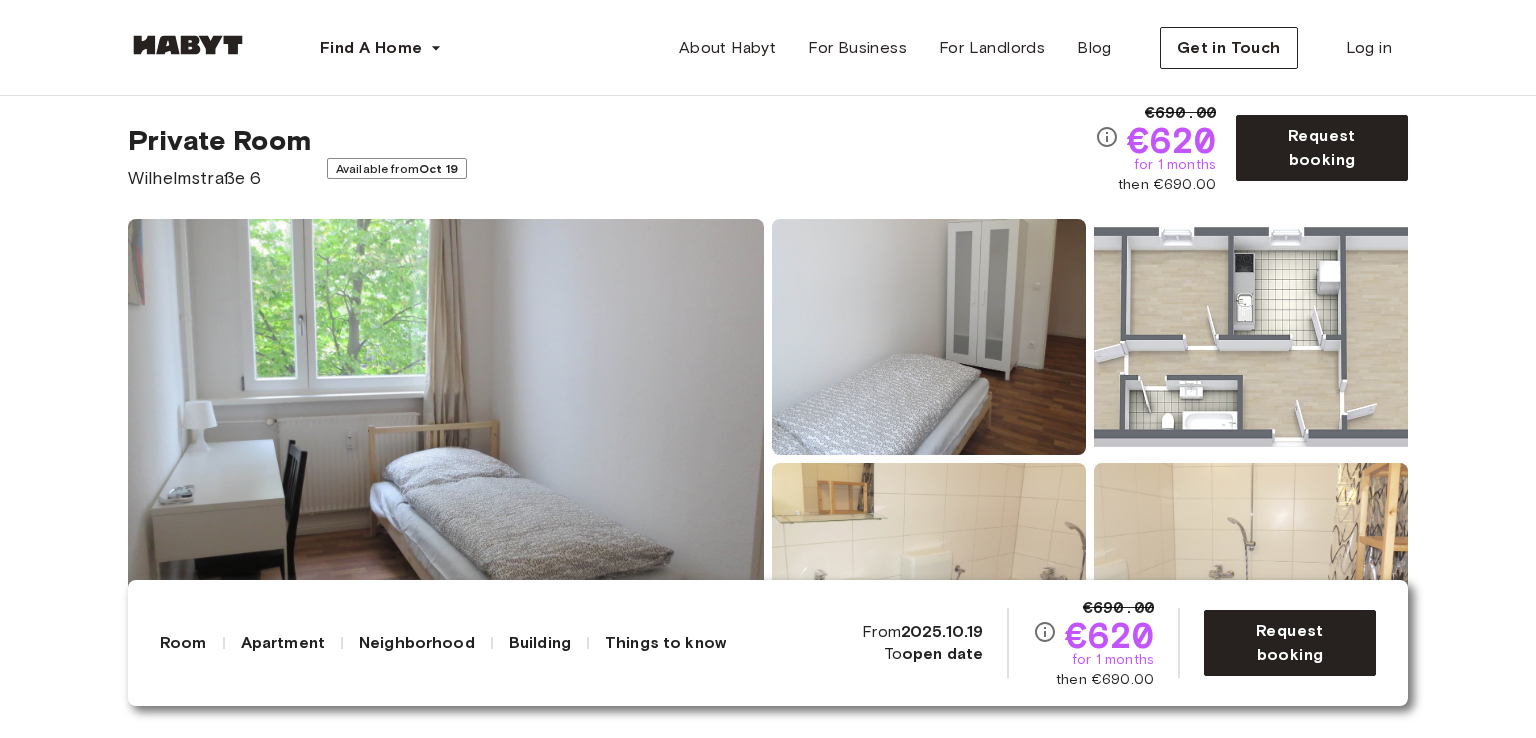 scroll, scrollTop: 0, scrollLeft: 0, axis: both 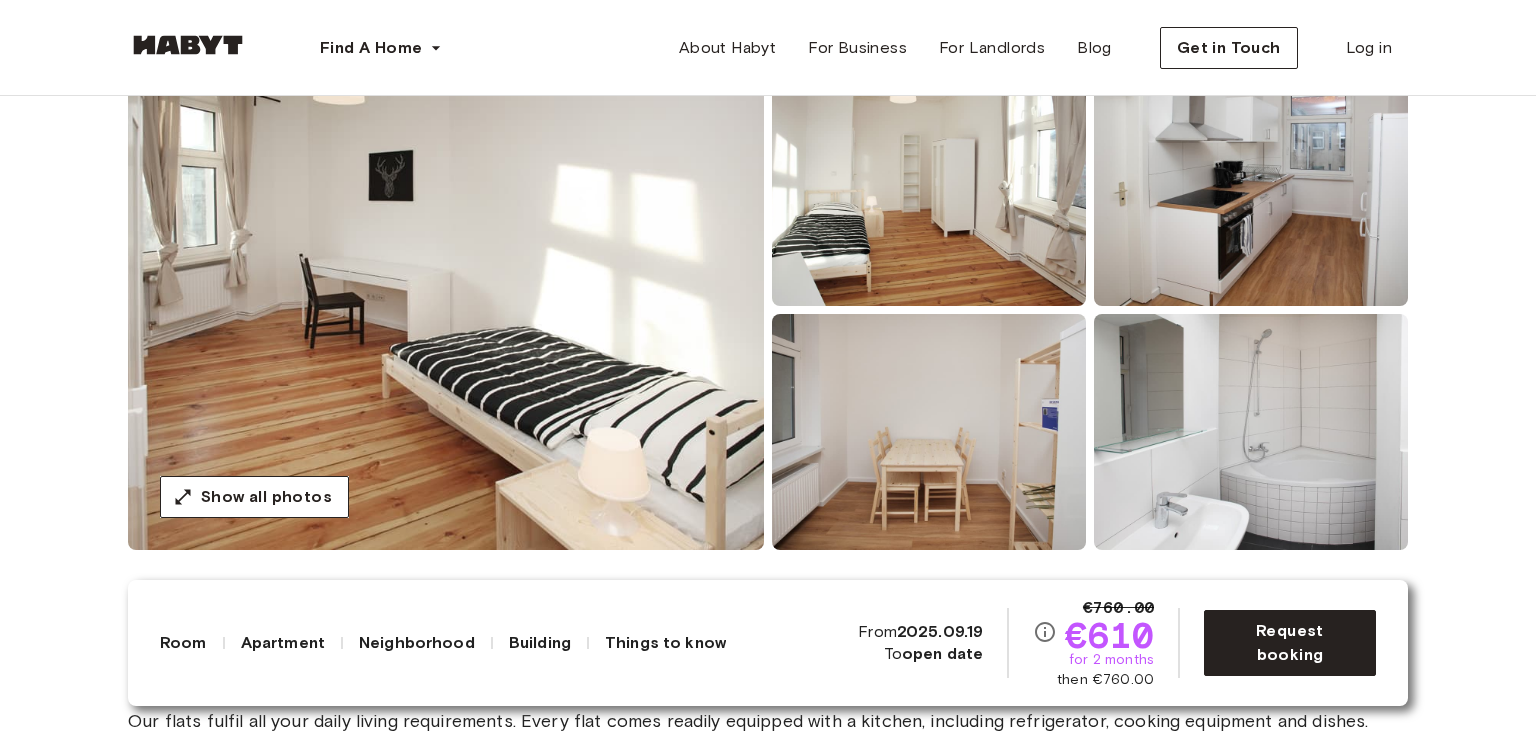 click at bounding box center (446, 310) 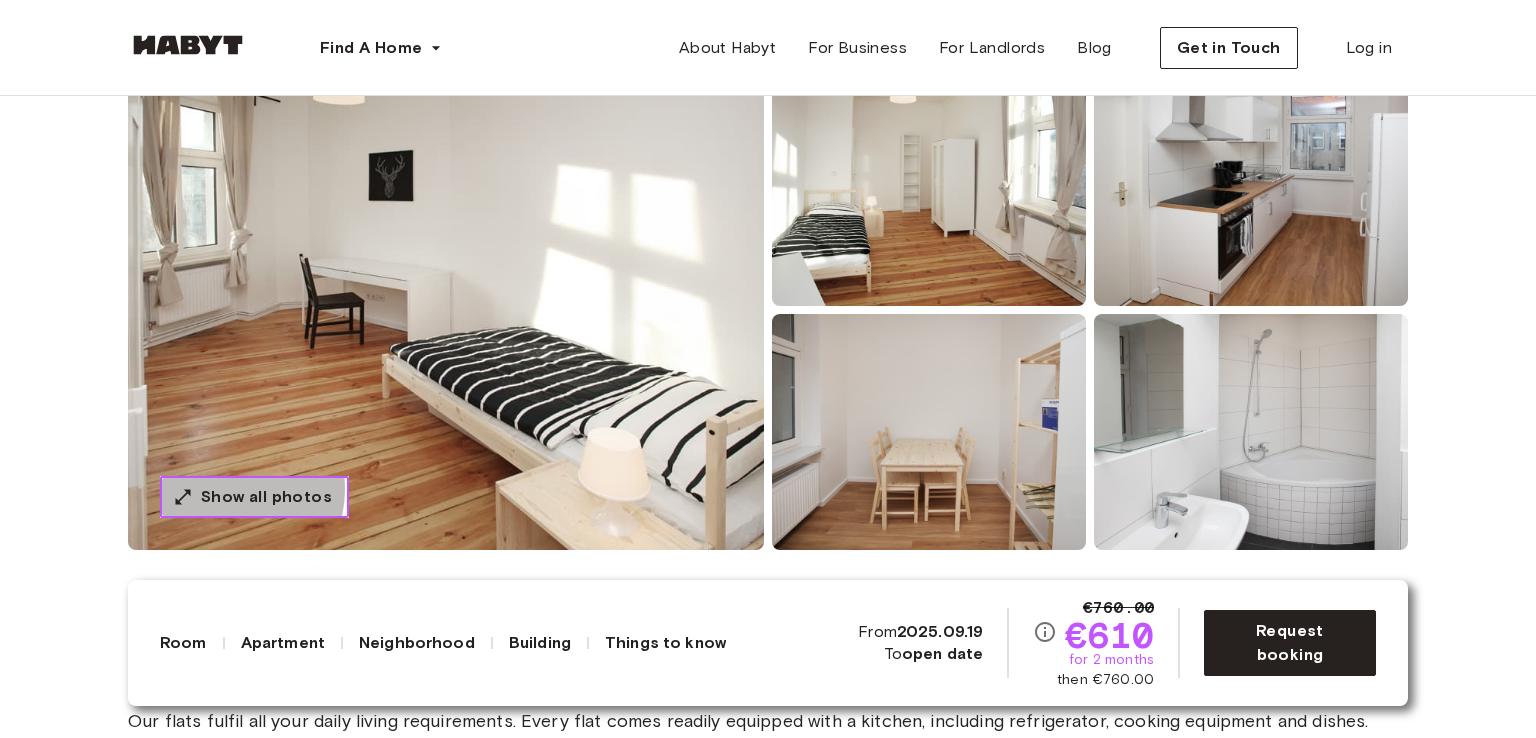 click on "Show all photos" at bounding box center [266, 497] 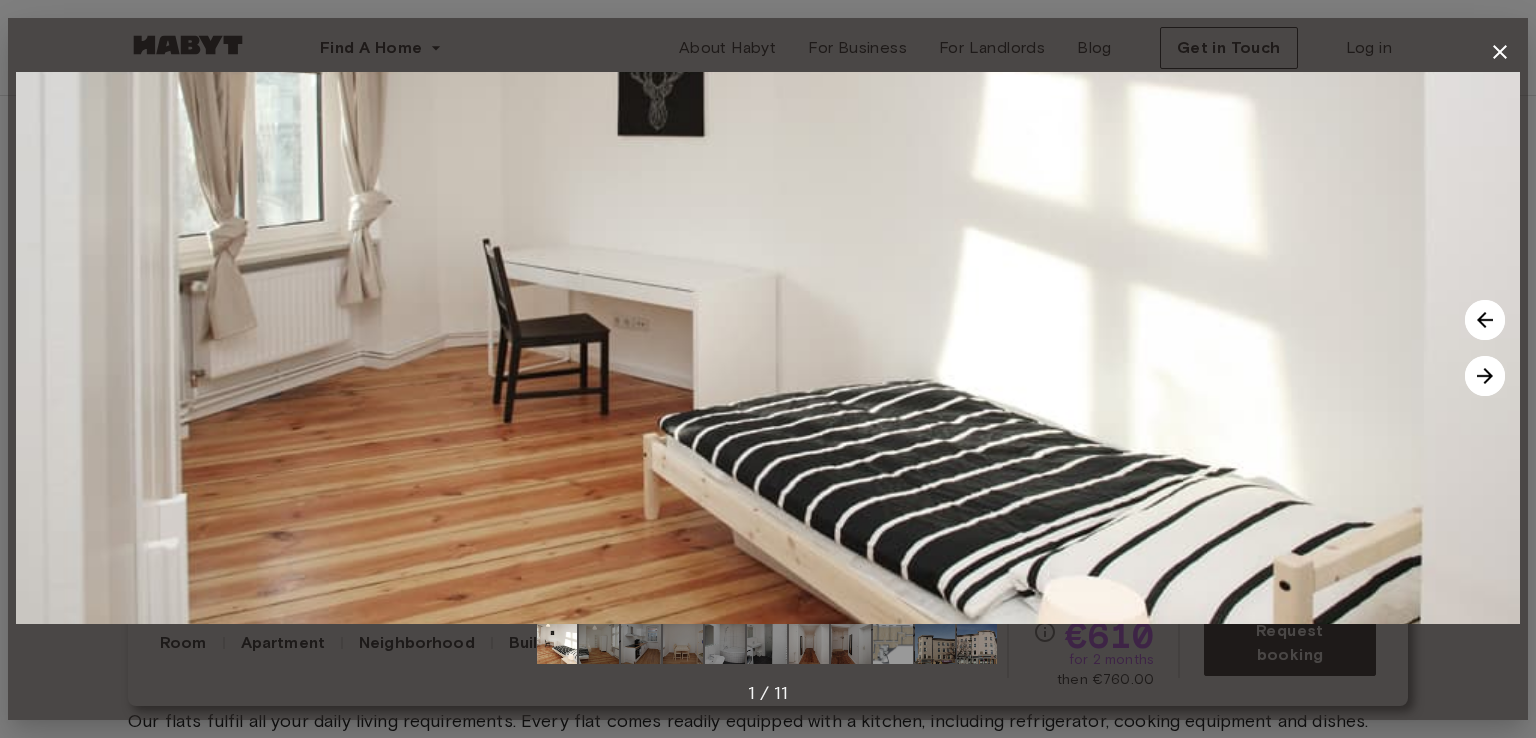click at bounding box center [1485, 376] 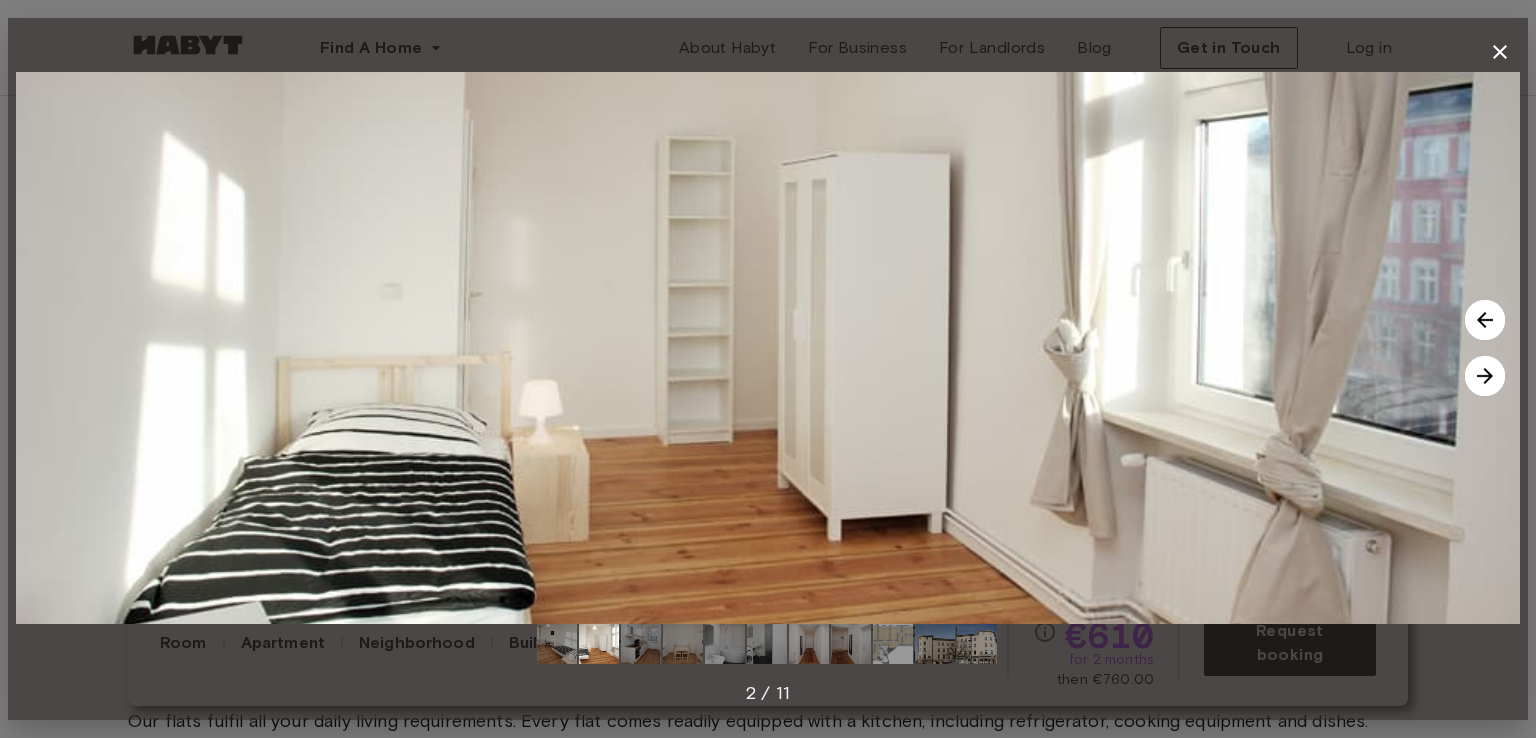 click at bounding box center (1485, 376) 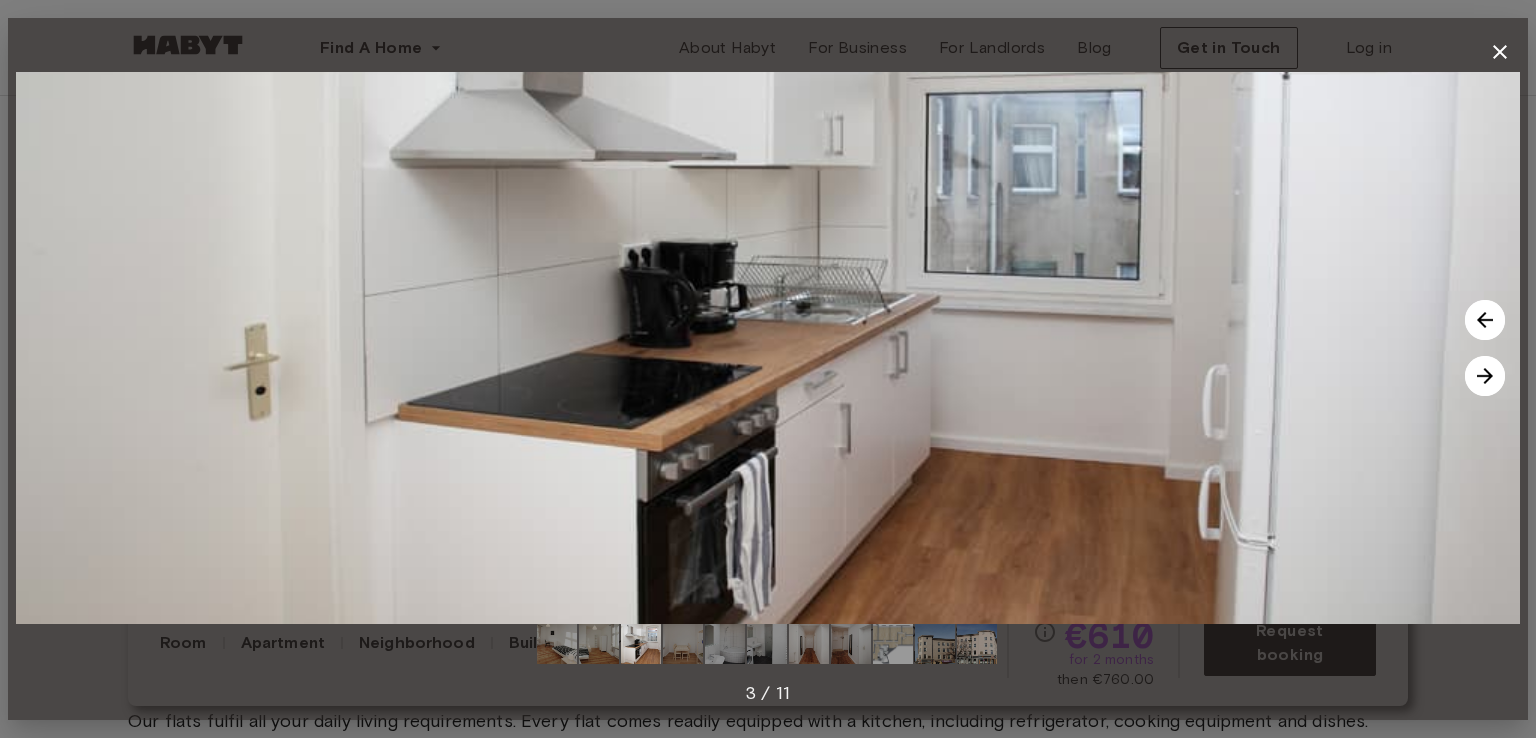 click at bounding box center (1485, 376) 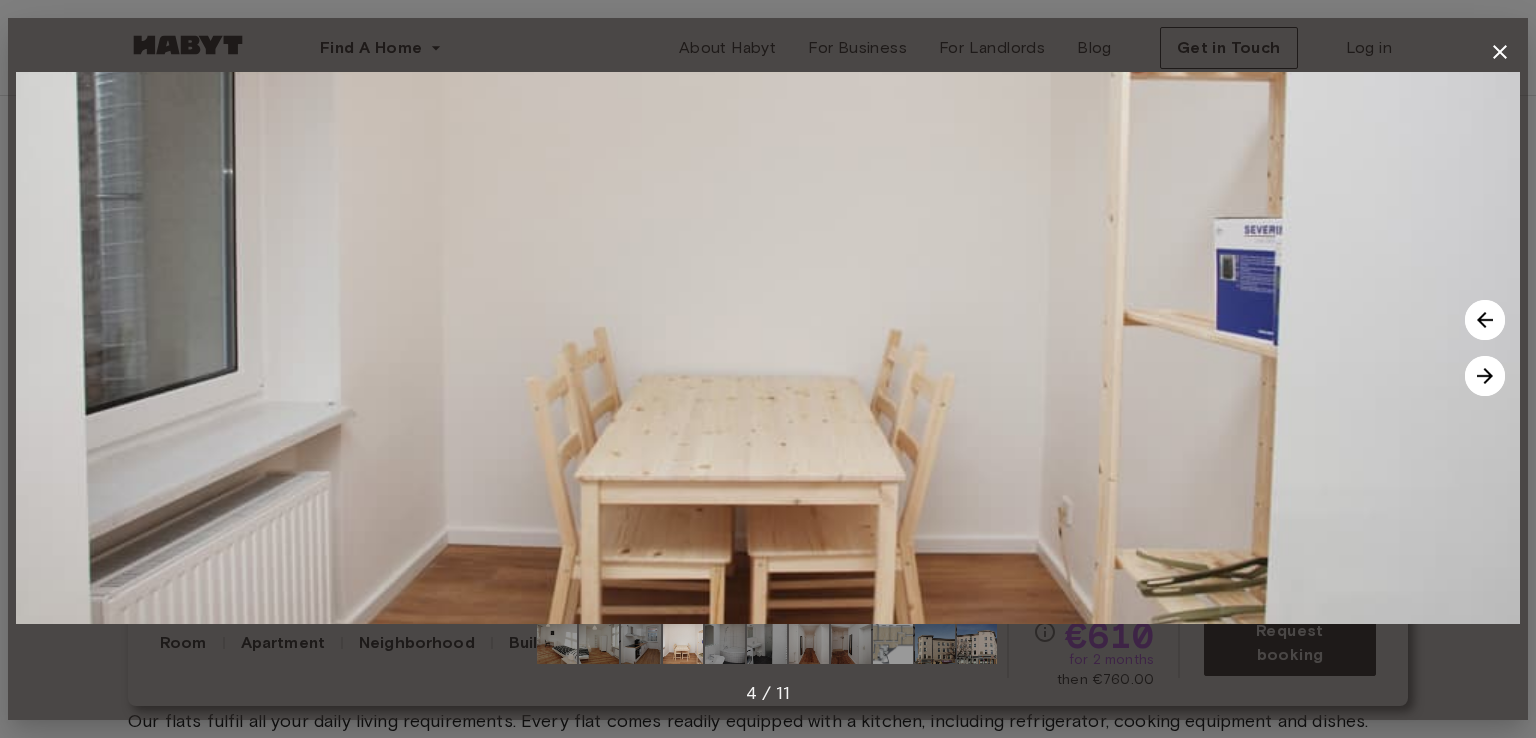 click at bounding box center (1485, 376) 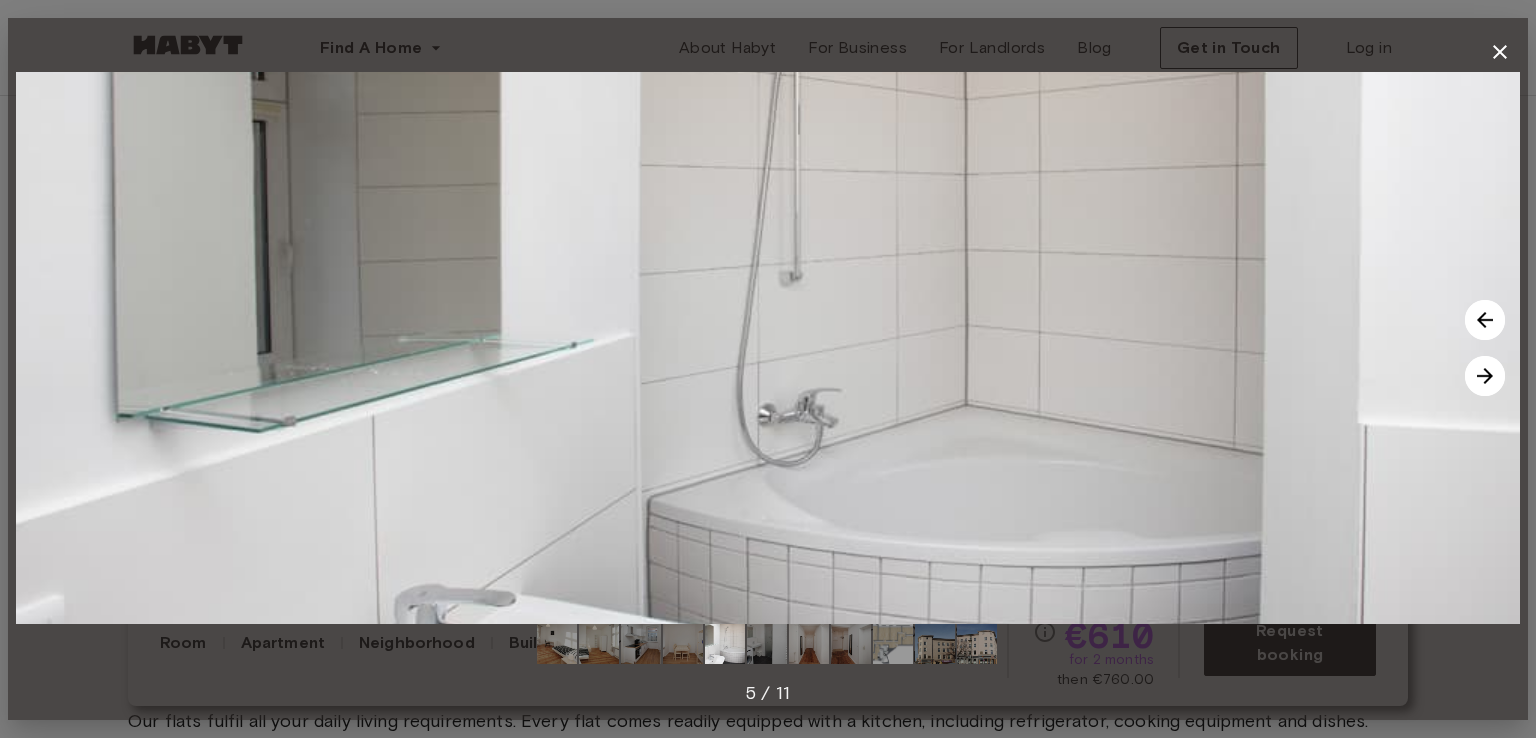 click at bounding box center (1485, 376) 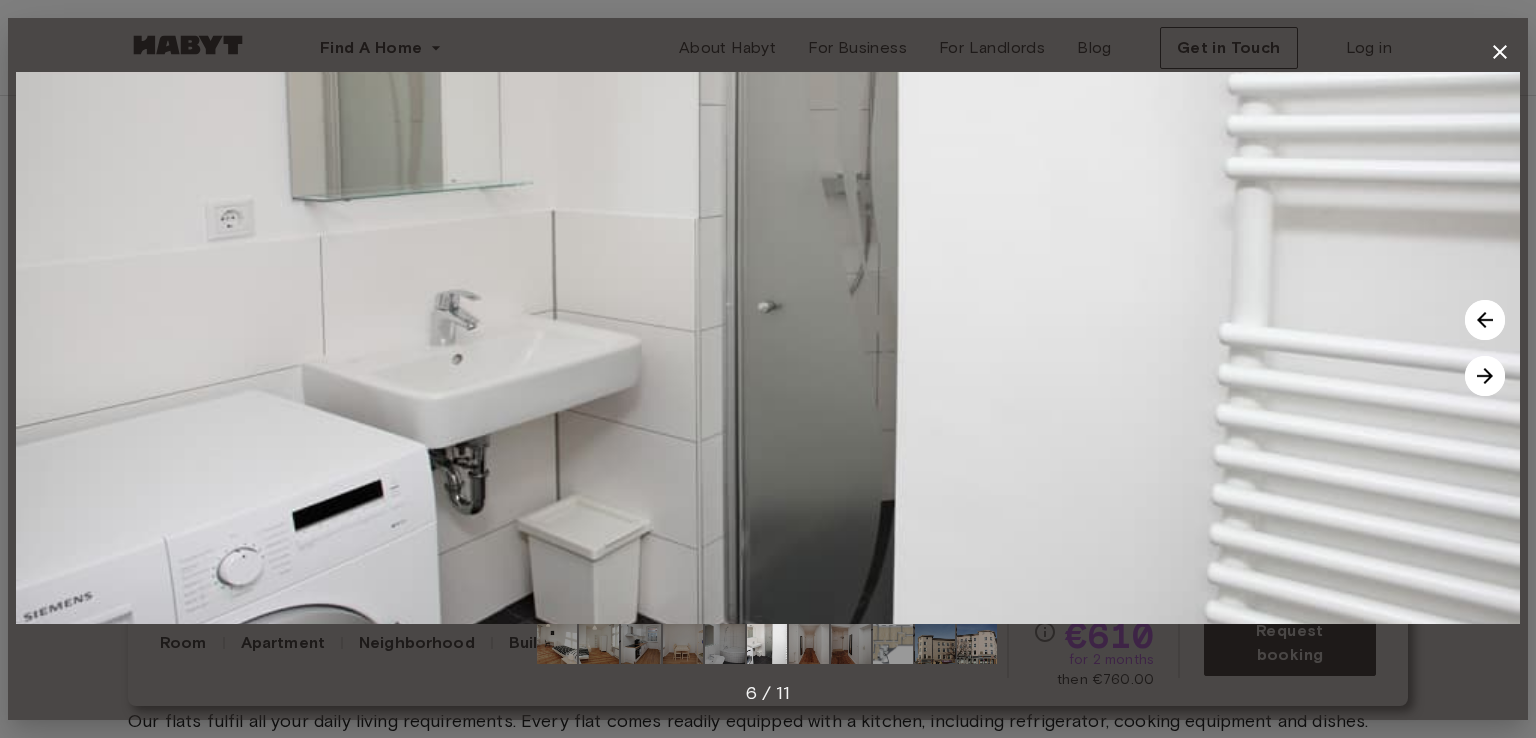 click at bounding box center [1485, 376] 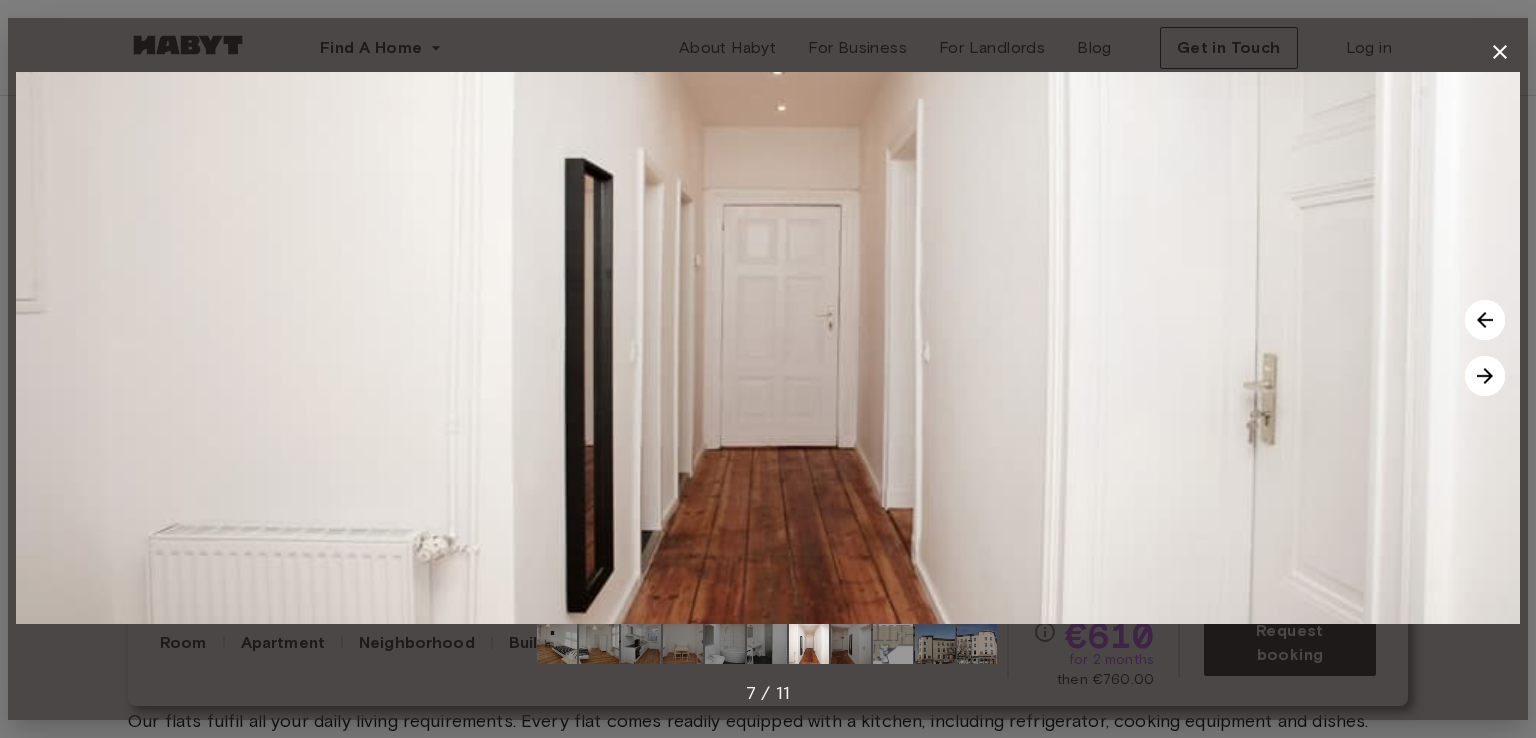 click at bounding box center [1485, 376] 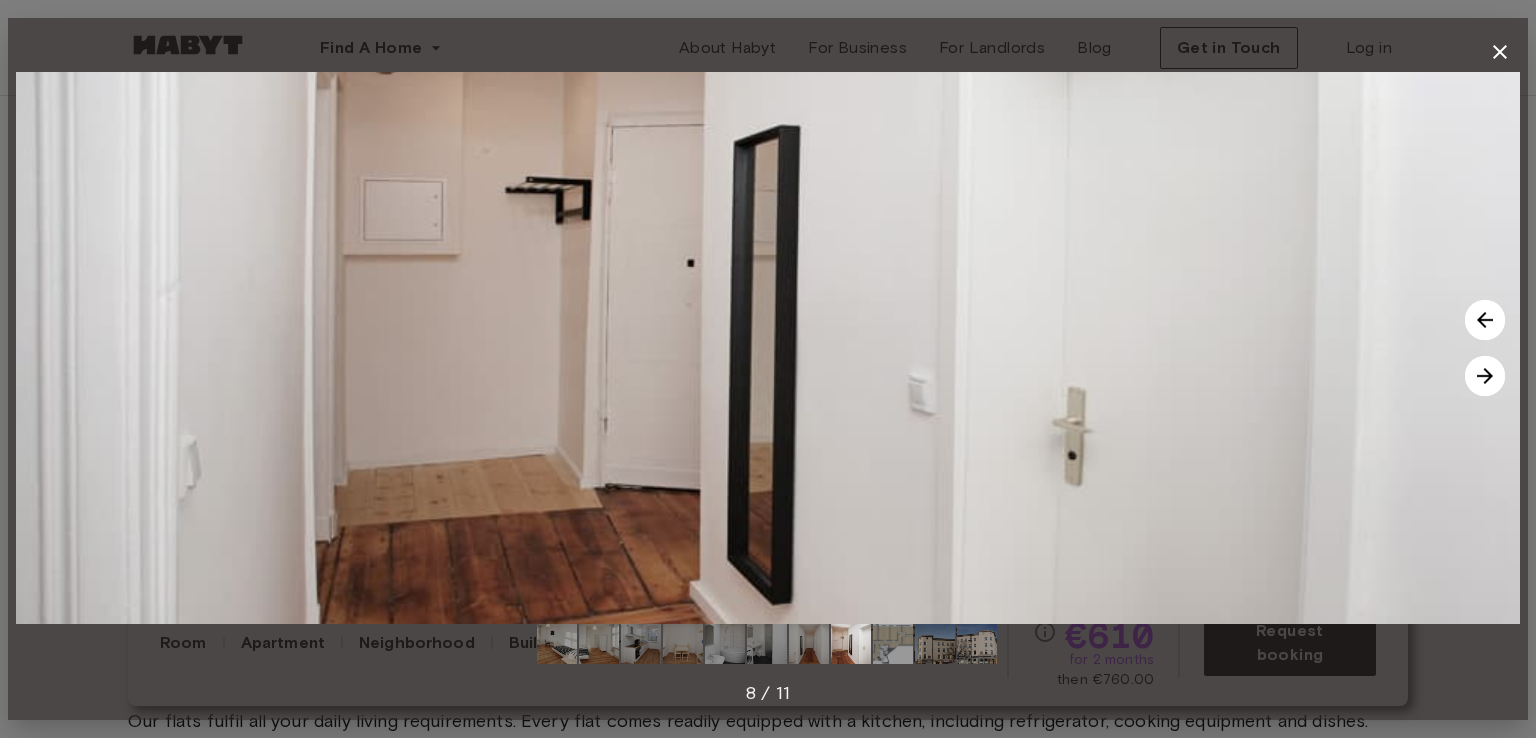 click at bounding box center [1485, 376] 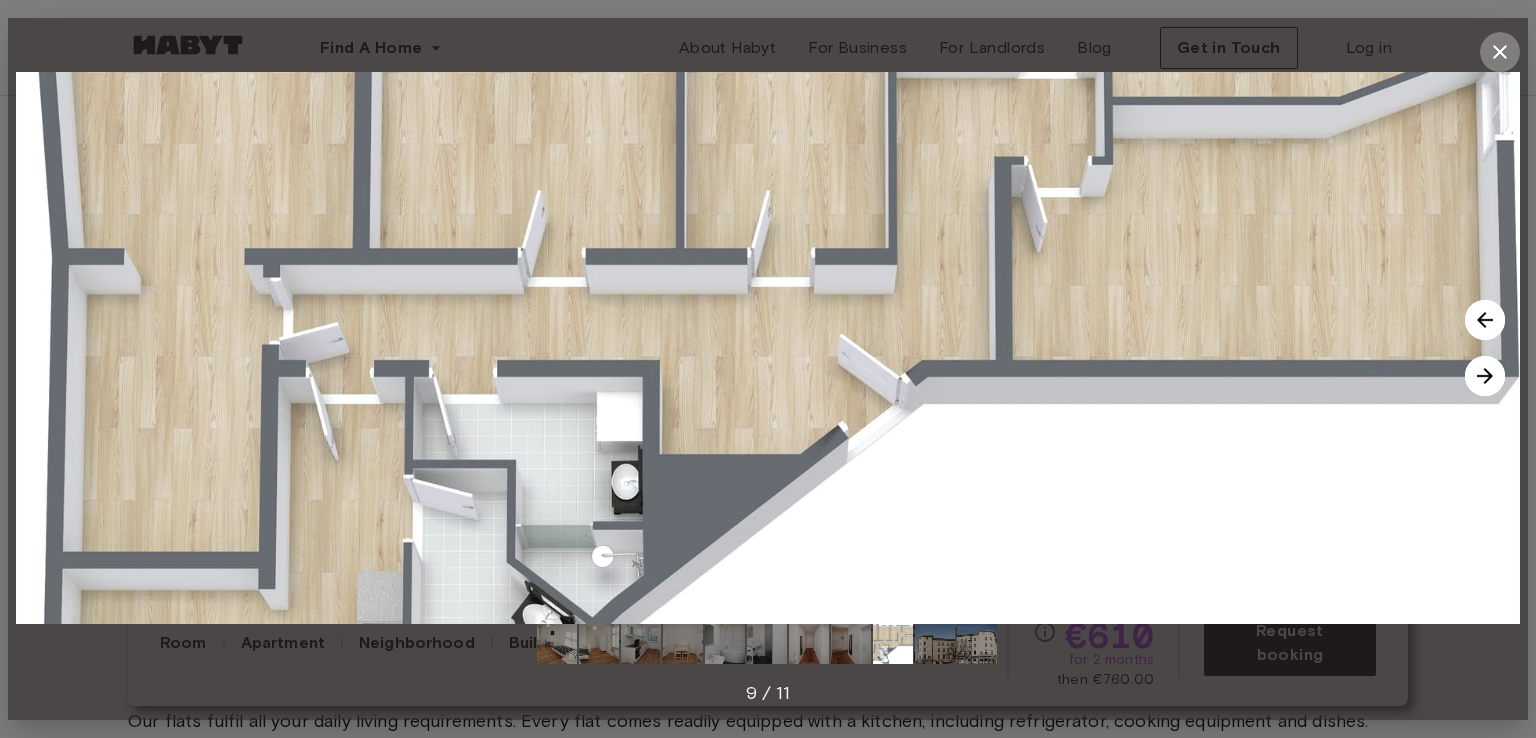 click at bounding box center [1500, 52] 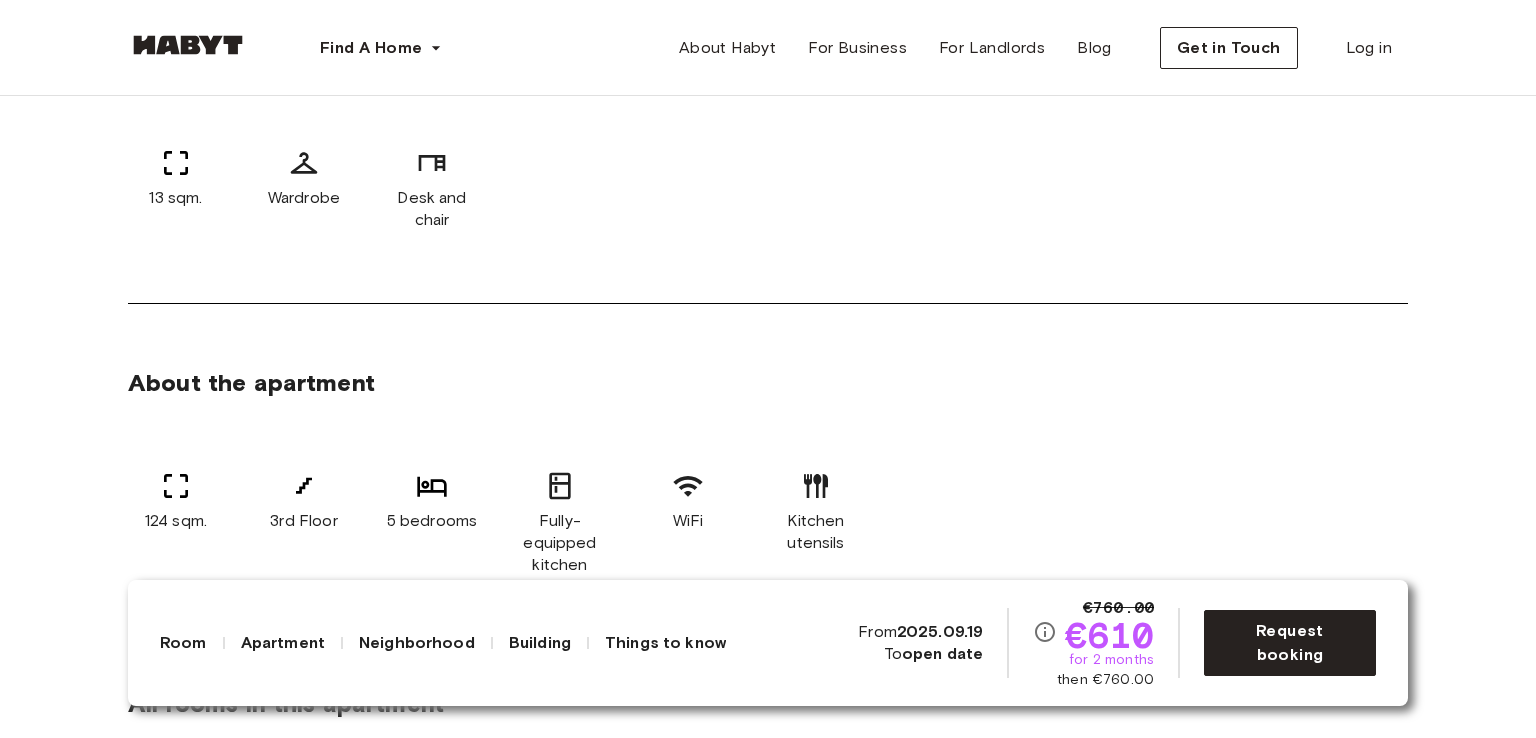 scroll, scrollTop: 1100, scrollLeft: 0, axis: vertical 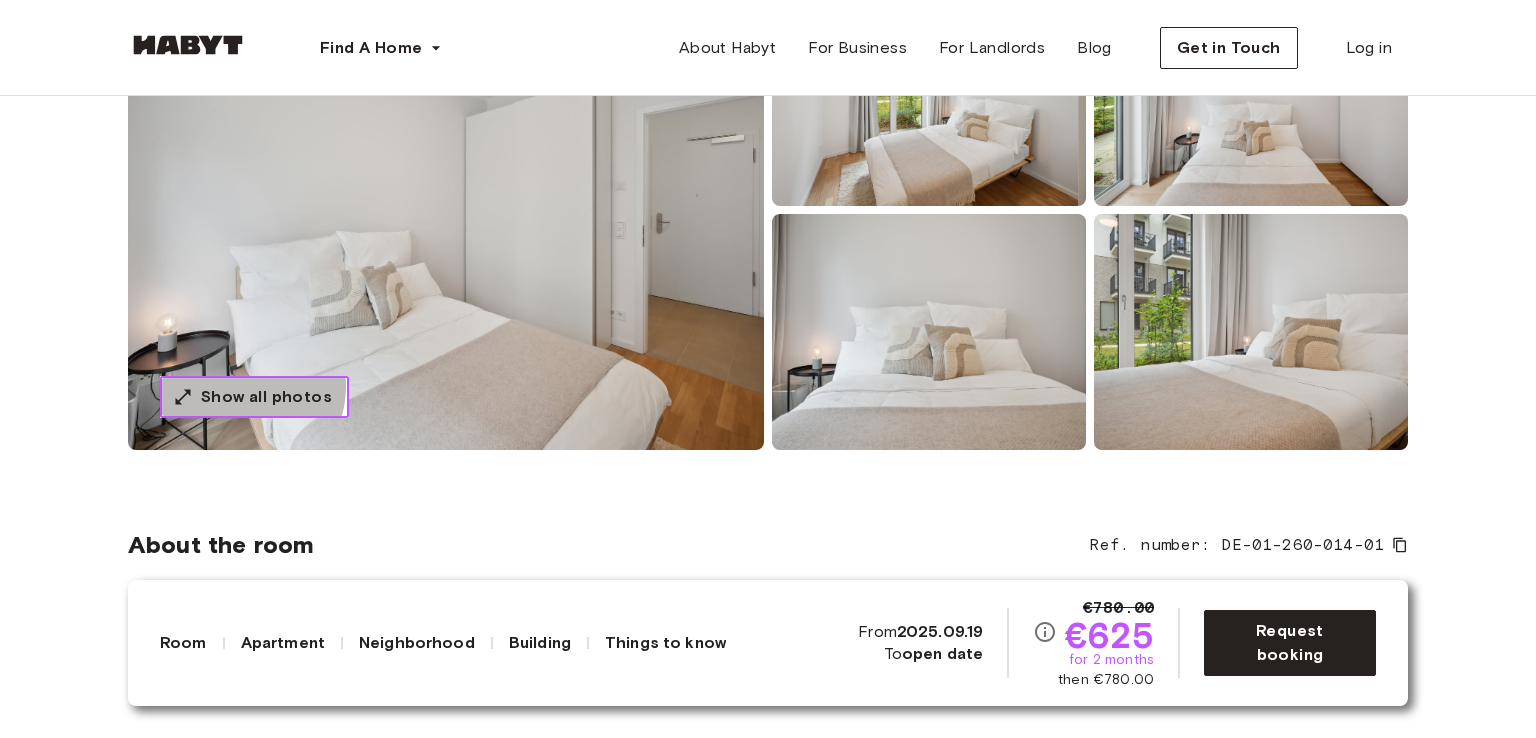 click on "Show all photos" at bounding box center (266, 397) 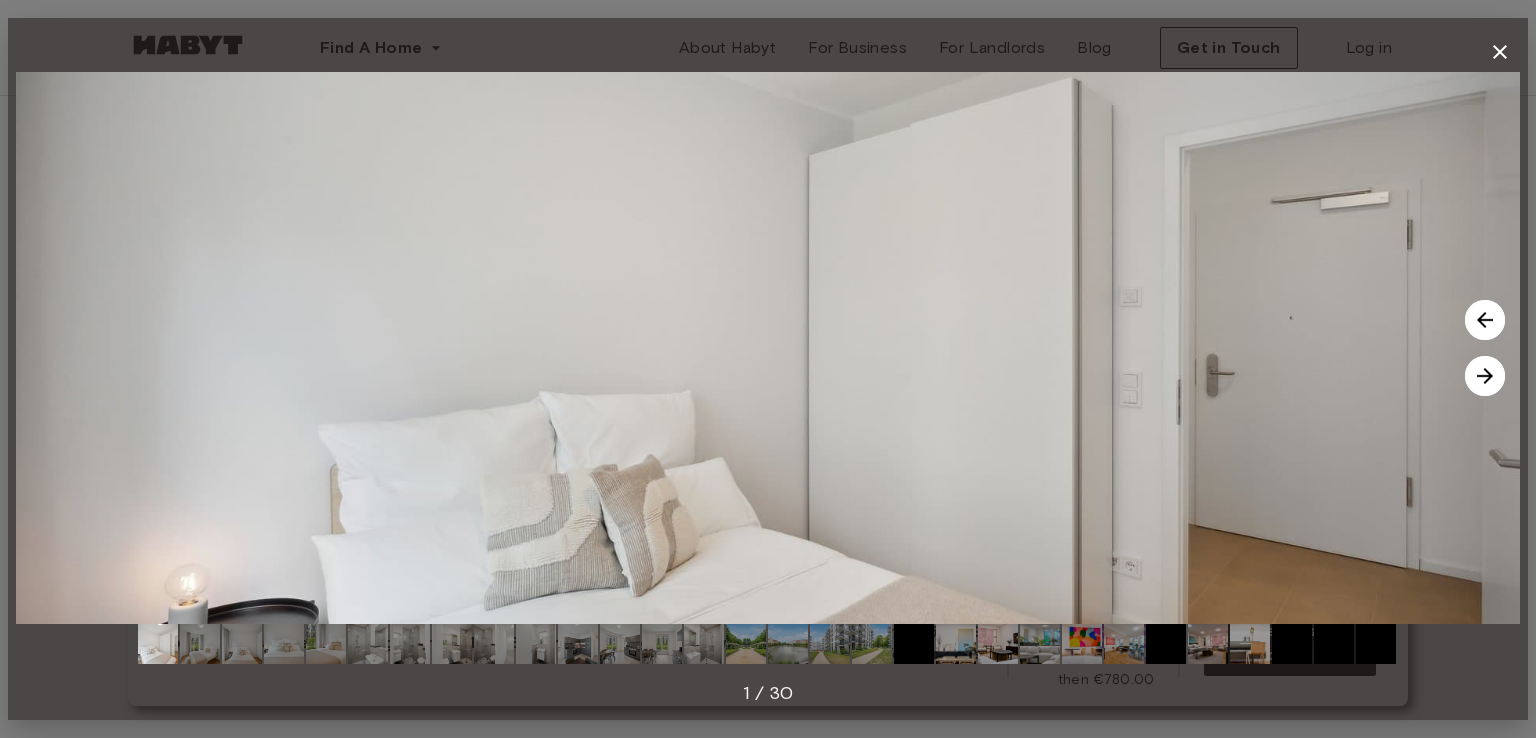 click 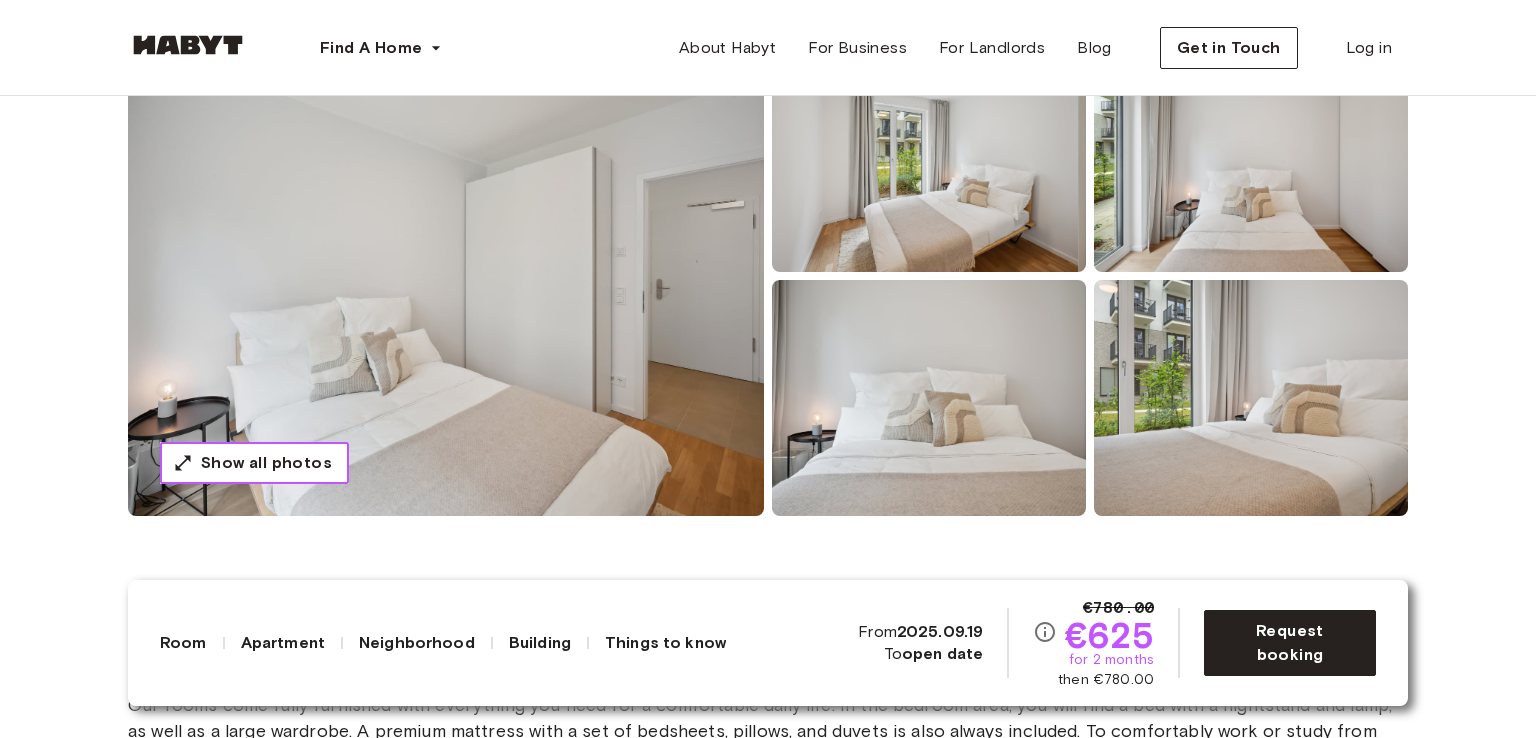 scroll, scrollTop: 200, scrollLeft: 0, axis: vertical 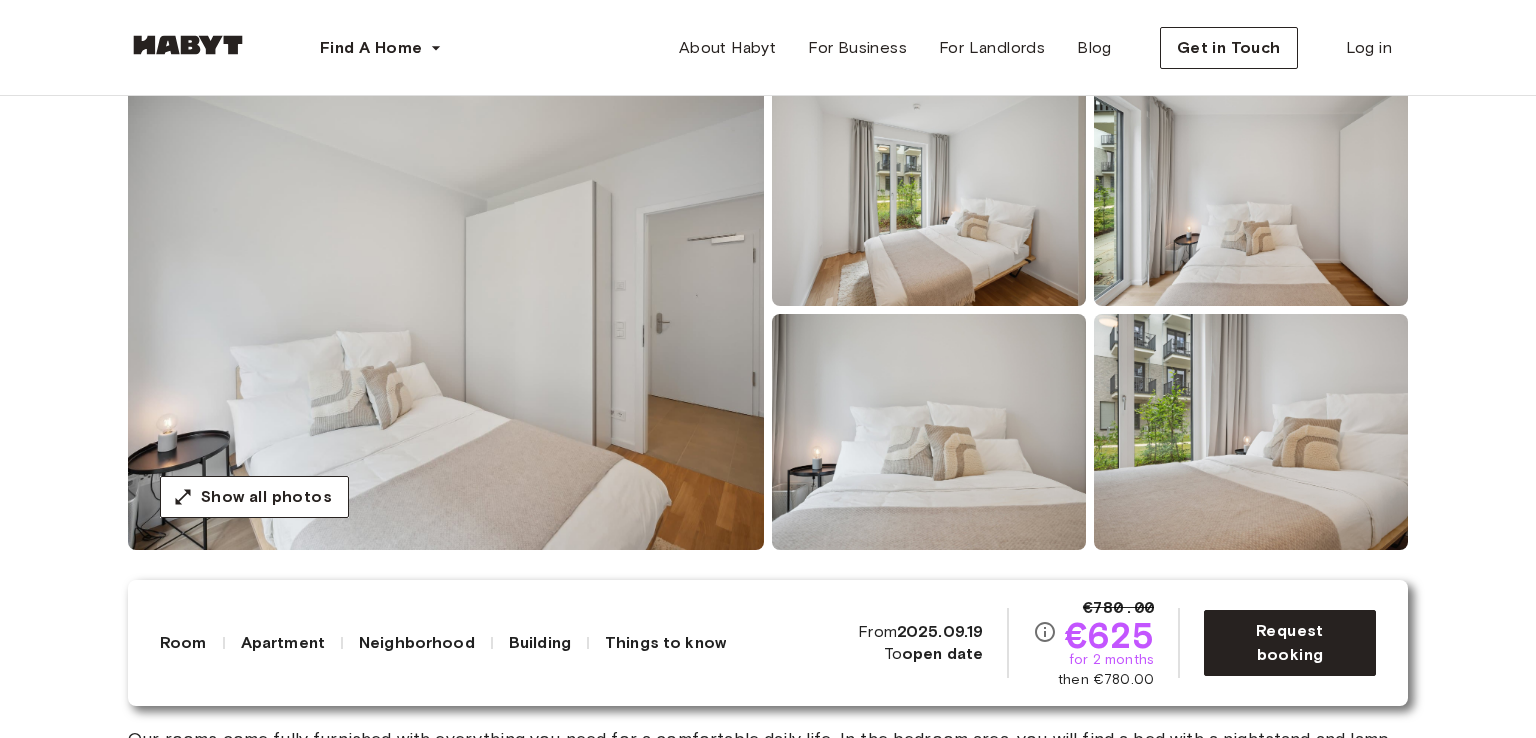 click at bounding box center (929, 188) 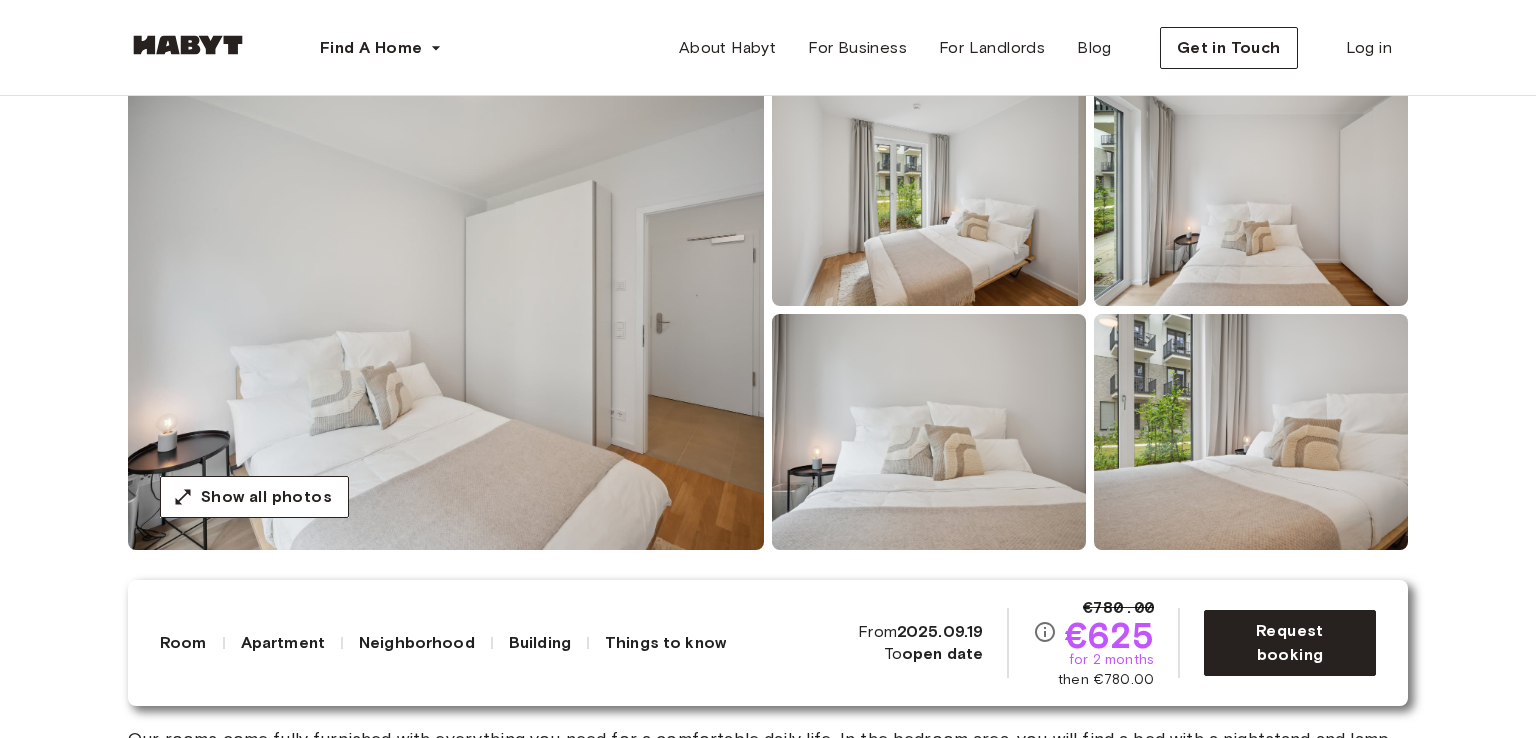 click at bounding box center [446, 310] 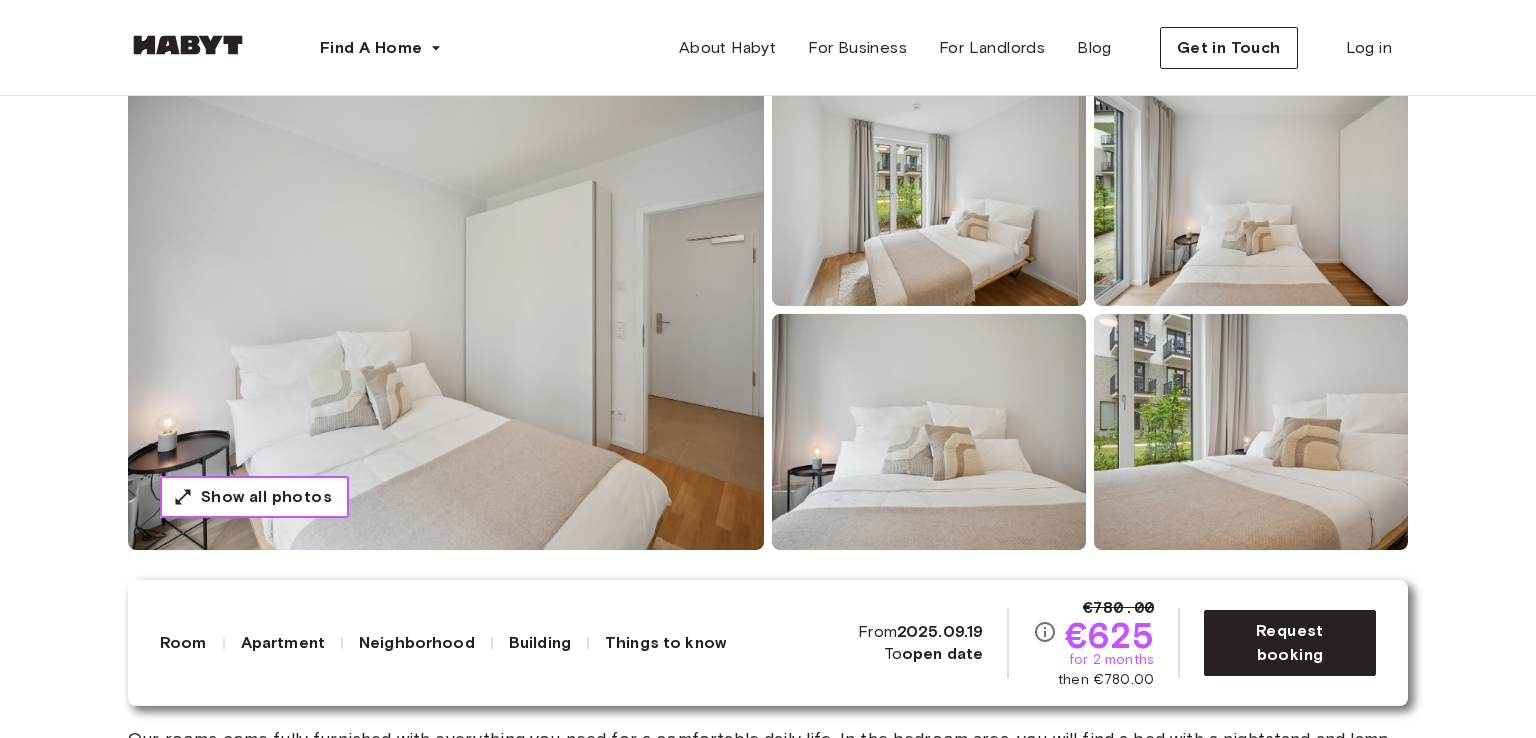 click on "Show all photos" at bounding box center [254, 497] 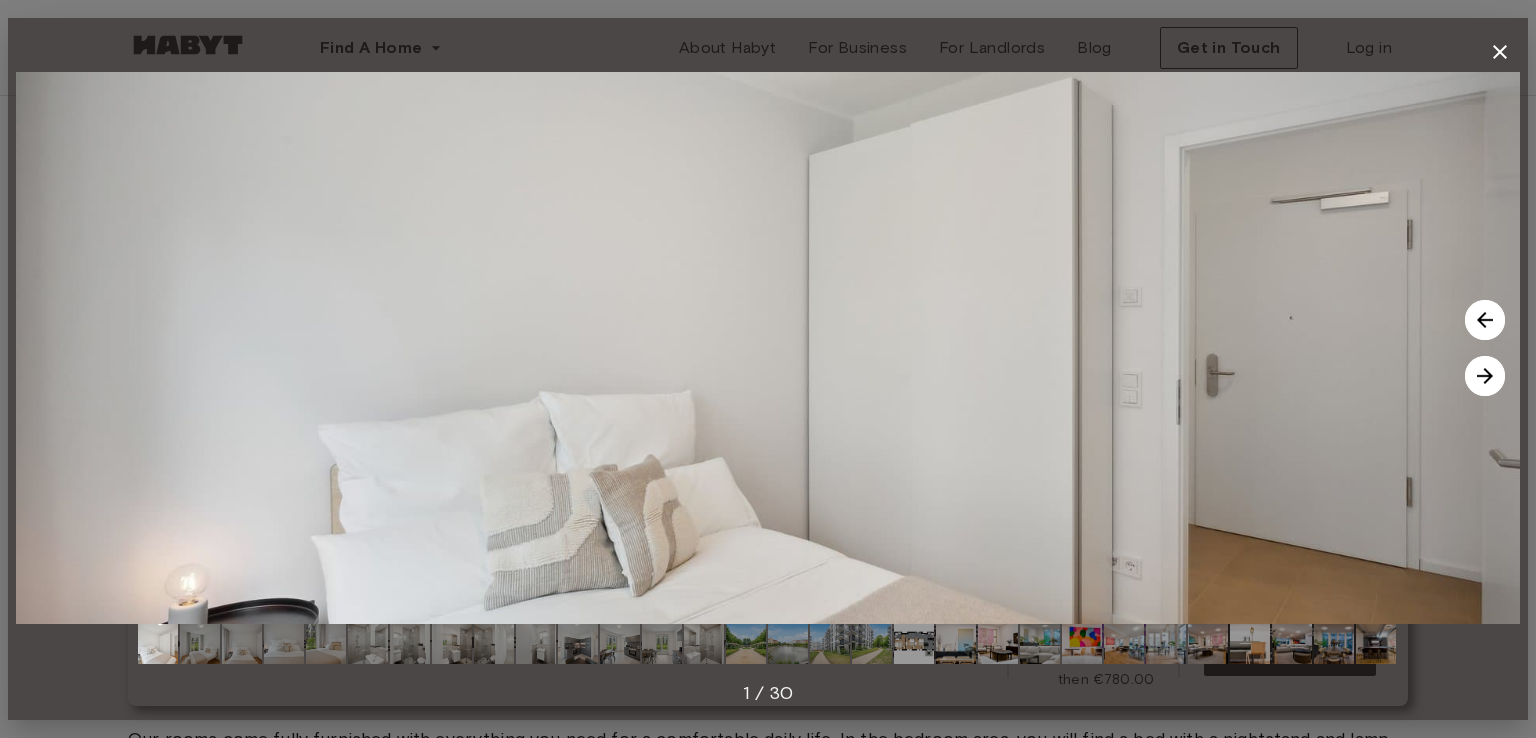 click at bounding box center [1485, 376] 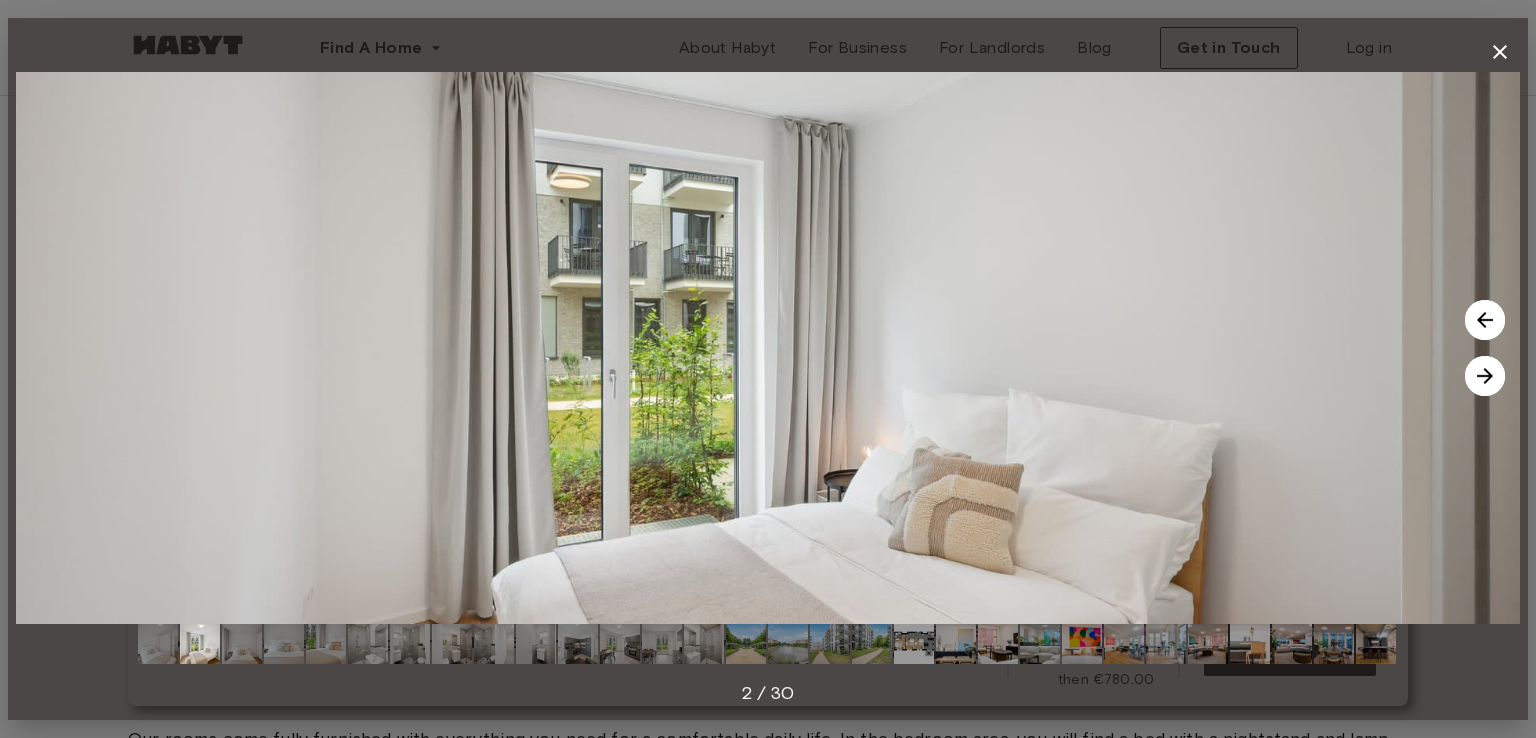 click at bounding box center [1485, 376] 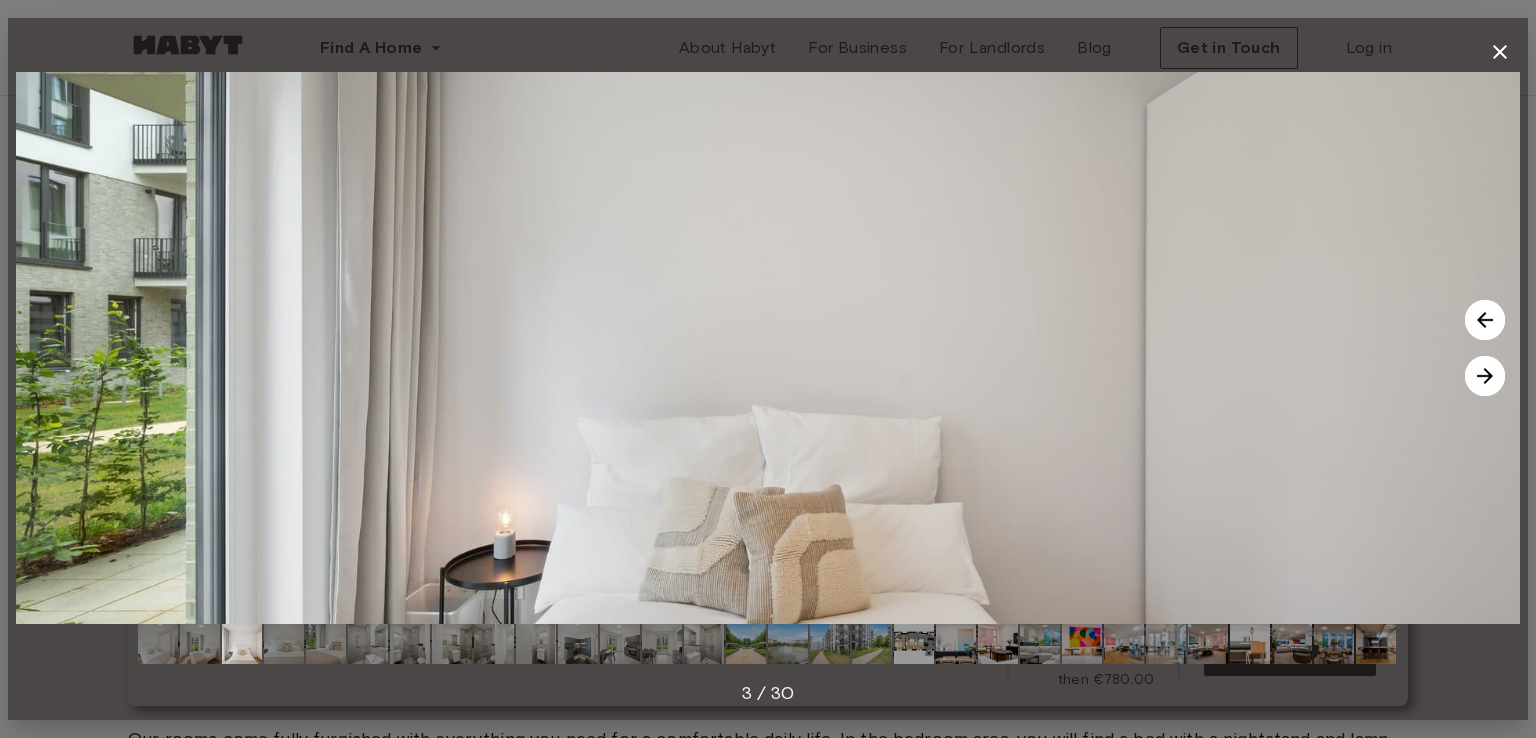 click at bounding box center [1485, 376] 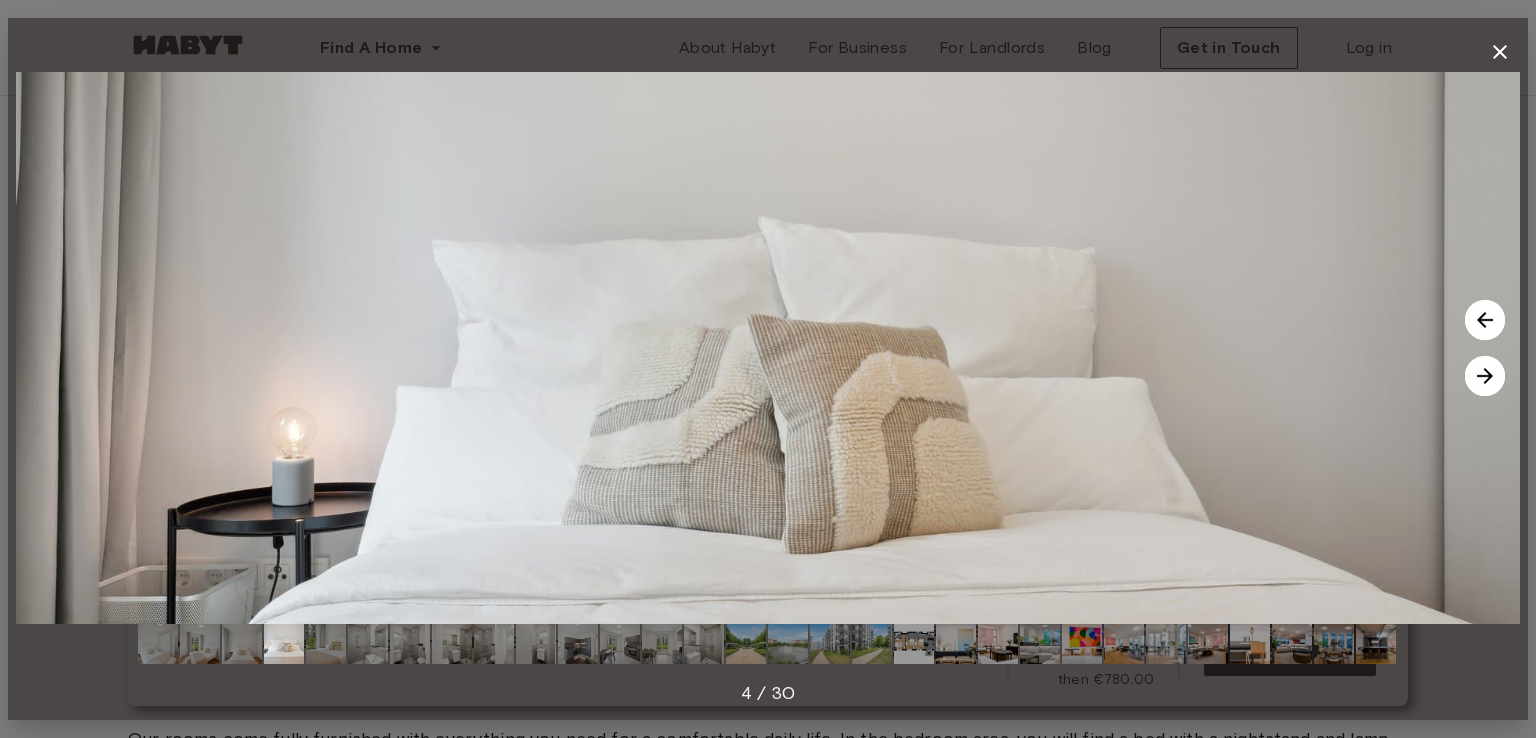 click at bounding box center (1485, 376) 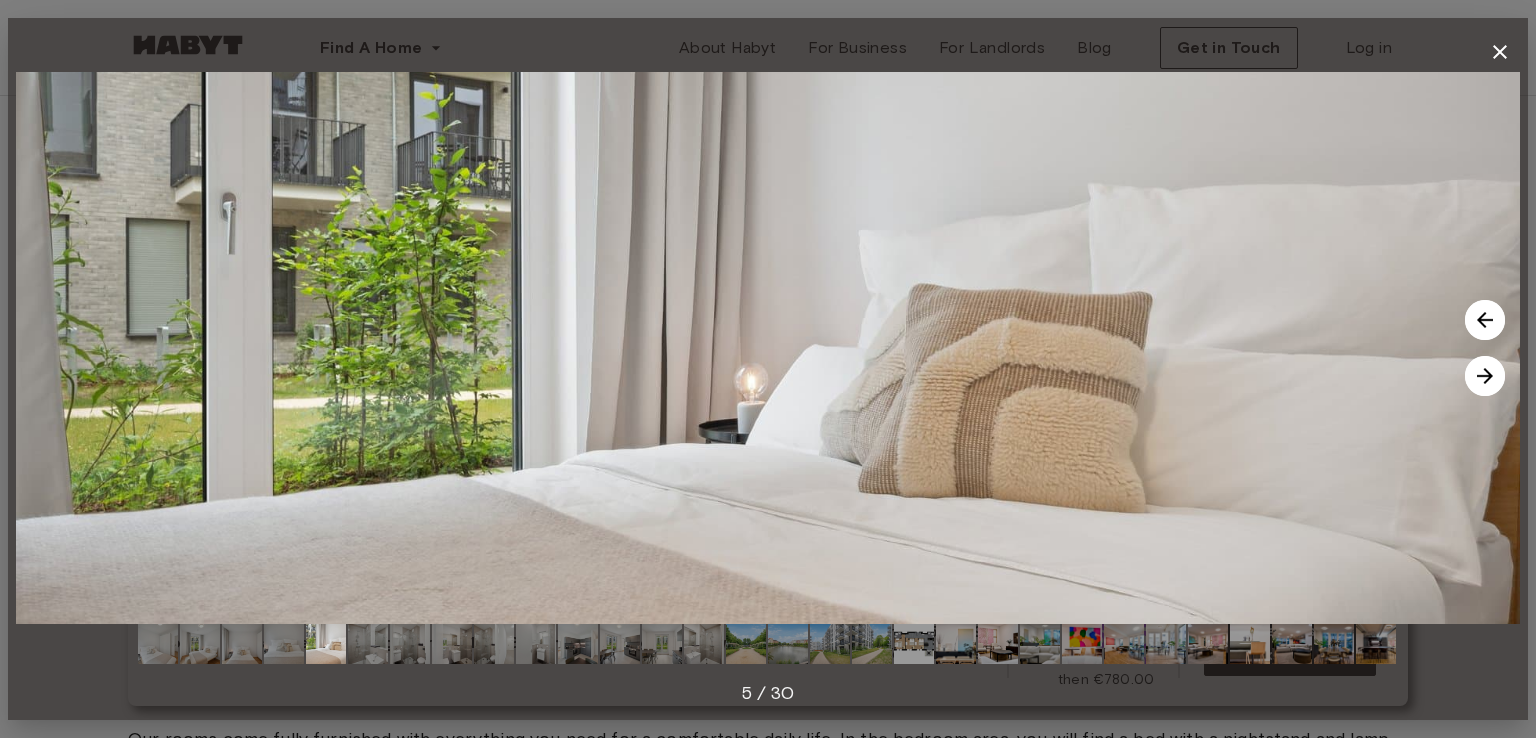 click at bounding box center (1485, 376) 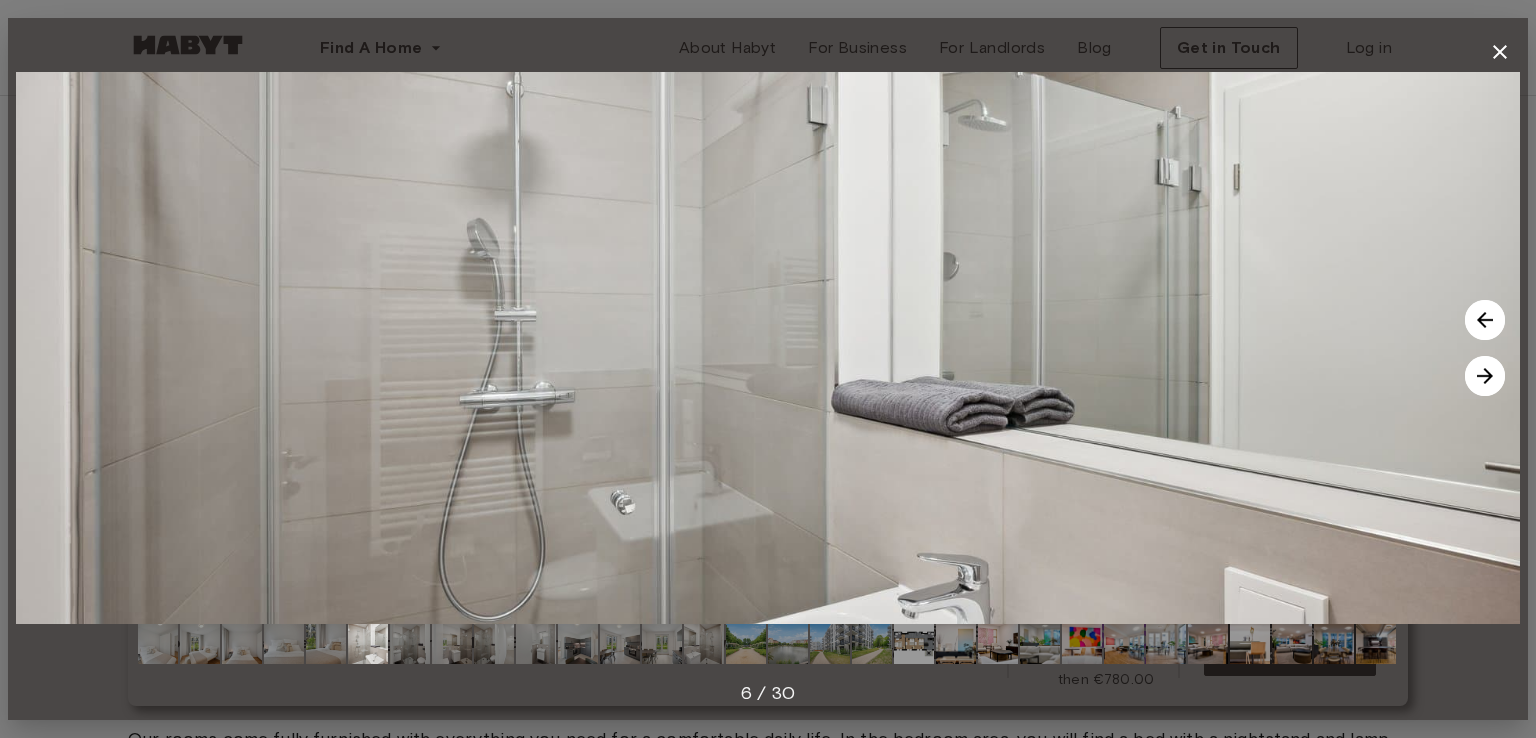 click at bounding box center [1485, 376] 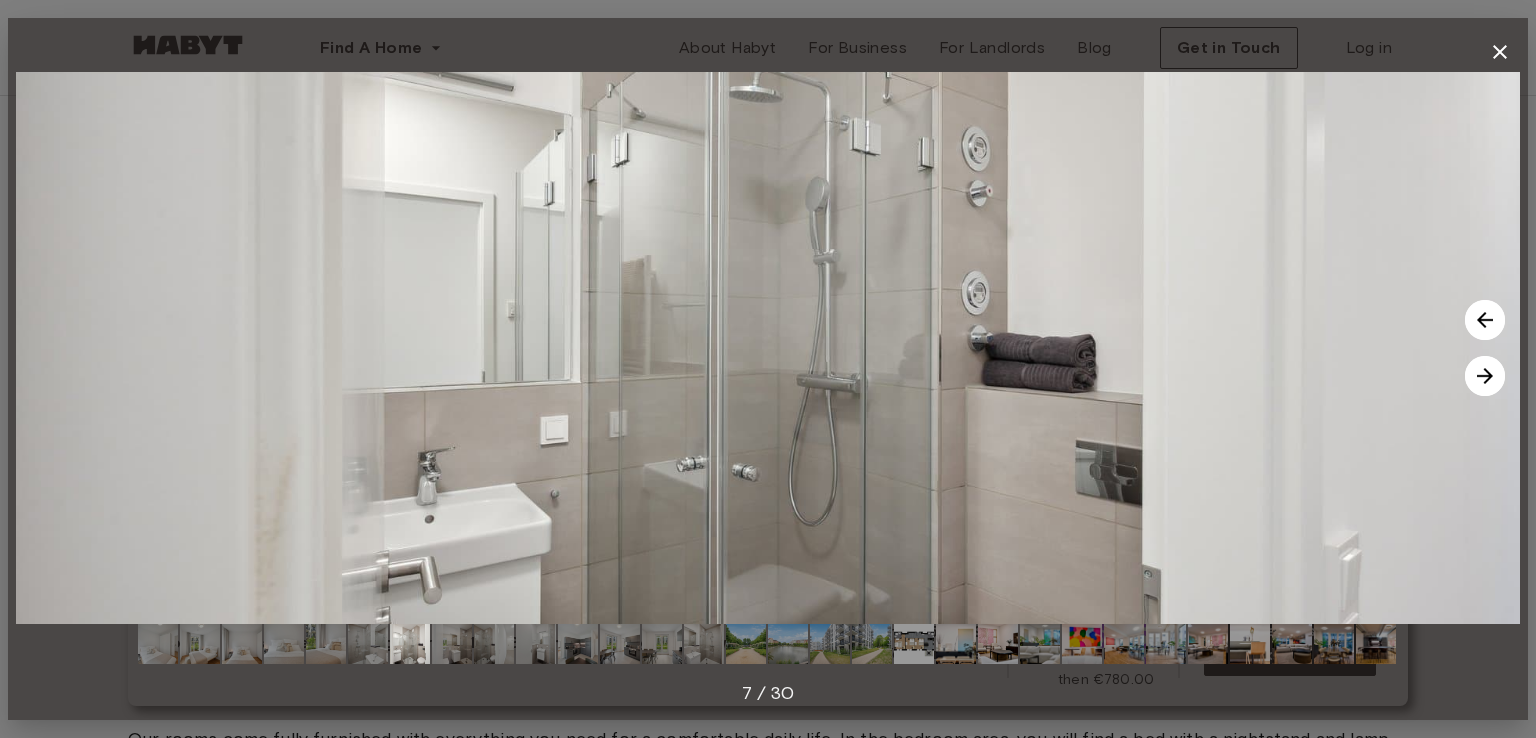 click at bounding box center (1485, 376) 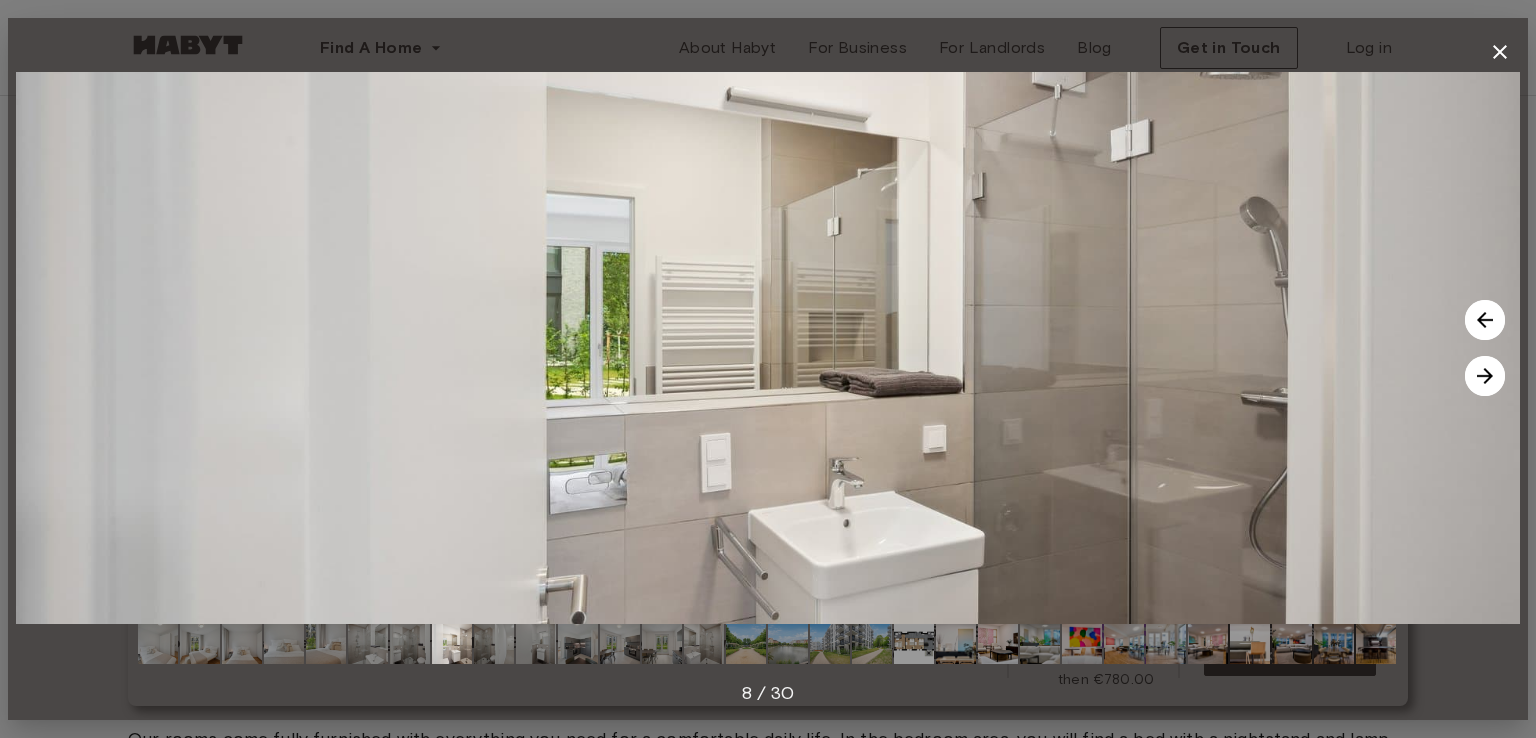click at bounding box center [1485, 376] 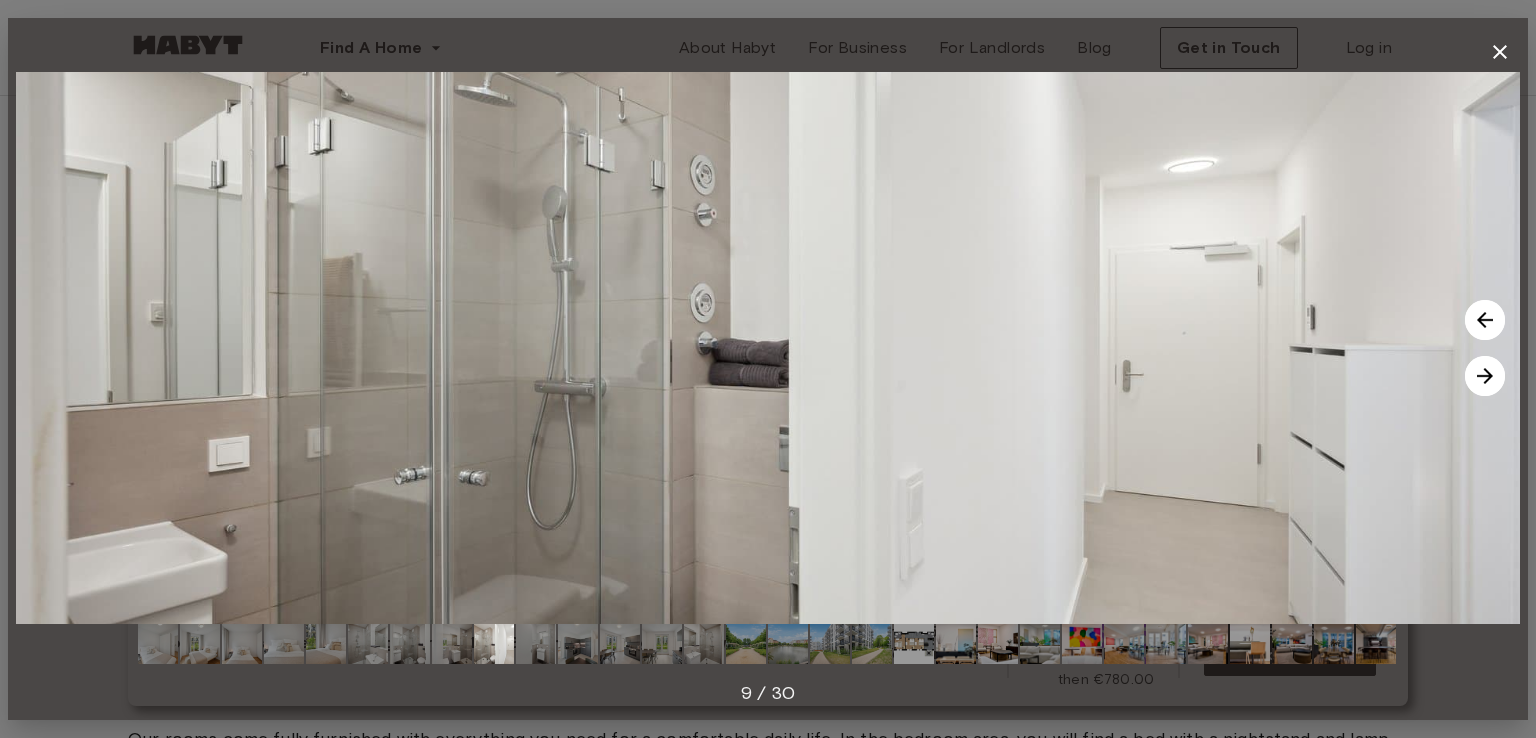 click at bounding box center (1485, 376) 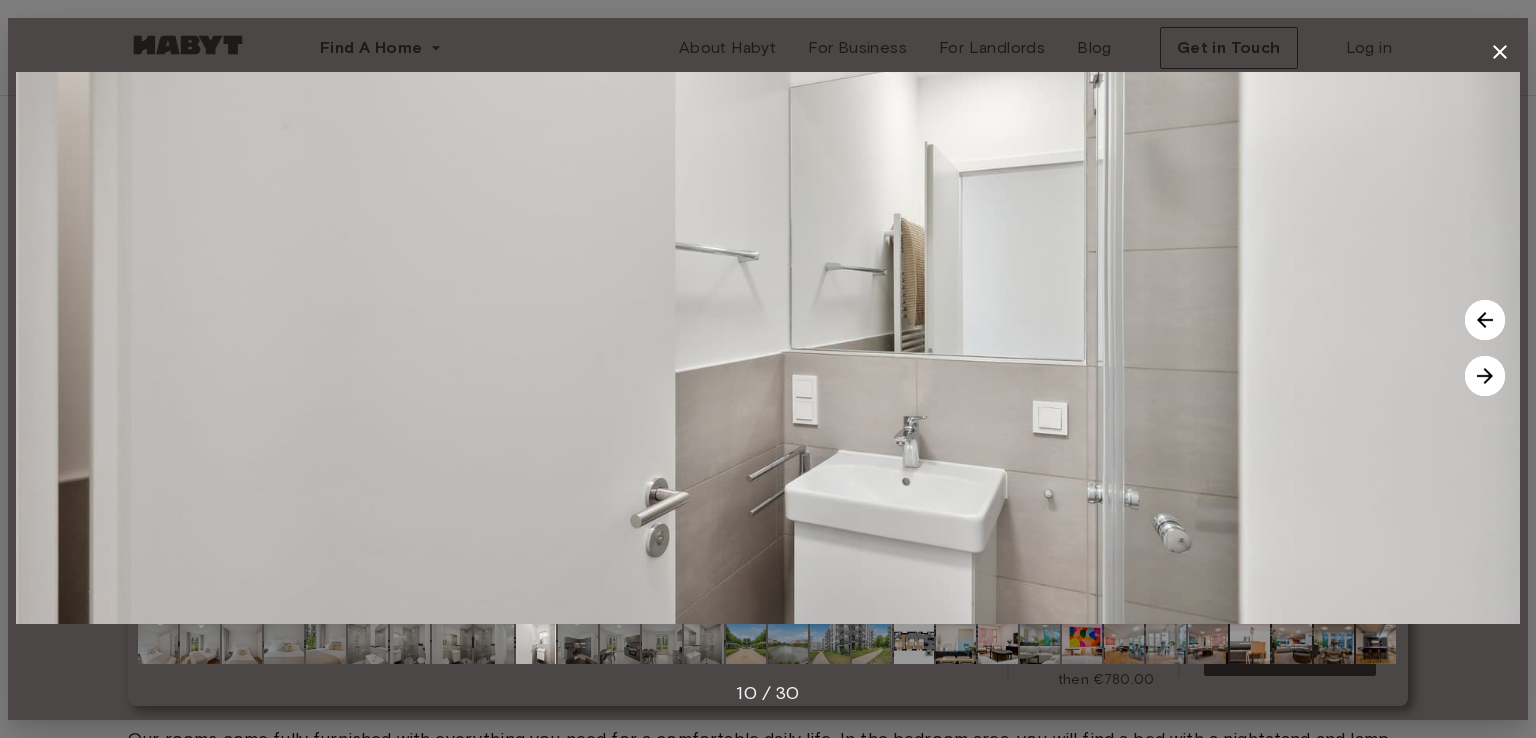 click at bounding box center [1485, 376] 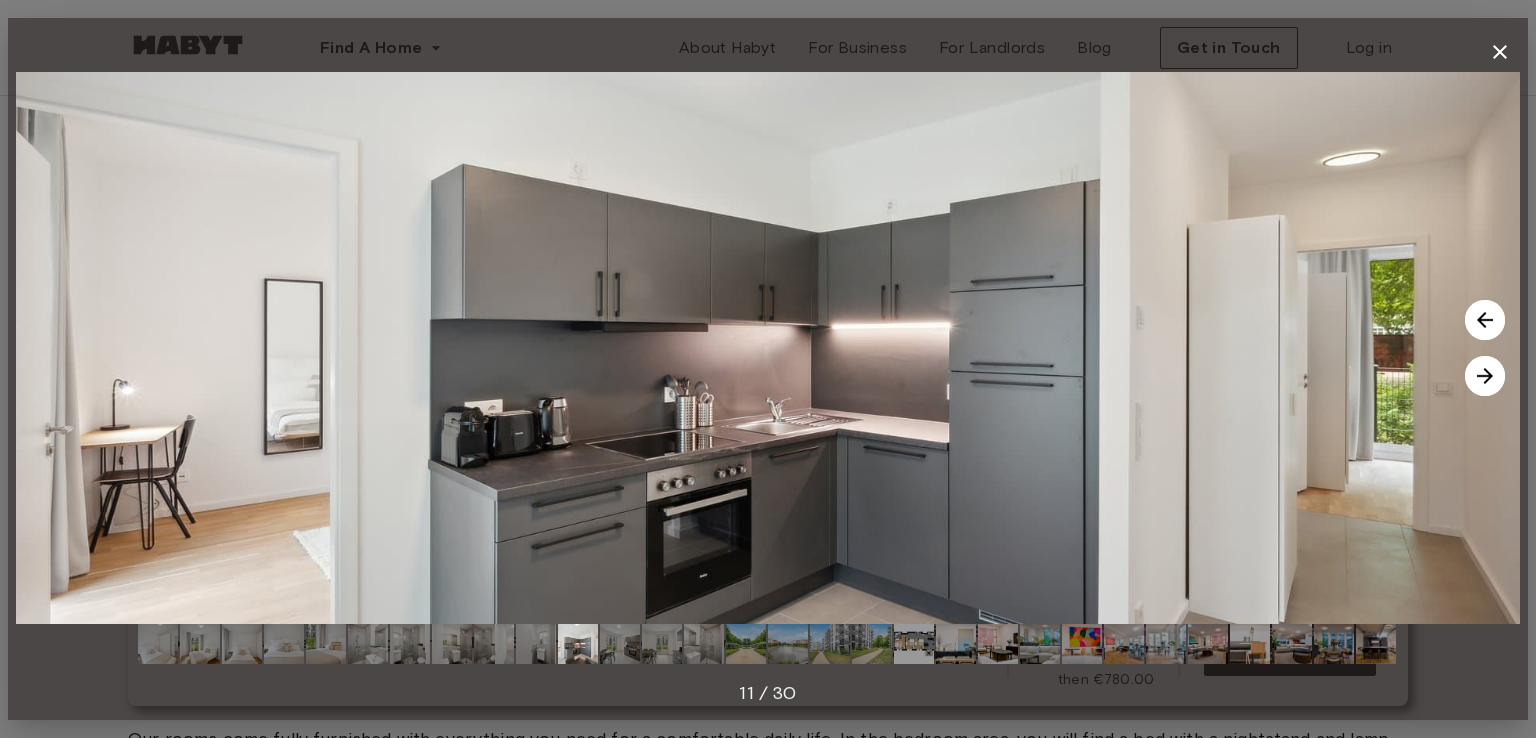 click at bounding box center [1485, 376] 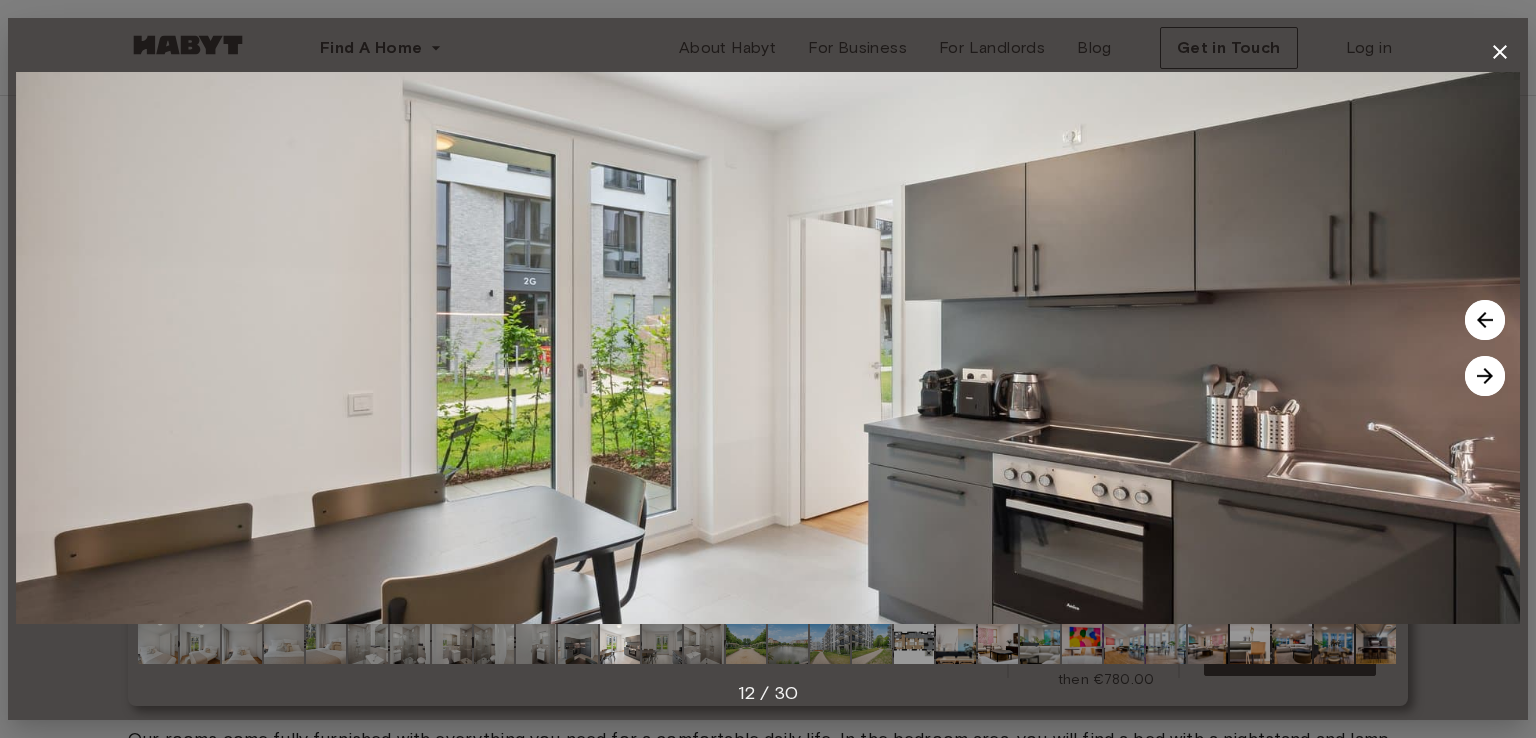 click at bounding box center (1485, 376) 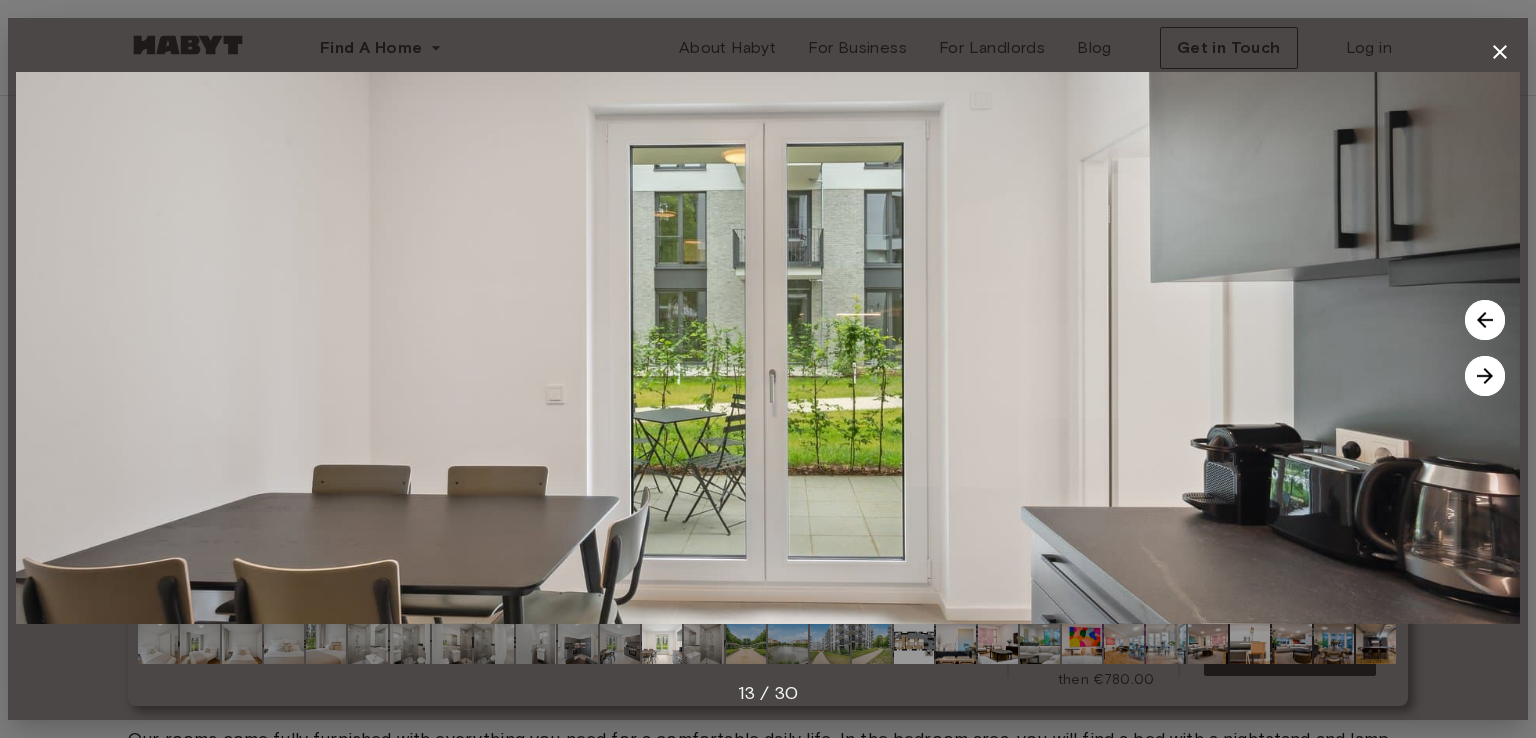 click at bounding box center (1485, 376) 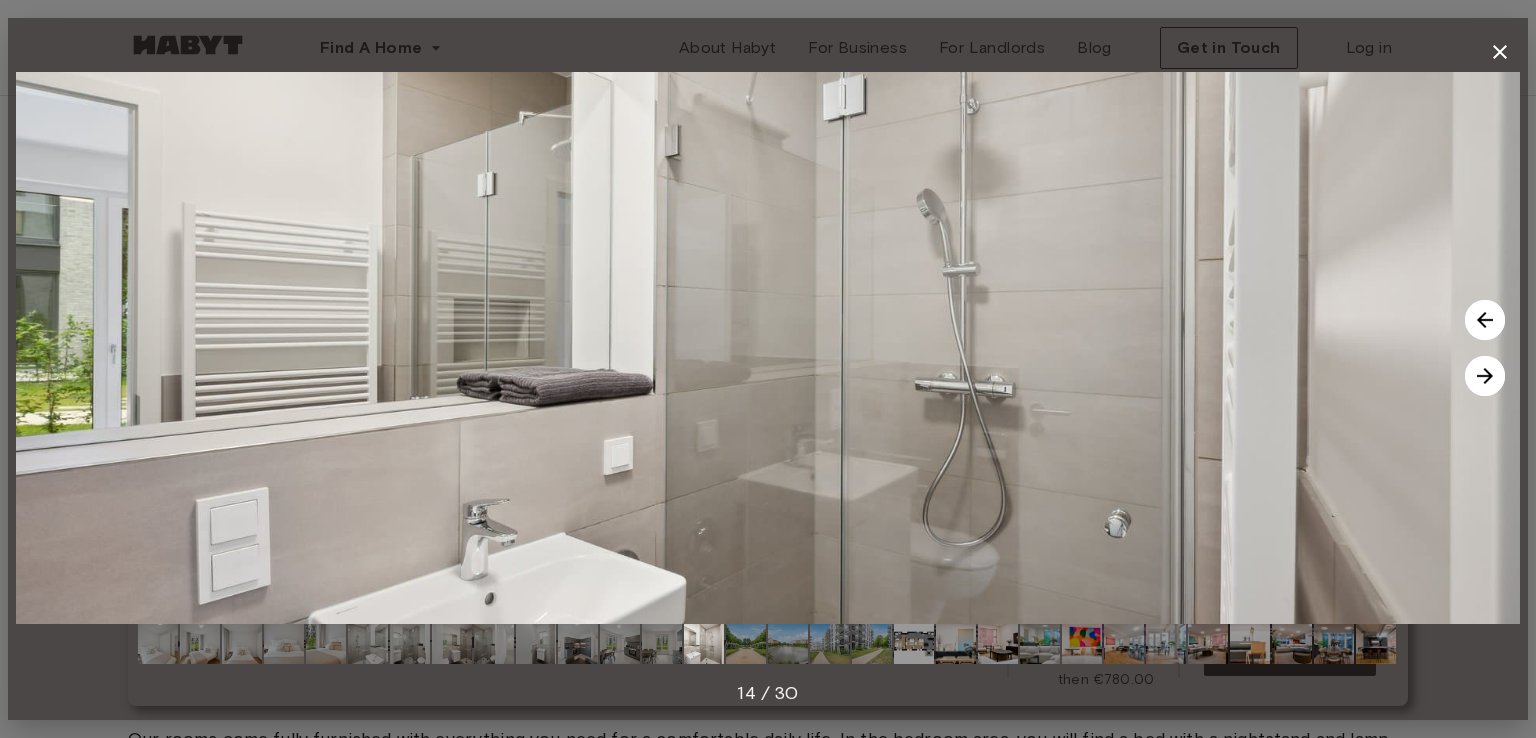 click at bounding box center (1485, 376) 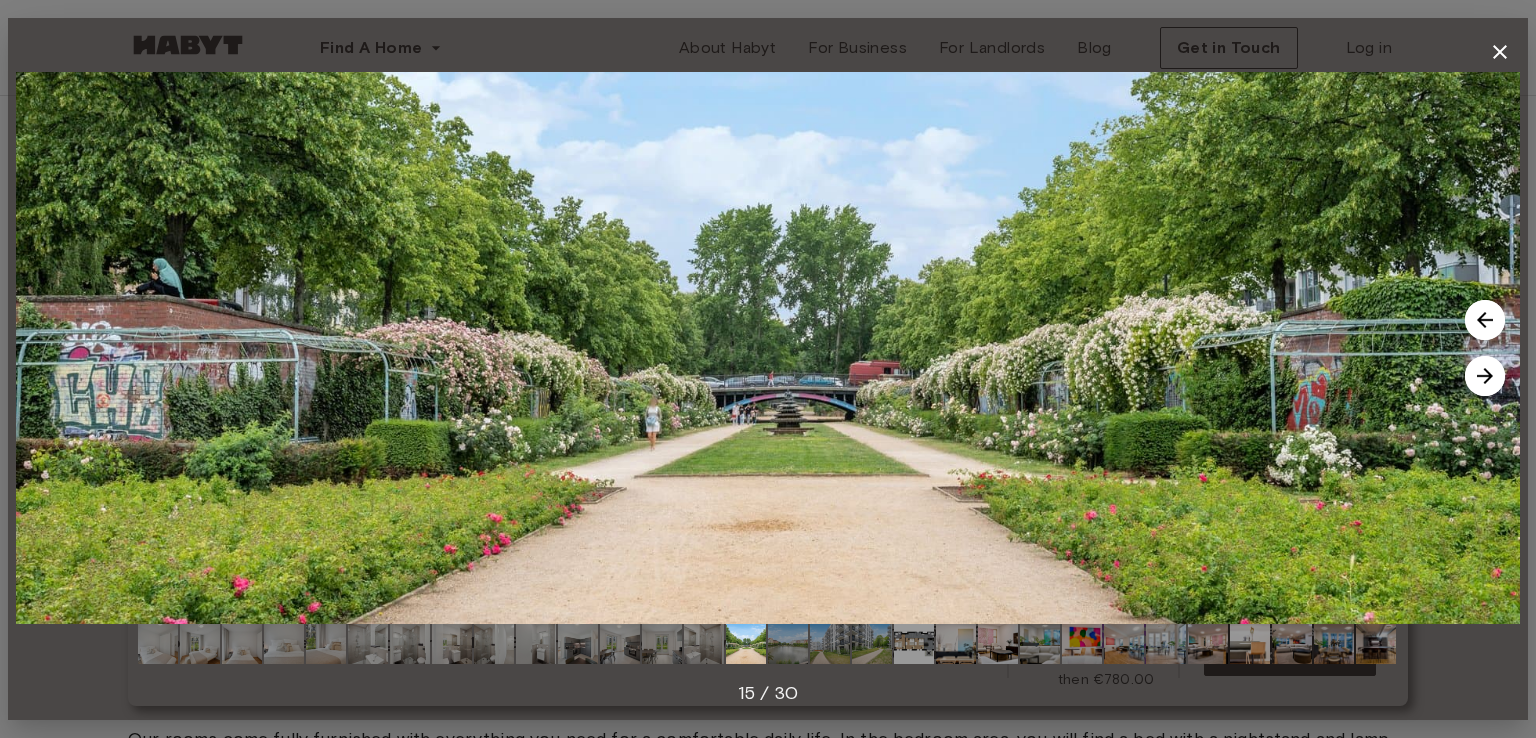 click at bounding box center (1485, 376) 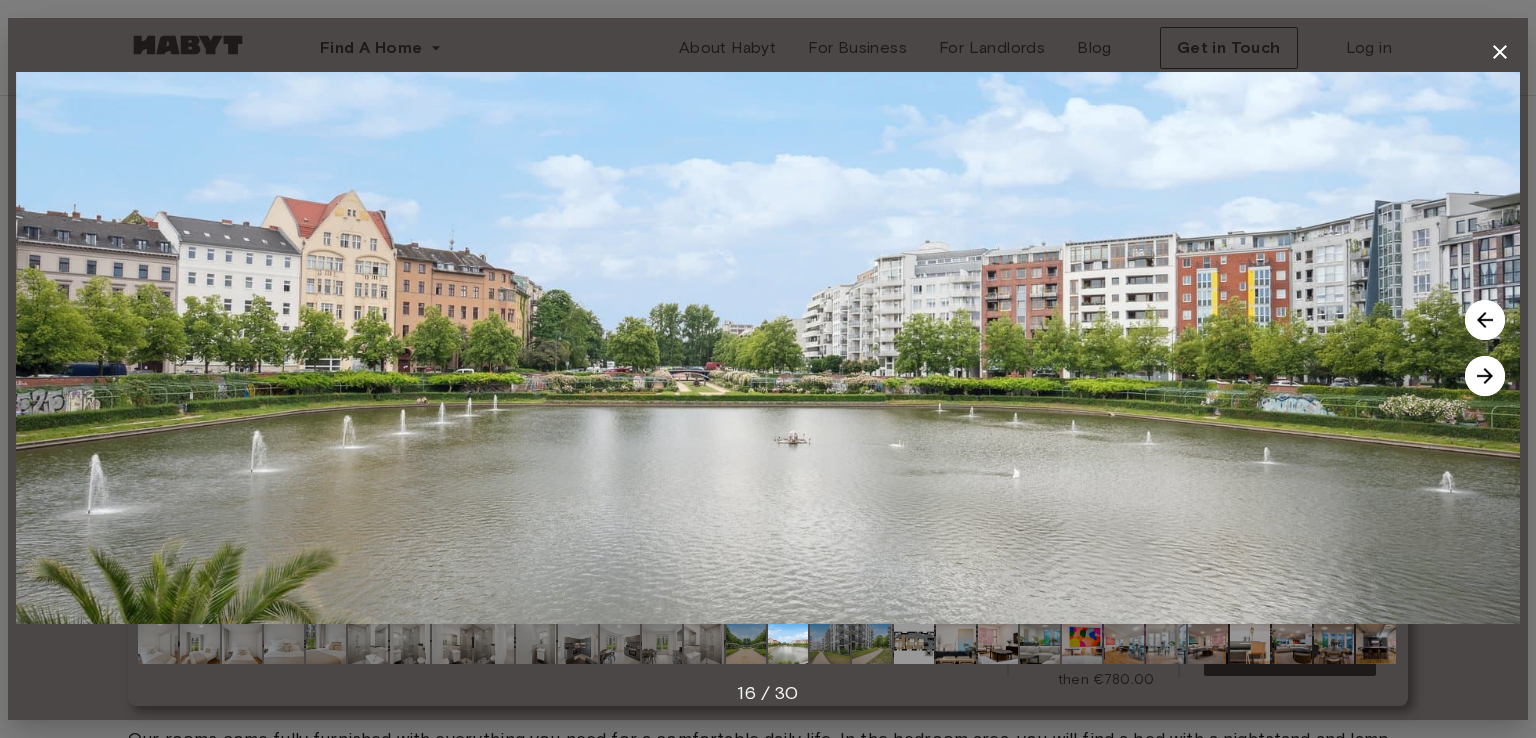 click at bounding box center [1485, 376] 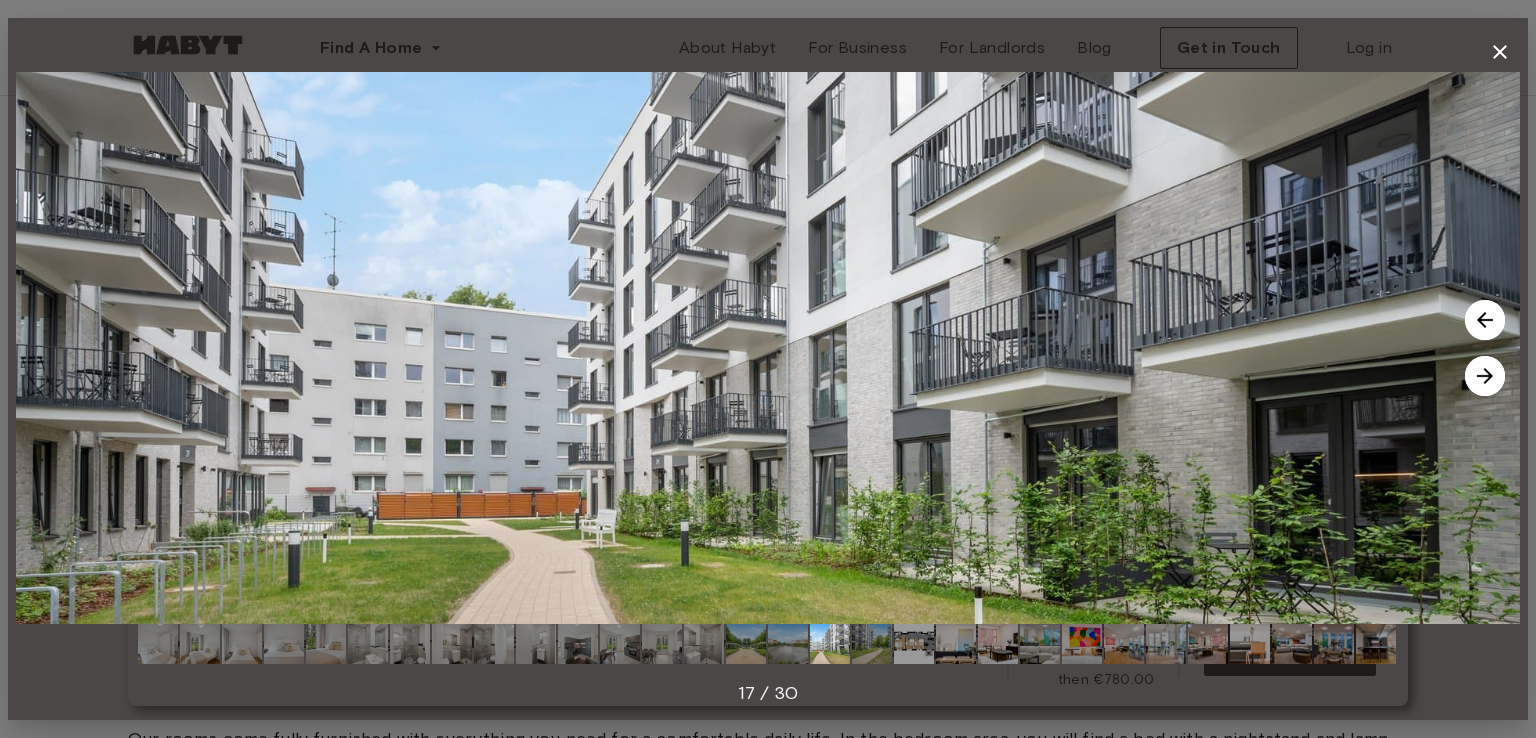 click at bounding box center (1485, 376) 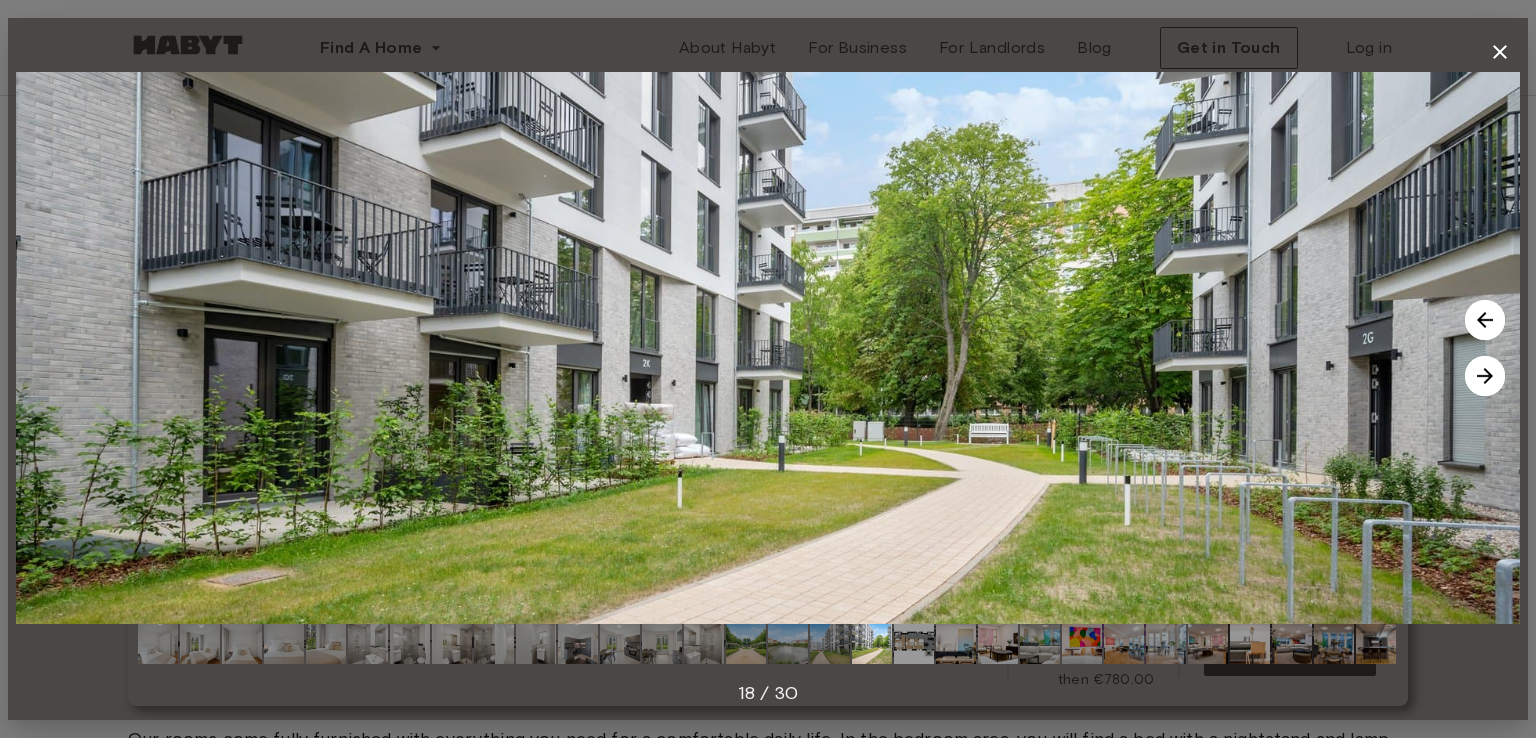 click at bounding box center [1485, 376] 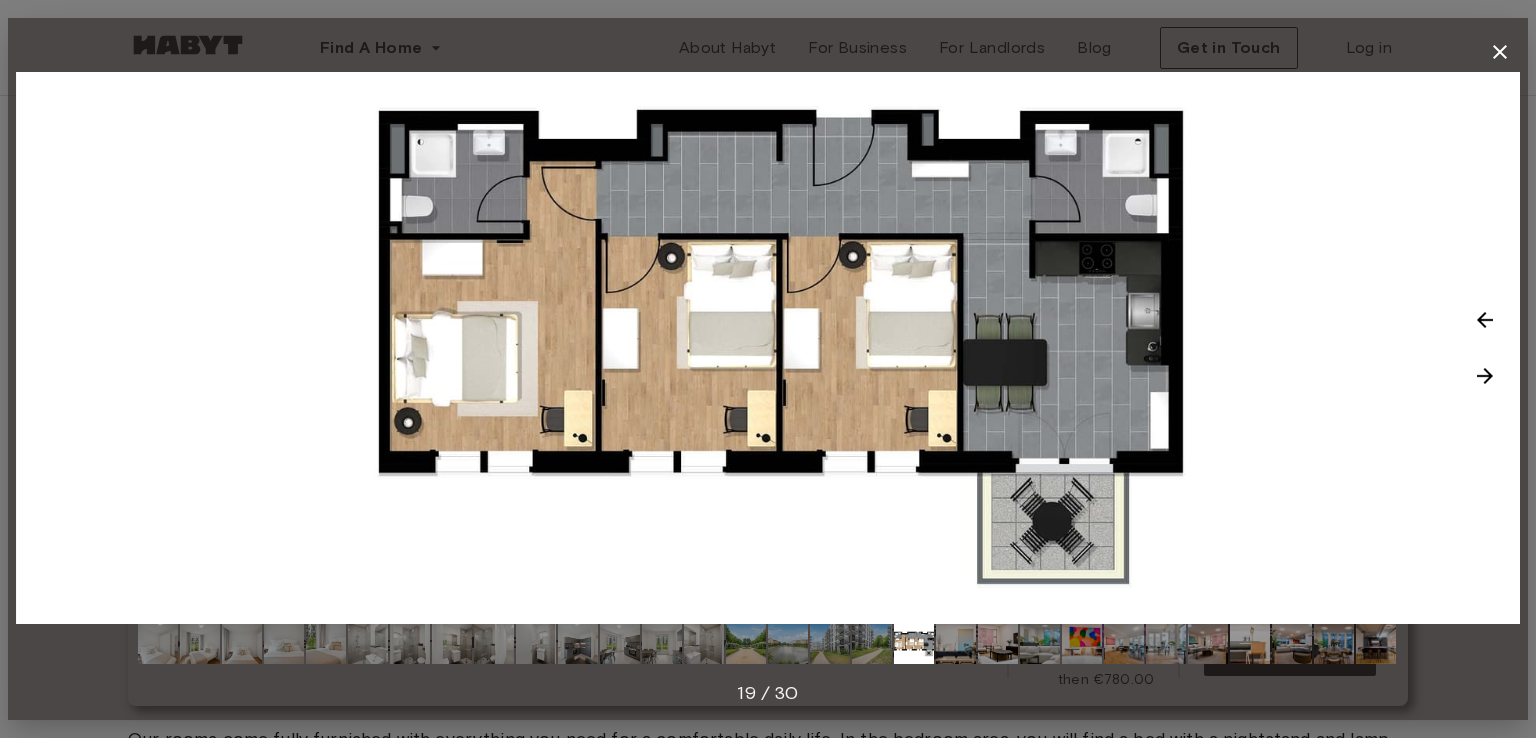 click at bounding box center (1485, 376) 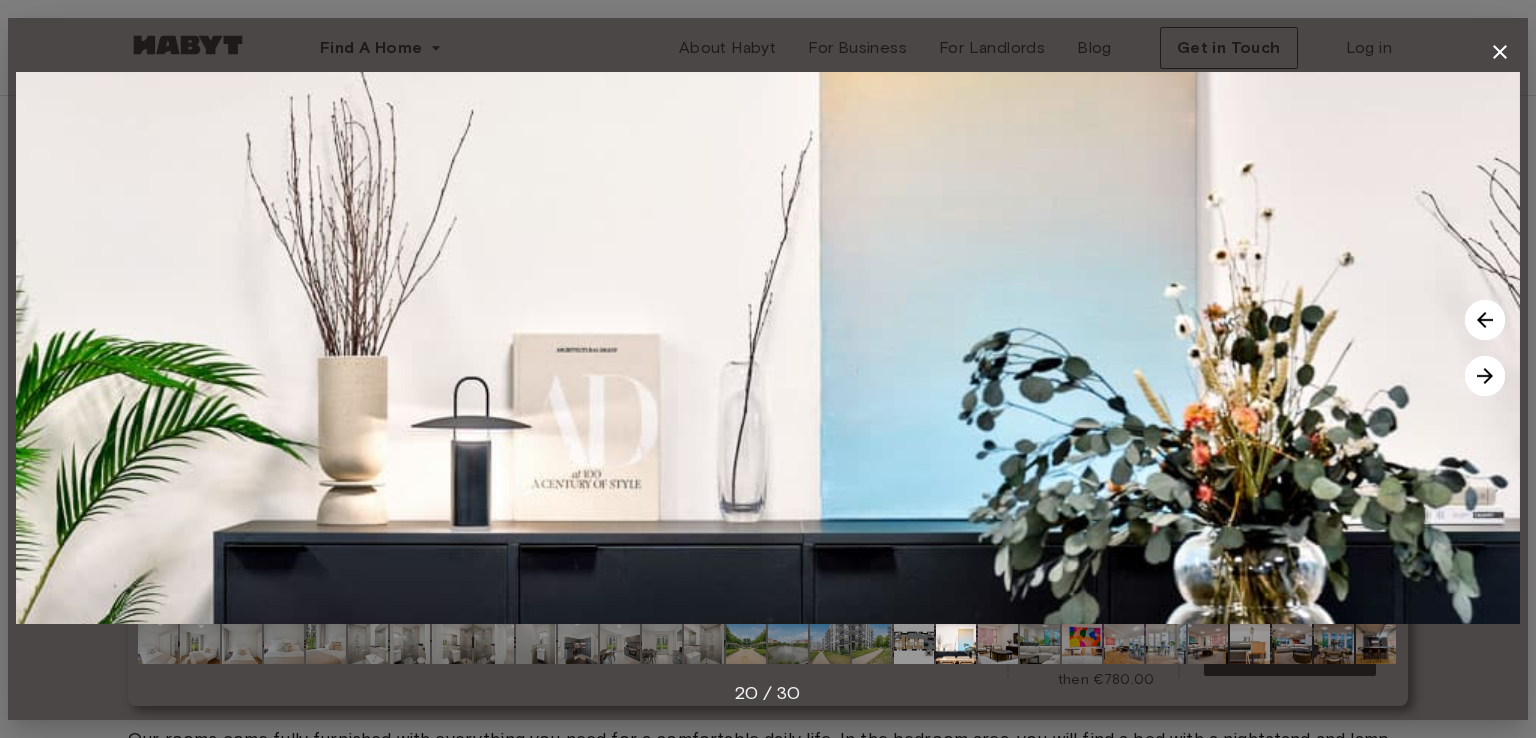 click at bounding box center (1485, 376) 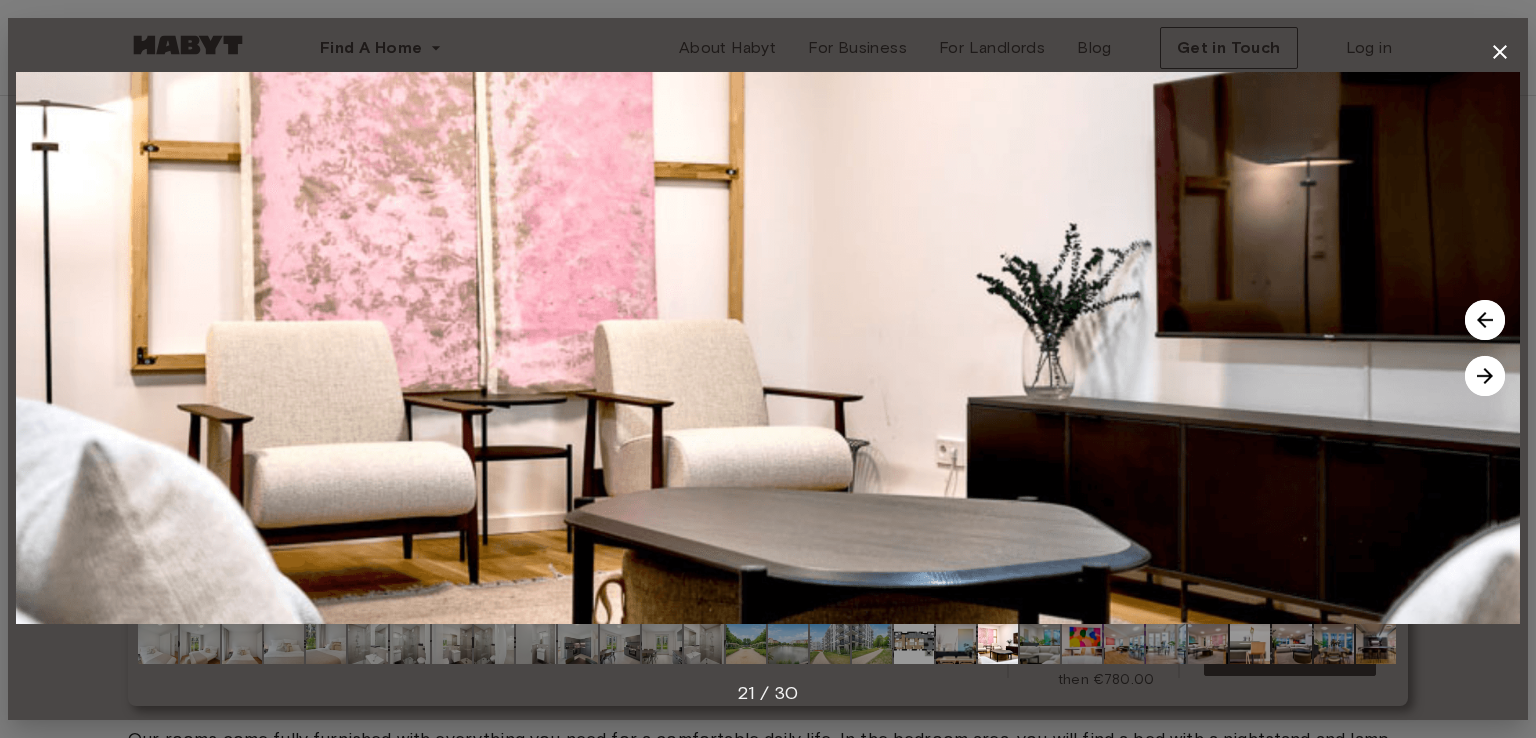 click at bounding box center [1485, 376] 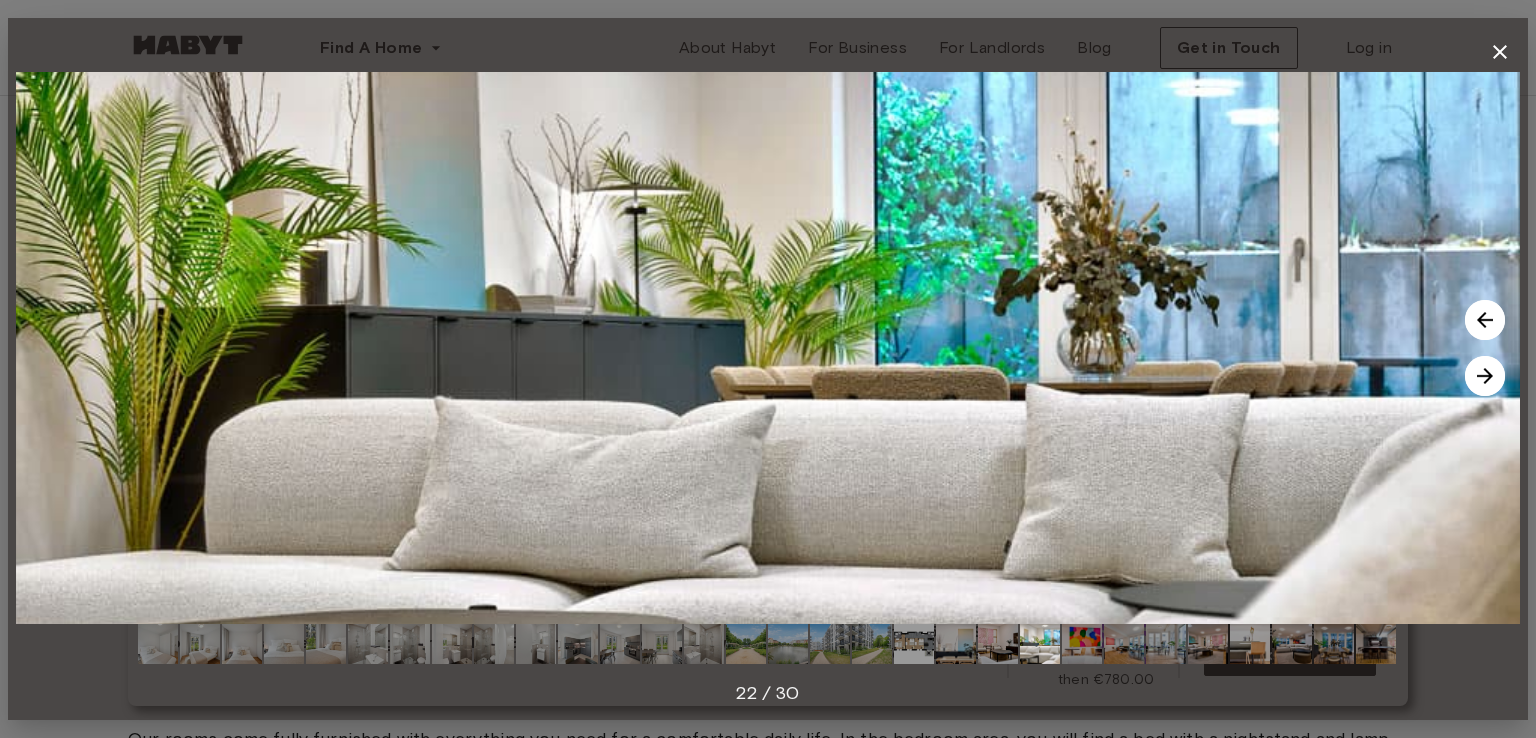 click at bounding box center (1485, 376) 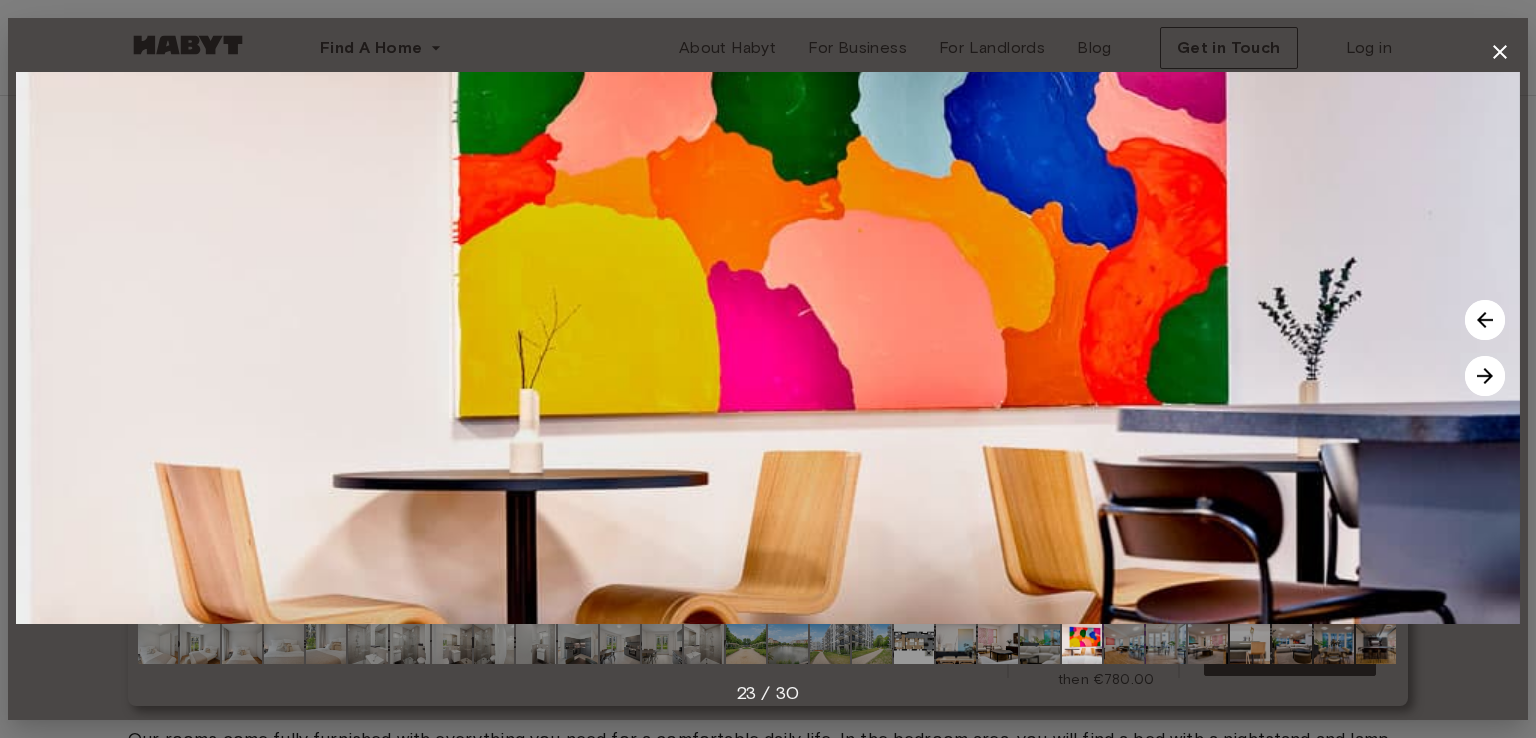 click at bounding box center [1485, 376] 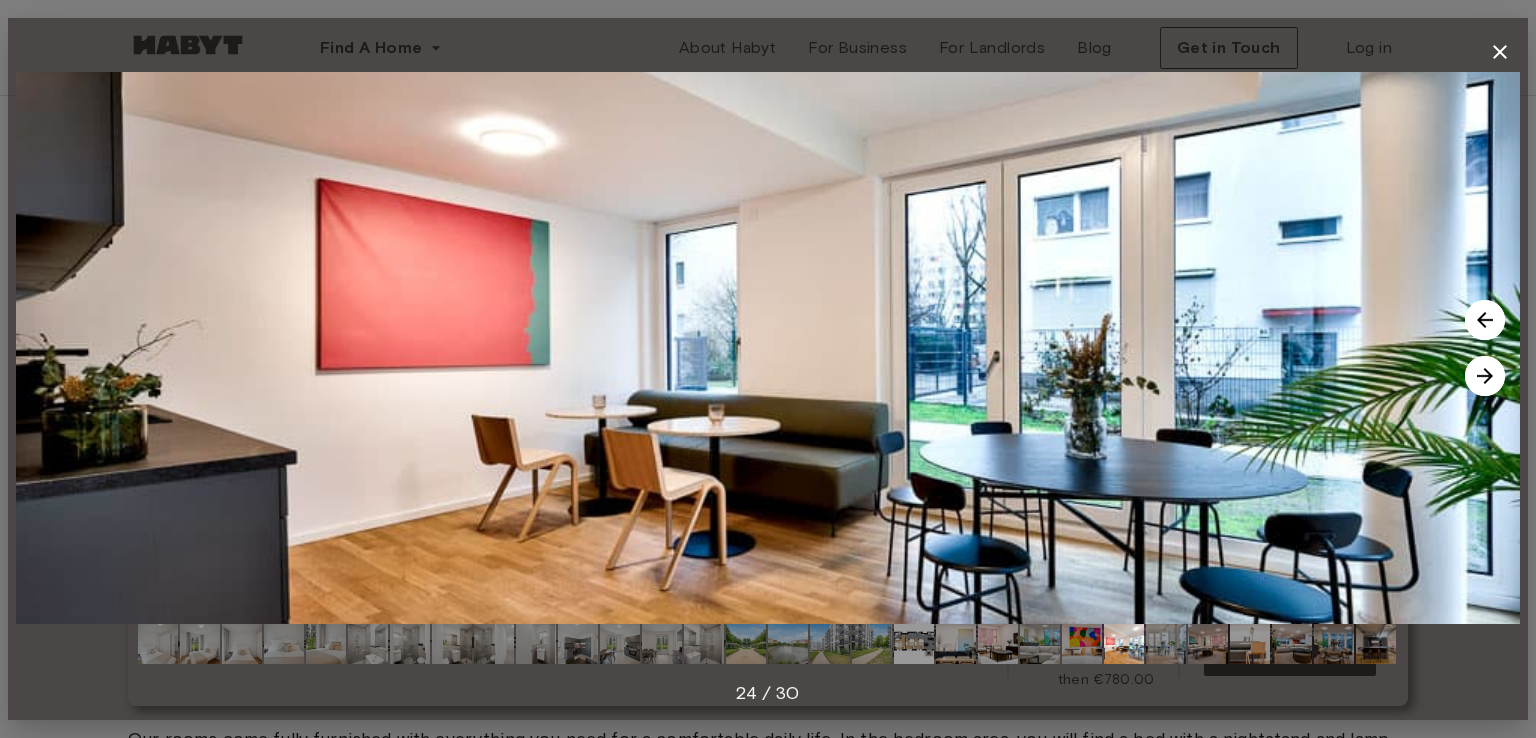 click at bounding box center (1485, 376) 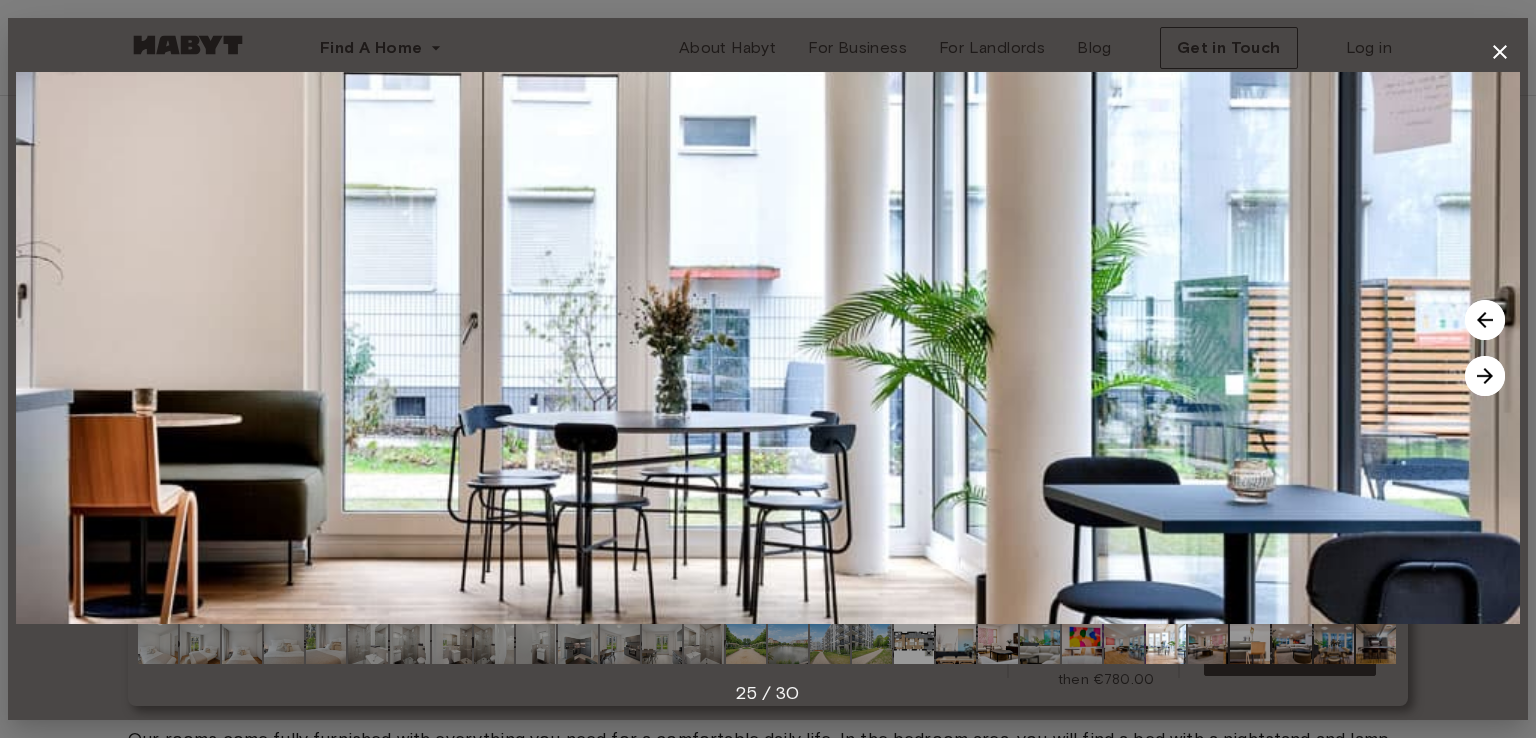 click at bounding box center (1485, 376) 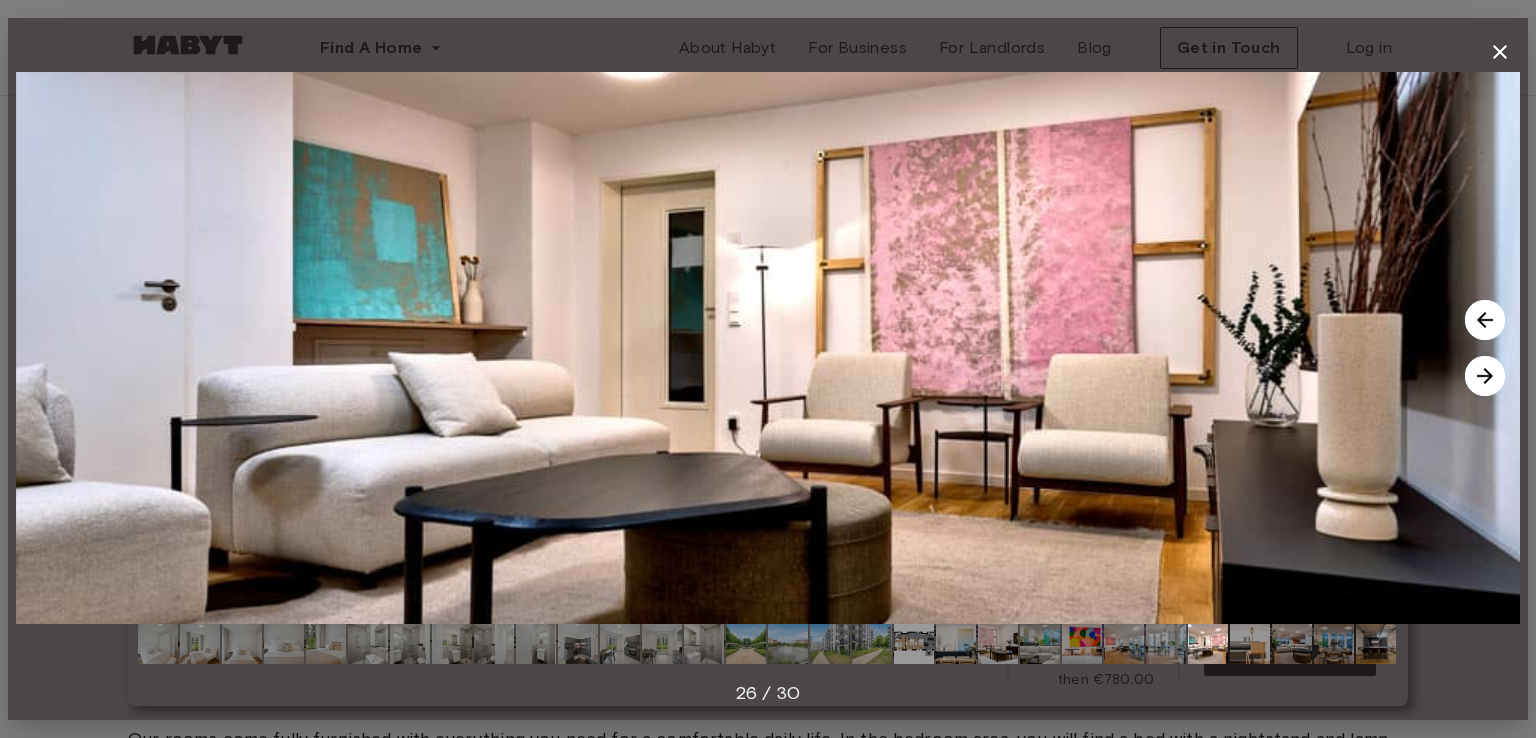 click at bounding box center [1485, 376] 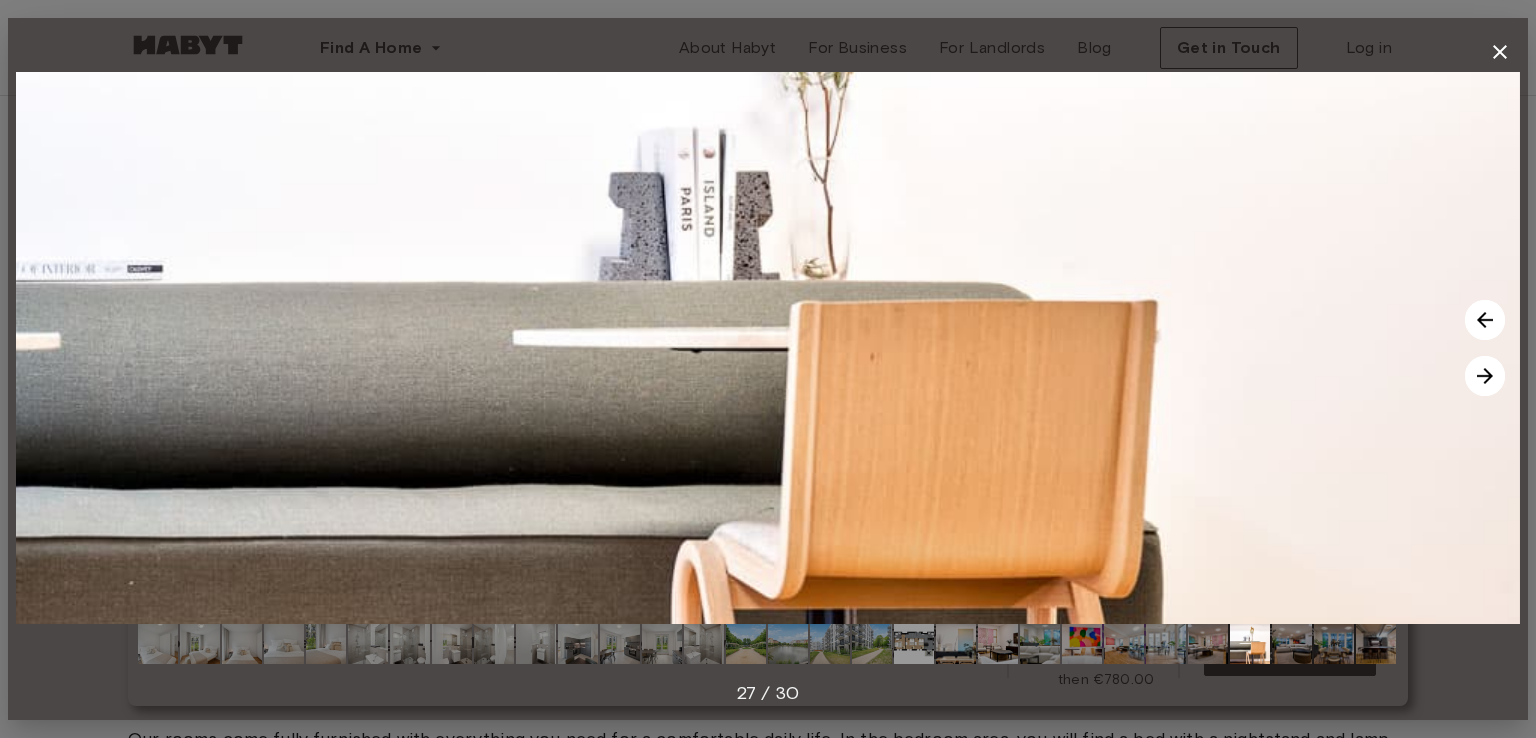 click on "27 / 30" at bounding box center [768, 369] 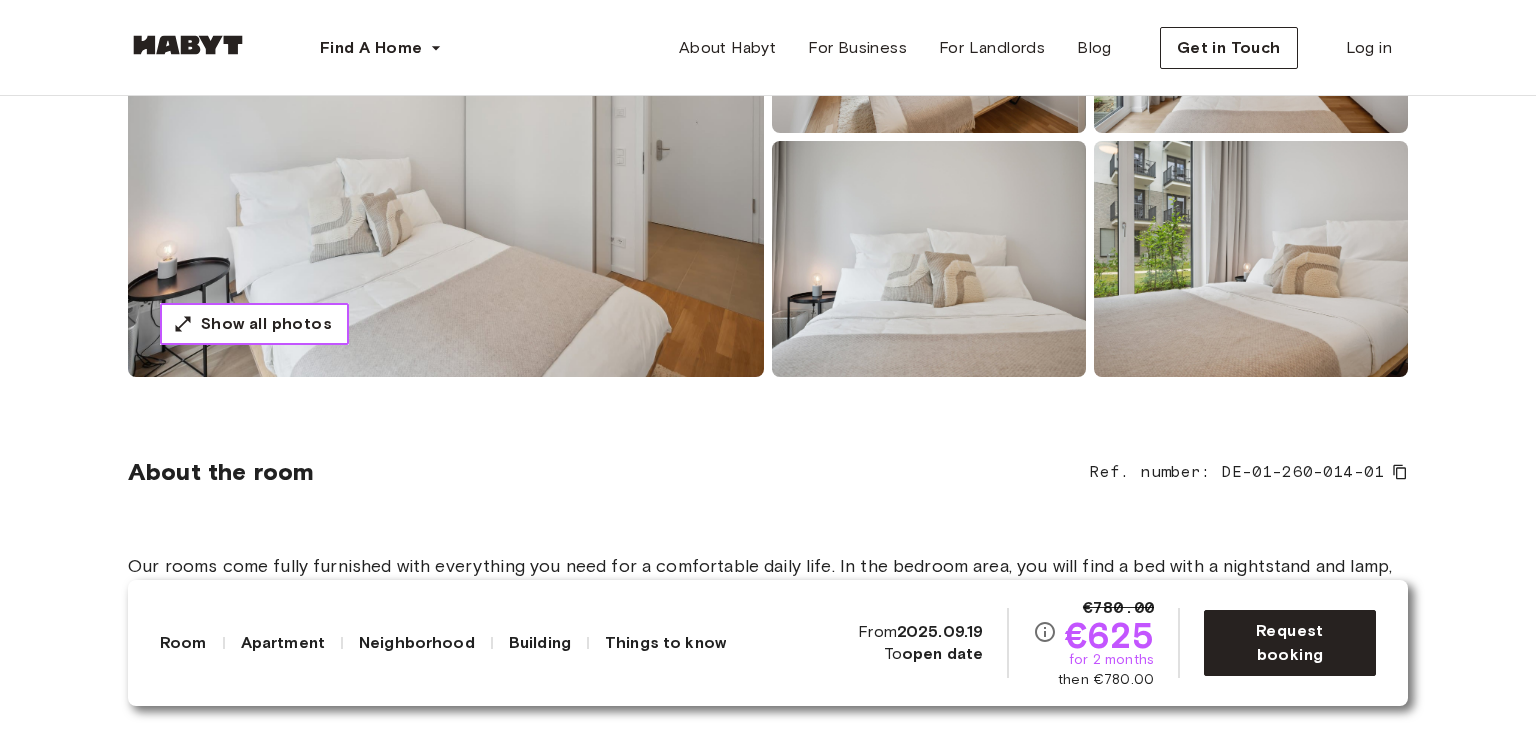 scroll, scrollTop: 600, scrollLeft: 0, axis: vertical 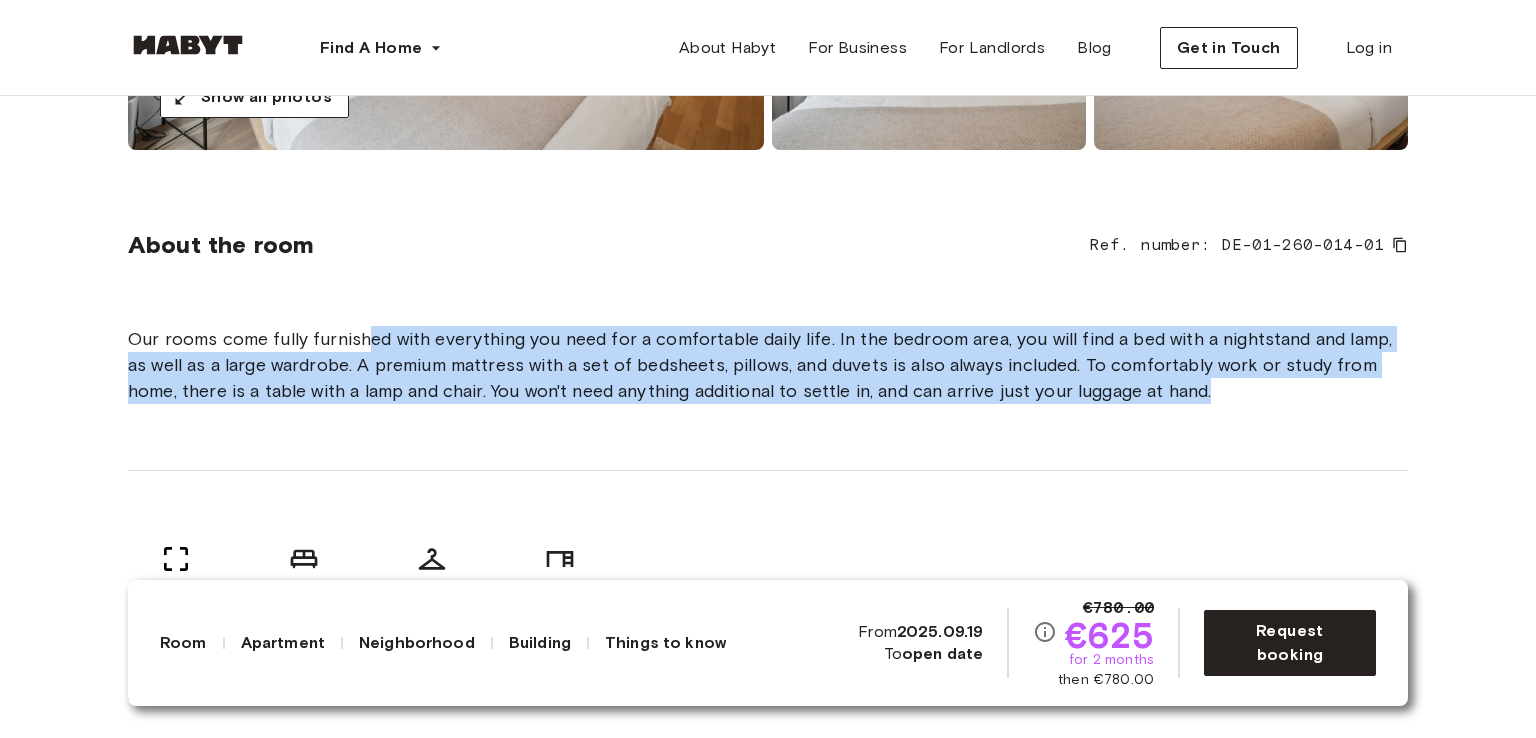 drag, startPoint x: 368, startPoint y: 335, endPoint x: 1370, endPoint y: 397, distance: 1003.9163 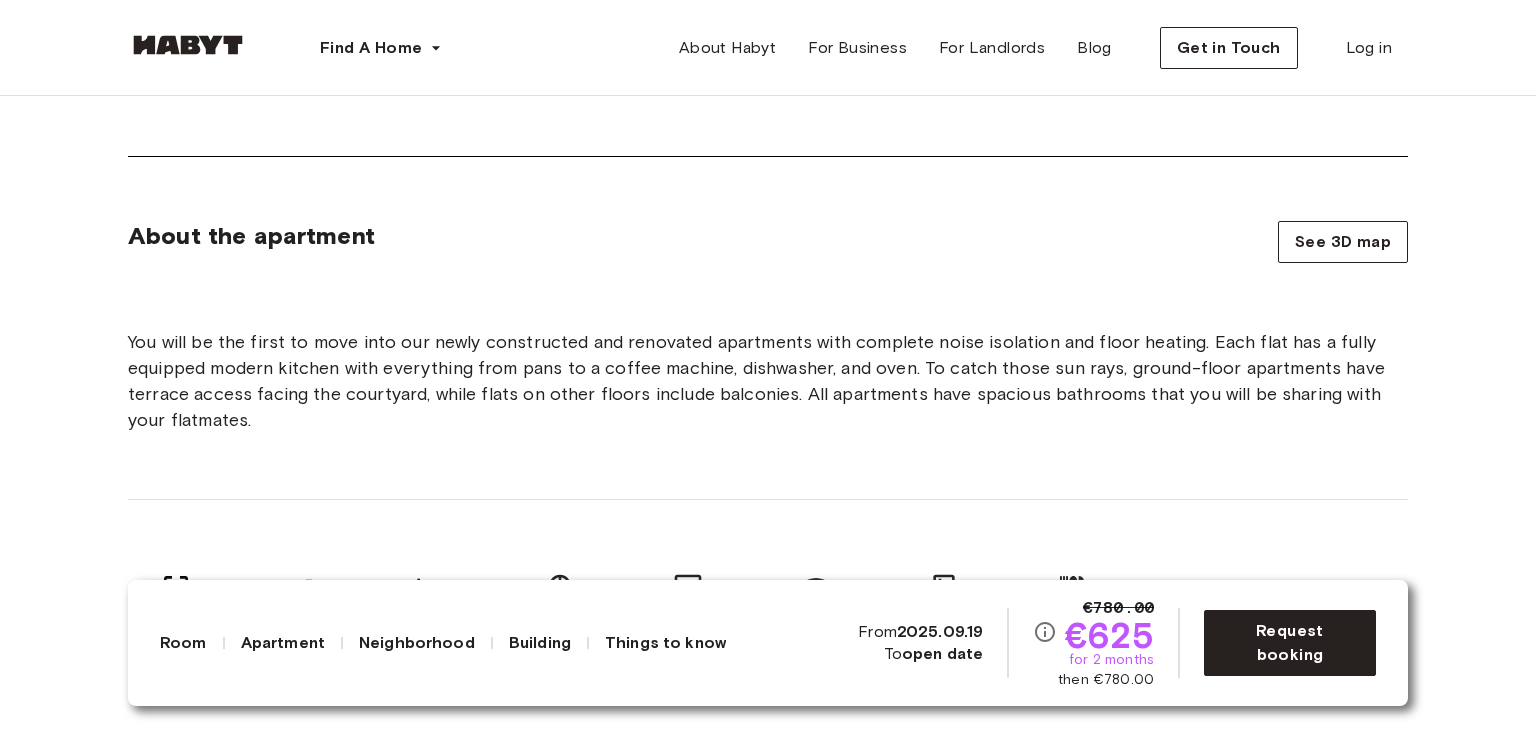 scroll, scrollTop: 1200, scrollLeft: 0, axis: vertical 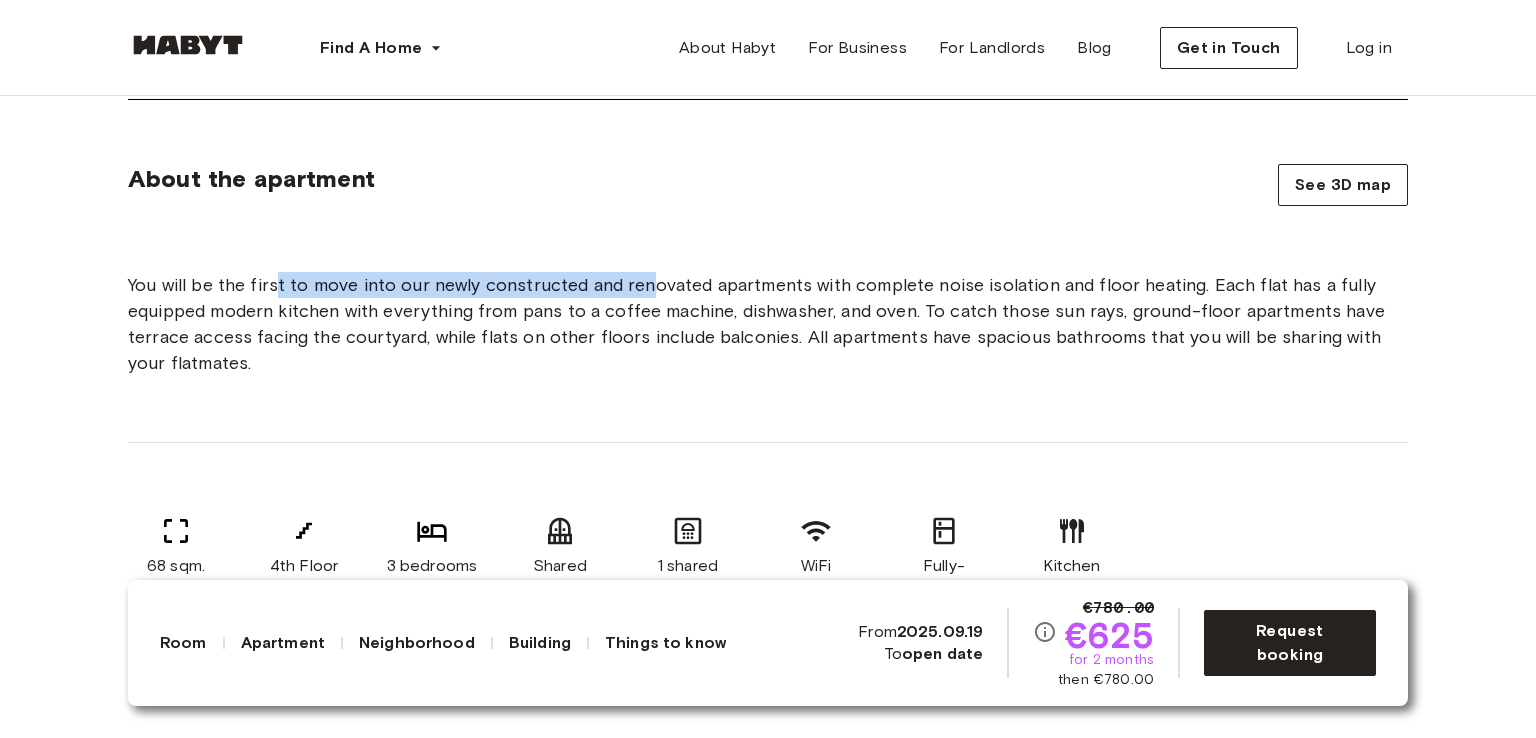 drag, startPoint x: 279, startPoint y: 305, endPoint x: 664, endPoint y: 305, distance: 385 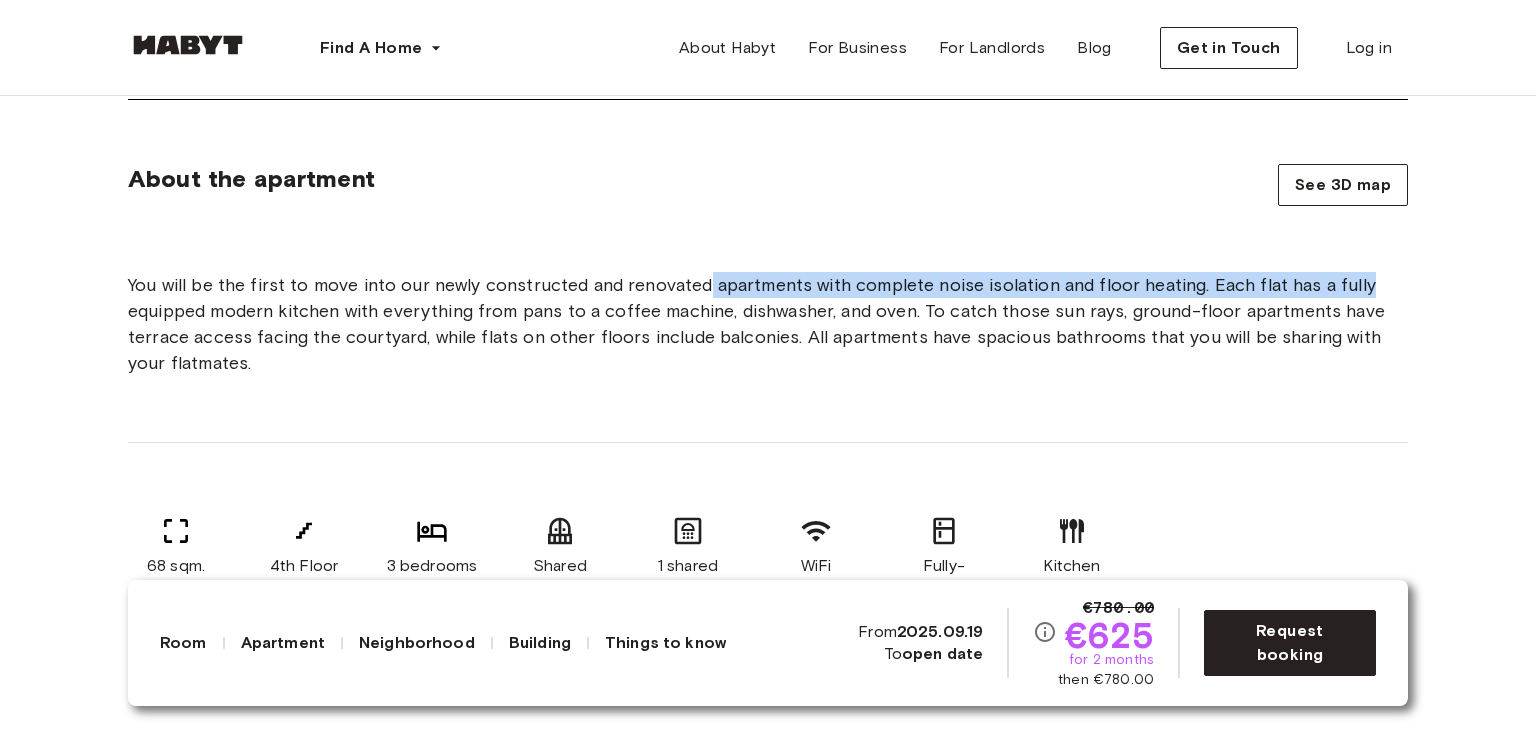 drag, startPoint x: 708, startPoint y: 307, endPoint x: 1361, endPoint y: 308, distance: 653.0008 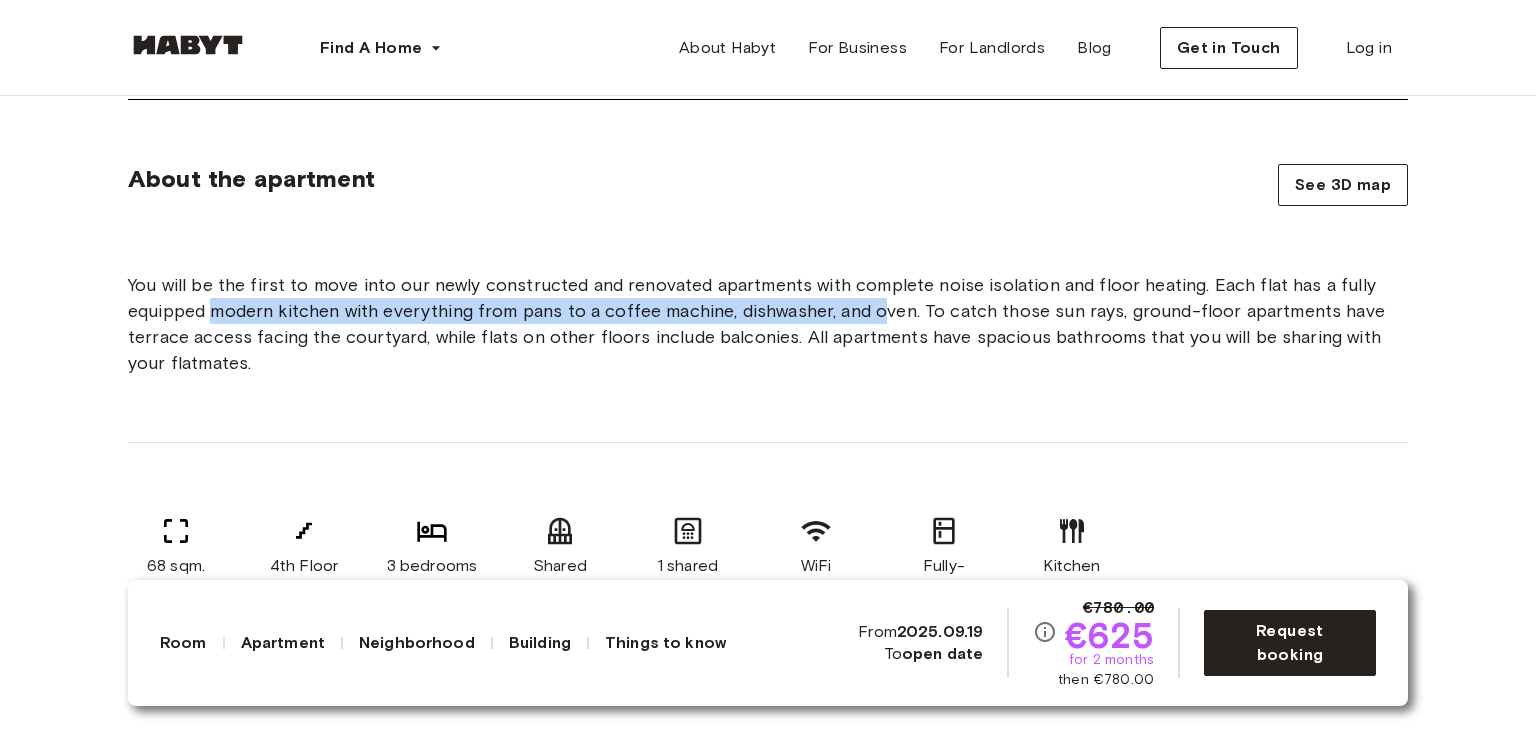 drag, startPoint x: 240, startPoint y: 334, endPoint x: 914, endPoint y: 325, distance: 674.06006 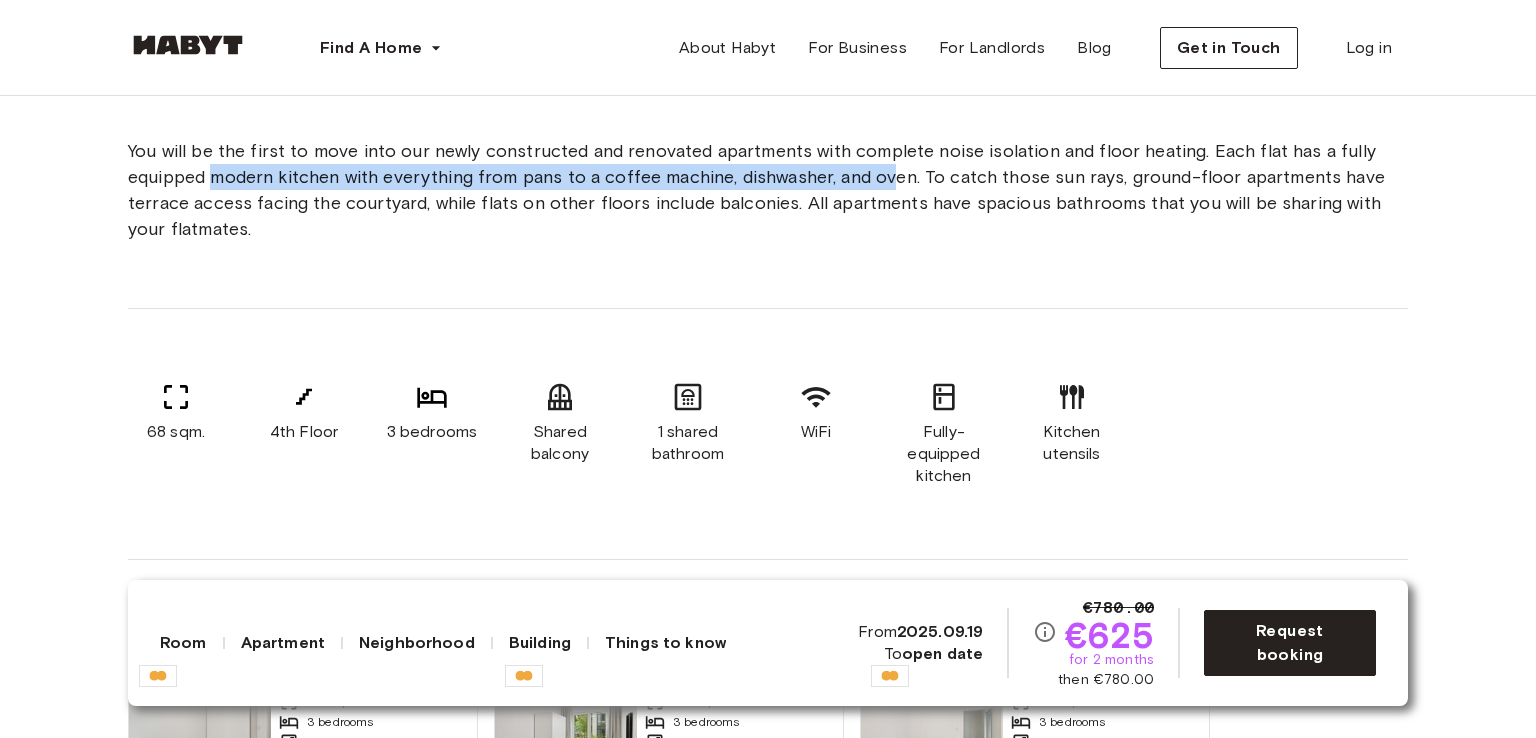 scroll, scrollTop: 1300, scrollLeft: 0, axis: vertical 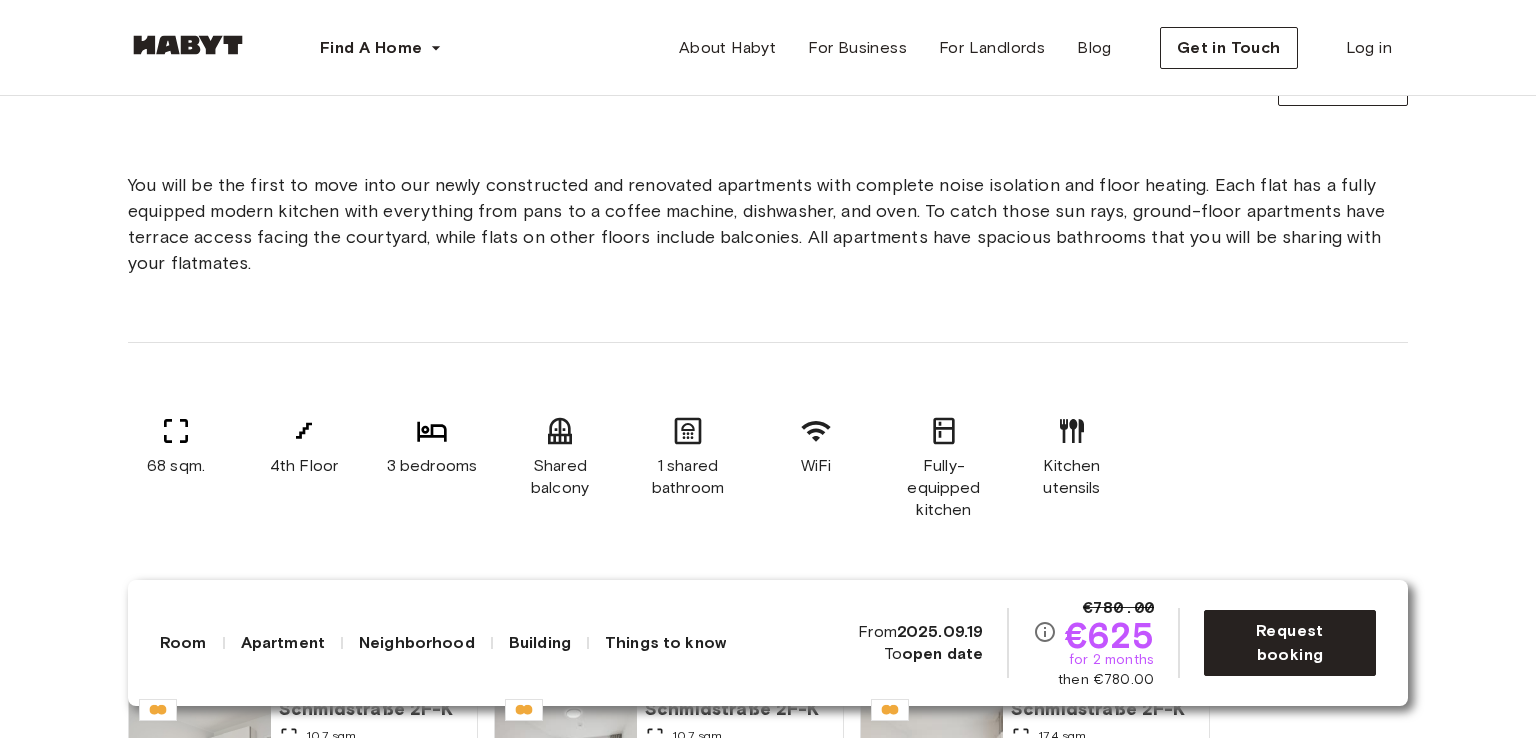 click on "You will be the first to move into our newly constructed and renovated apartments with complete noise isolation and floor heating. Each flat has a fully equipped modern kitchen with everything from pans to a coffee machine, dishwasher, and oven. To catch those sun rays, ground-floor apartments have terrace access facing the courtyard, while flats on other floors include balconies. All apartments have spacious bathrooms that you will be sharing with your flatmates." at bounding box center [768, 224] 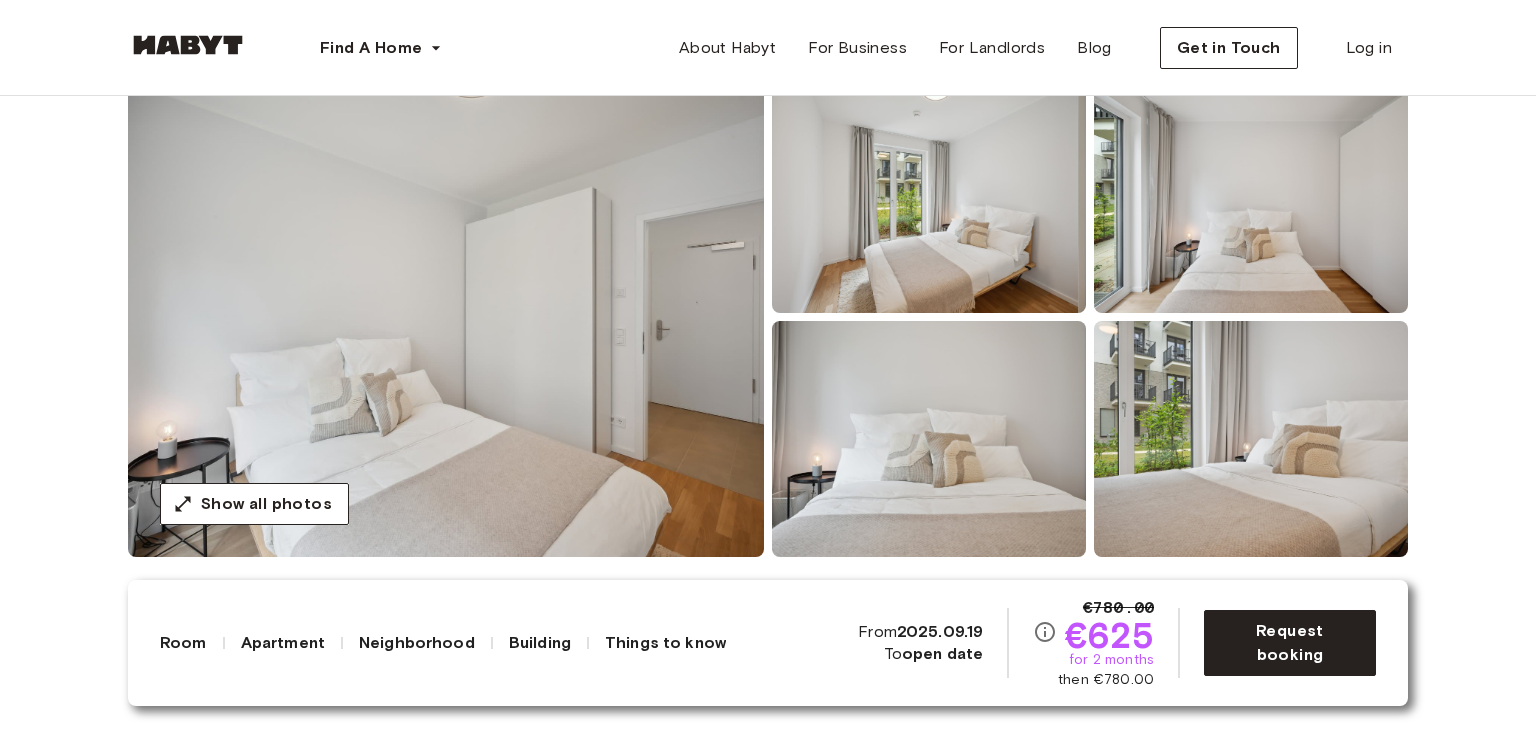 scroll, scrollTop: 0, scrollLeft: 0, axis: both 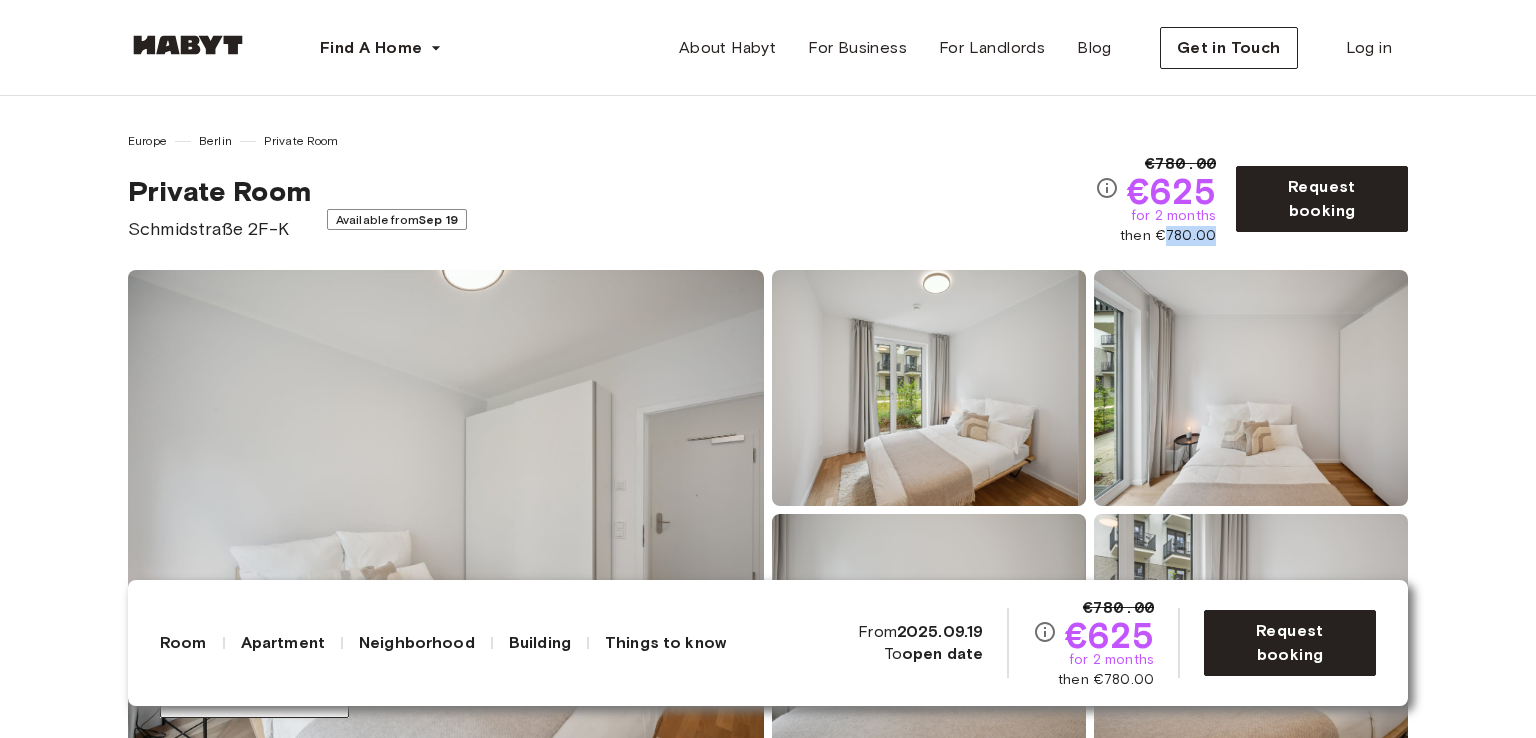 drag, startPoint x: 1164, startPoint y: 241, endPoint x: 1216, endPoint y: 245, distance: 52.153618 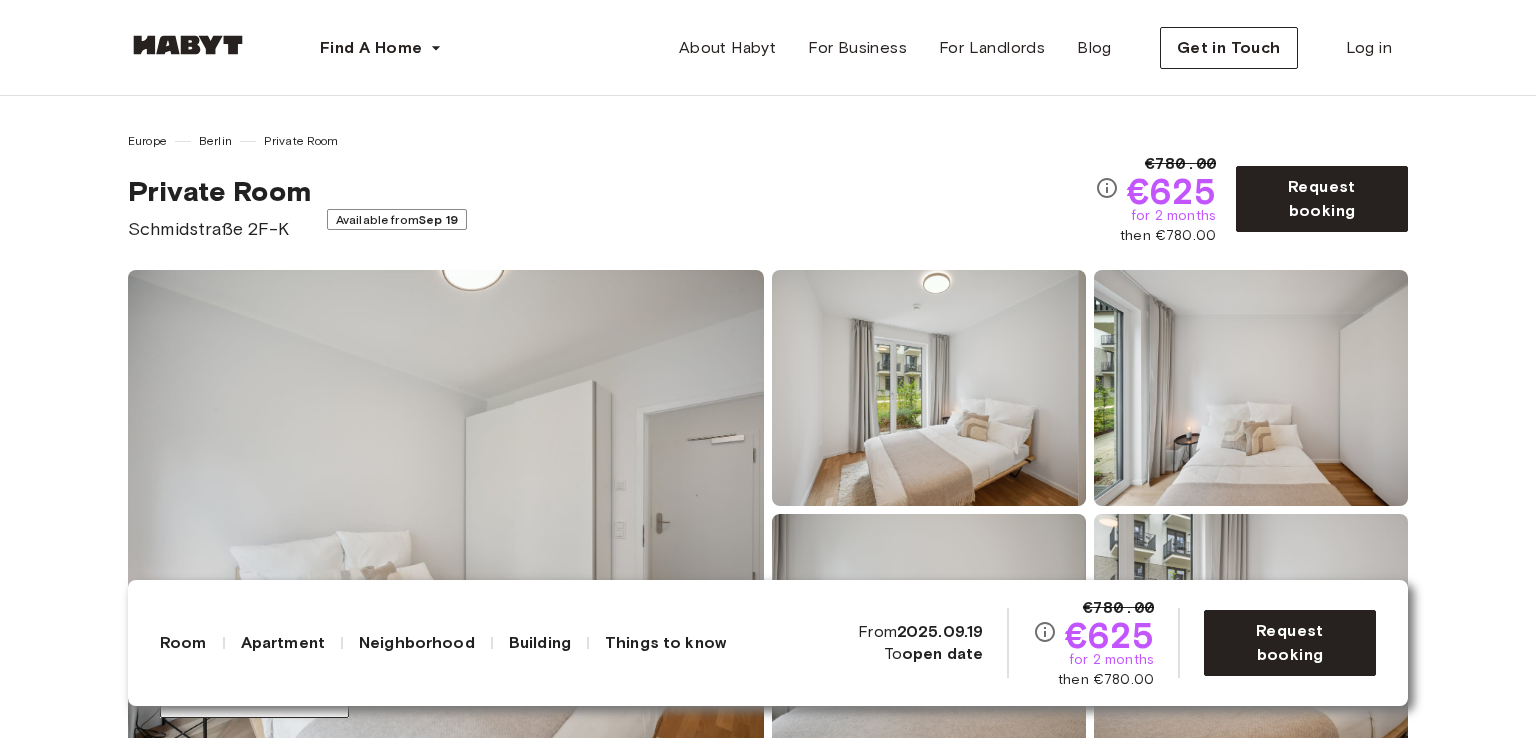 click on "Europe Berlin Private Room Private Room Schmidstraße 2F-K Available from  Sep 19 €780.00 €625 for 2 months then €780.00 Request booking Show all photos About the room Ref. number:   DE-01-260-014-01 Our rooms come fully furnished with everything you need for a comfortable daily life. In the bedroom area, you will find a bed with a nightstand and lamp, as well as a large wardrobe. A premium mattress with a set of bedsheets, pillows, and duvets is also always included. To comfortably work or study from home, there is a table with a lamp and chair. You won't need anything additional to settle in, and can arrive just your luggage at hand. 10.7 sqm. 140 x 200cm mattress Wardrobe Desk and chair About the apartment See 3D map 68 sqm. 4th Floor 3 bedrooms Shared balcony 1 shared bathroom WiFi Fully-equipped kitchen Kitchen utensils All rooms in this apartment Schmidstraße 2F-K 10.7 sqm. 3 bedrooms 4th Floor From  Sep 19 €625 monthly Schmidstraße 2F-K 10.7 sqm. 3 bedrooms 4th Floor From  Jan 01 €780 From" at bounding box center (768, 3362) 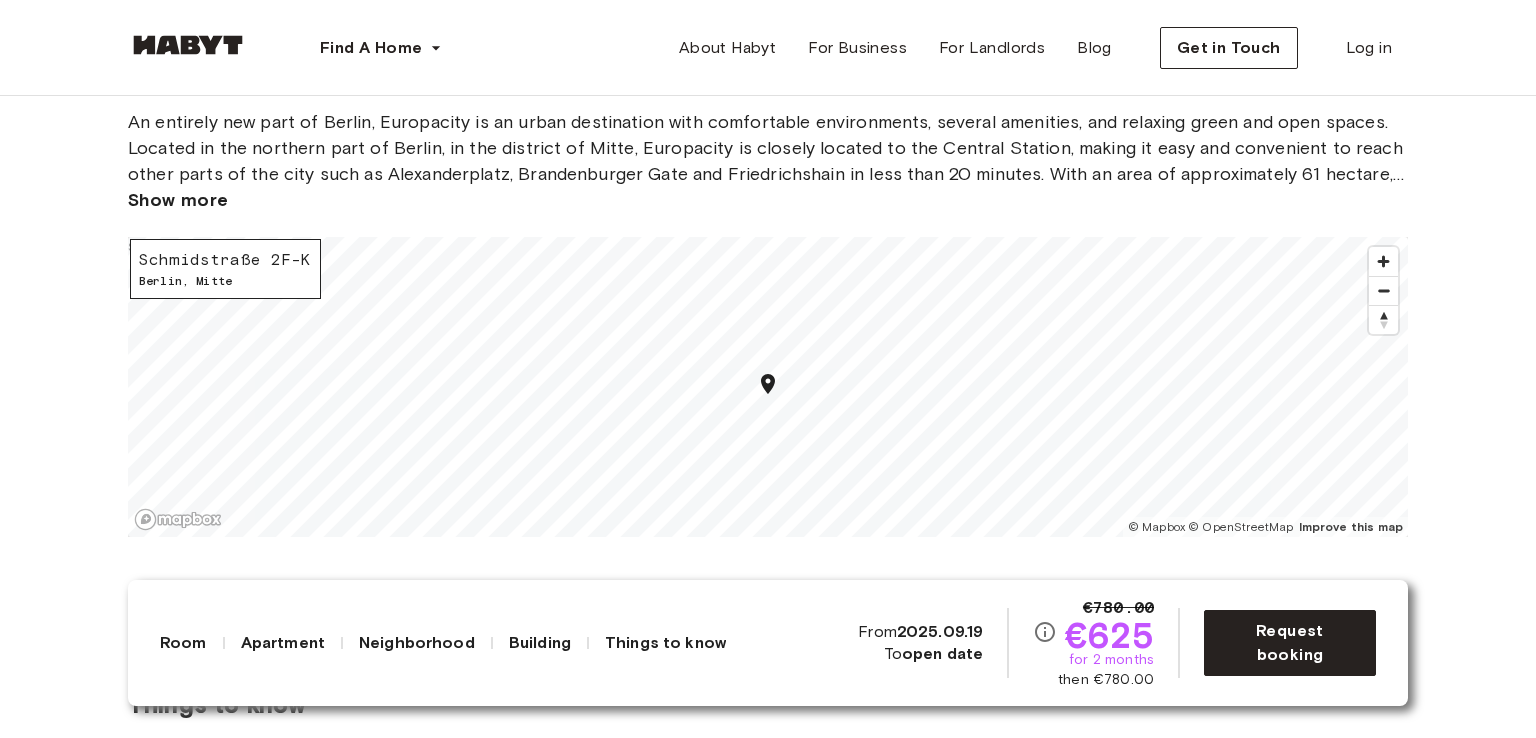 scroll, scrollTop: 2900, scrollLeft: 0, axis: vertical 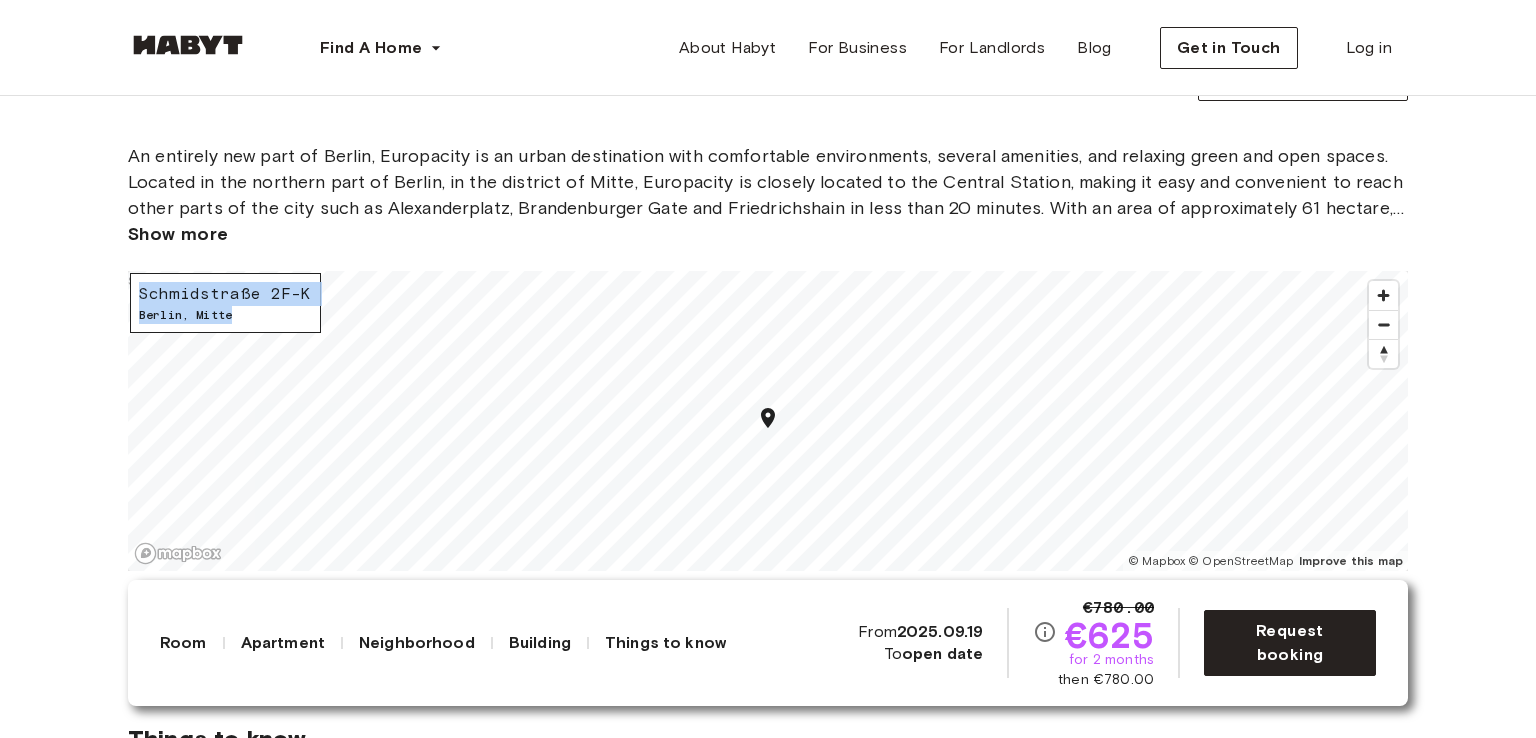 drag, startPoint x: 195, startPoint y: 316, endPoint x: 284, endPoint y: 343, distance: 93.00538 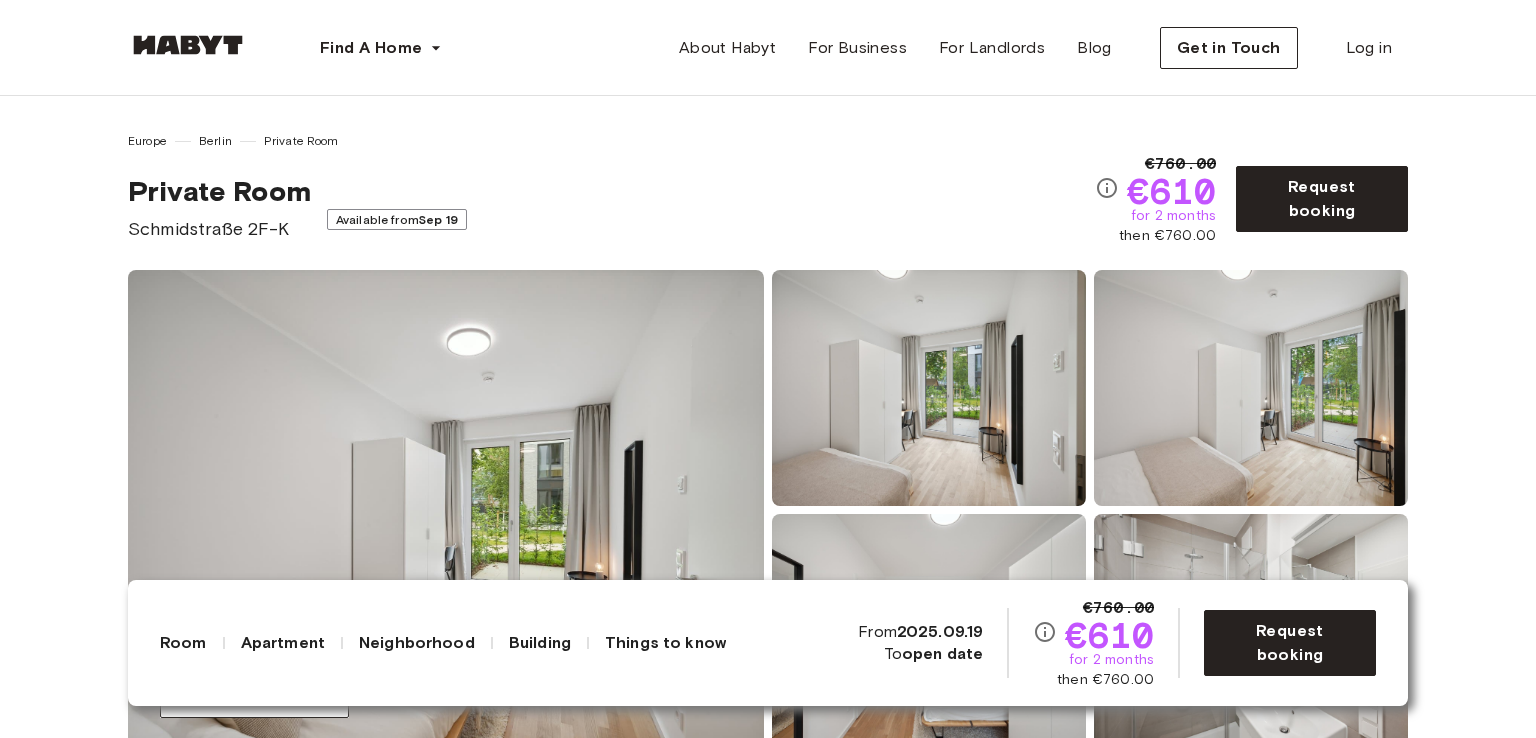 scroll, scrollTop: 0, scrollLeft: 0, axis: both 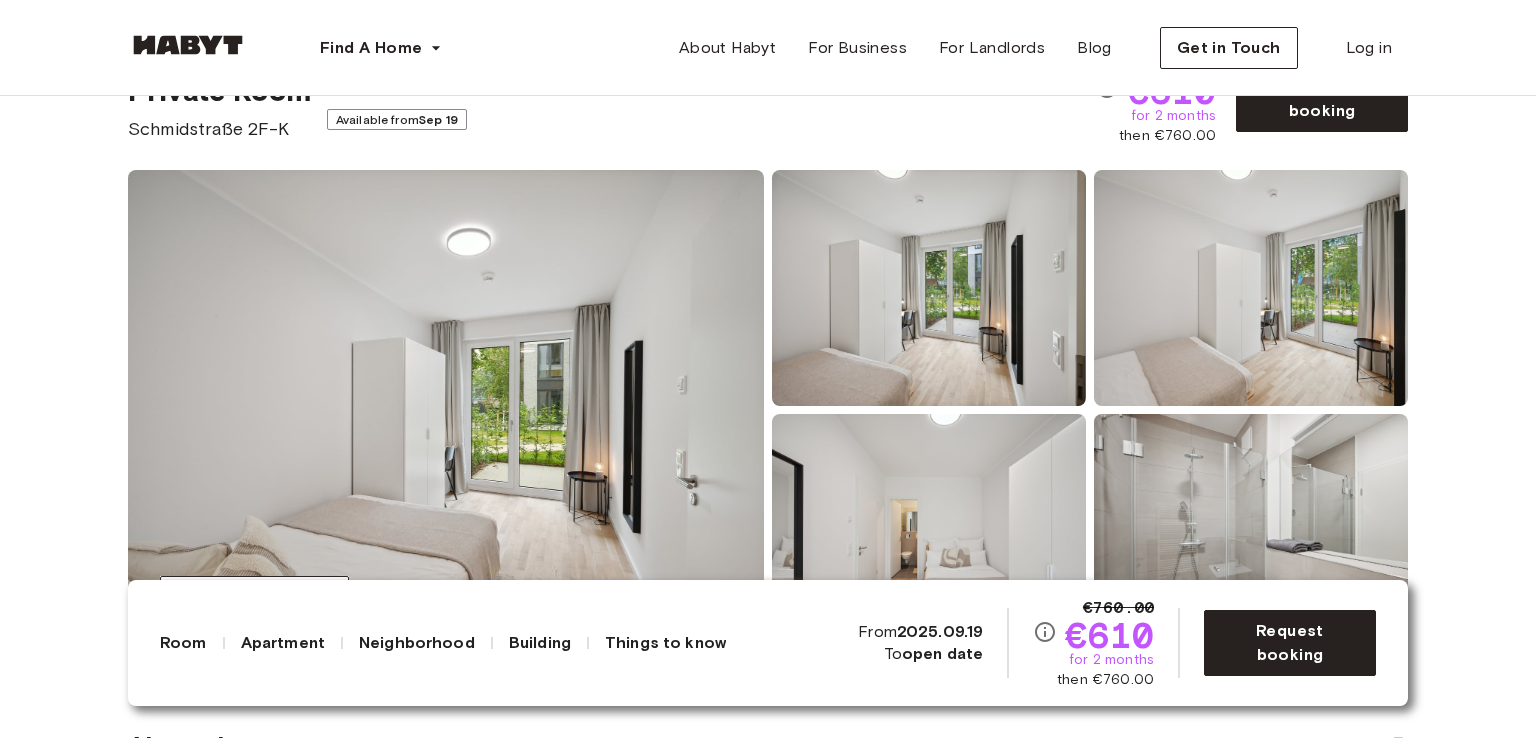 click at bounding box center (446, 410) 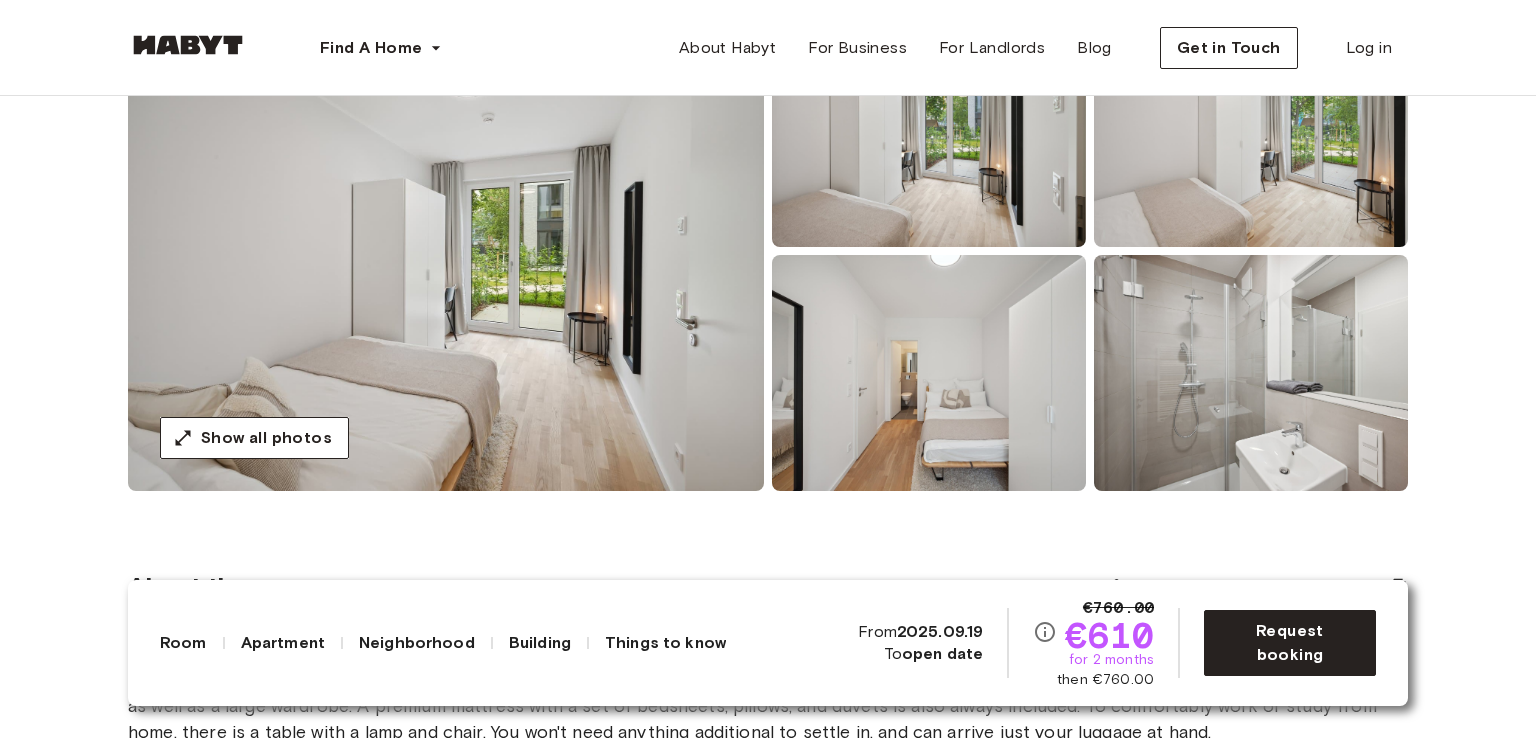 scroll, scrollTop: 500, scrollLeft: 0, axis: vertical 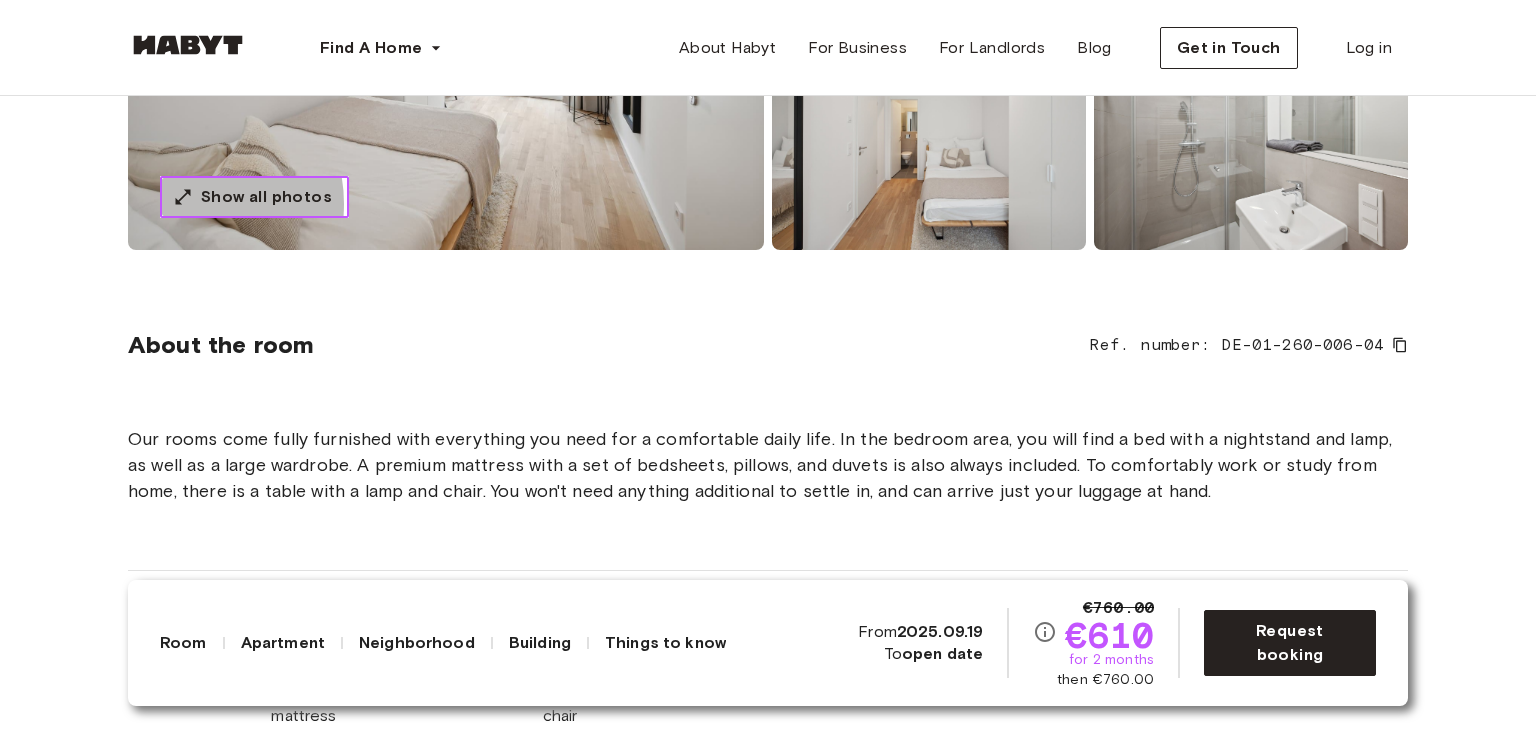 click 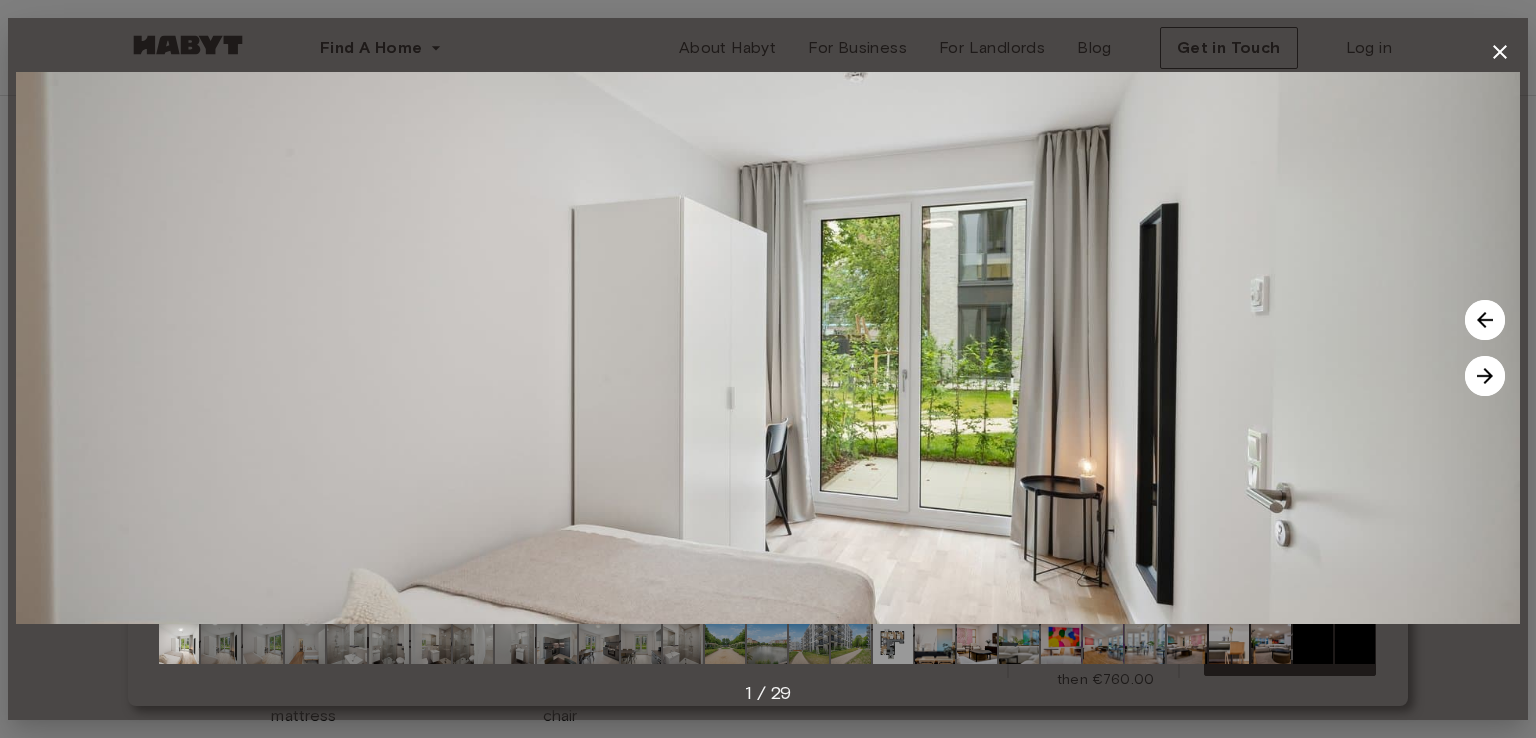 click at bounding box center [1485, 376] 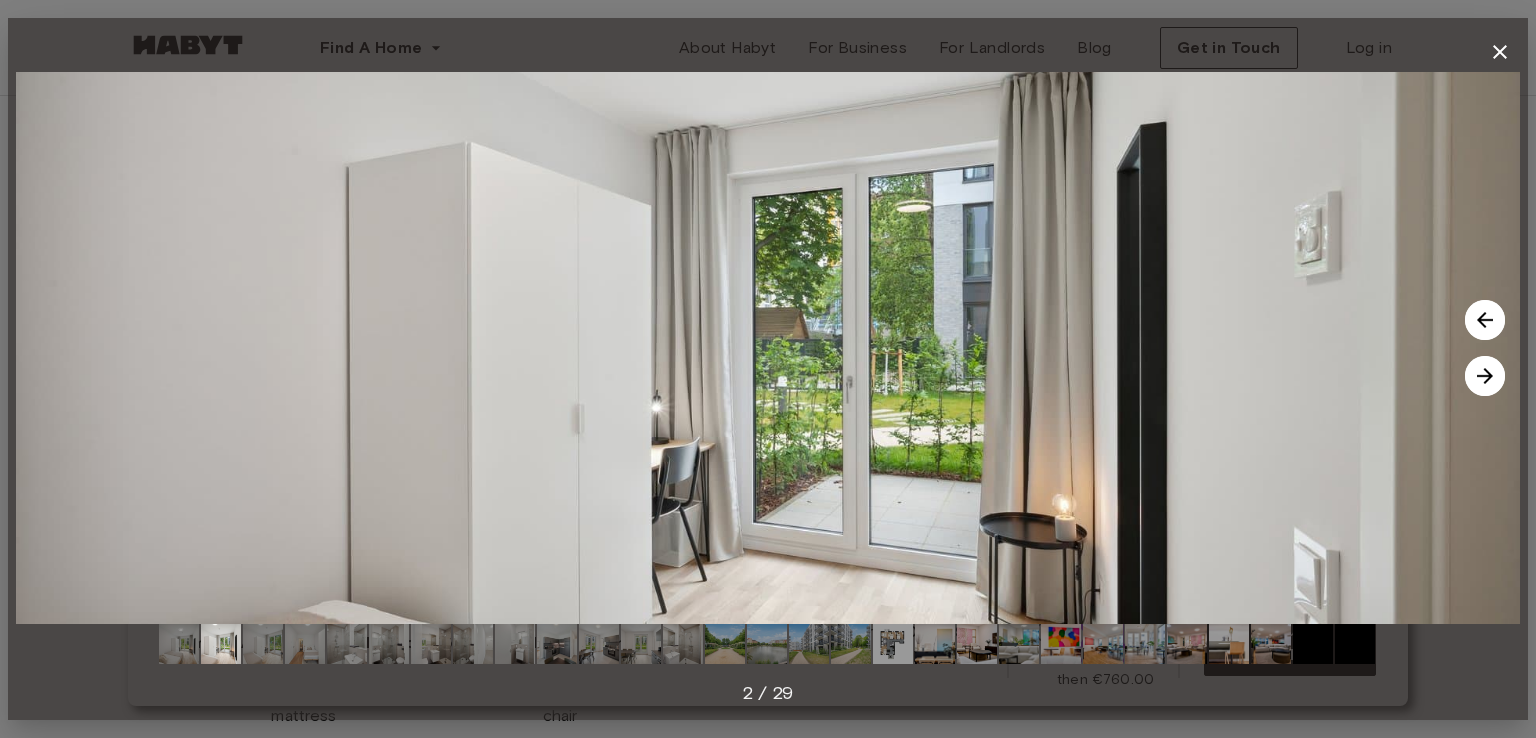 click at bounding box center [1485, 376] 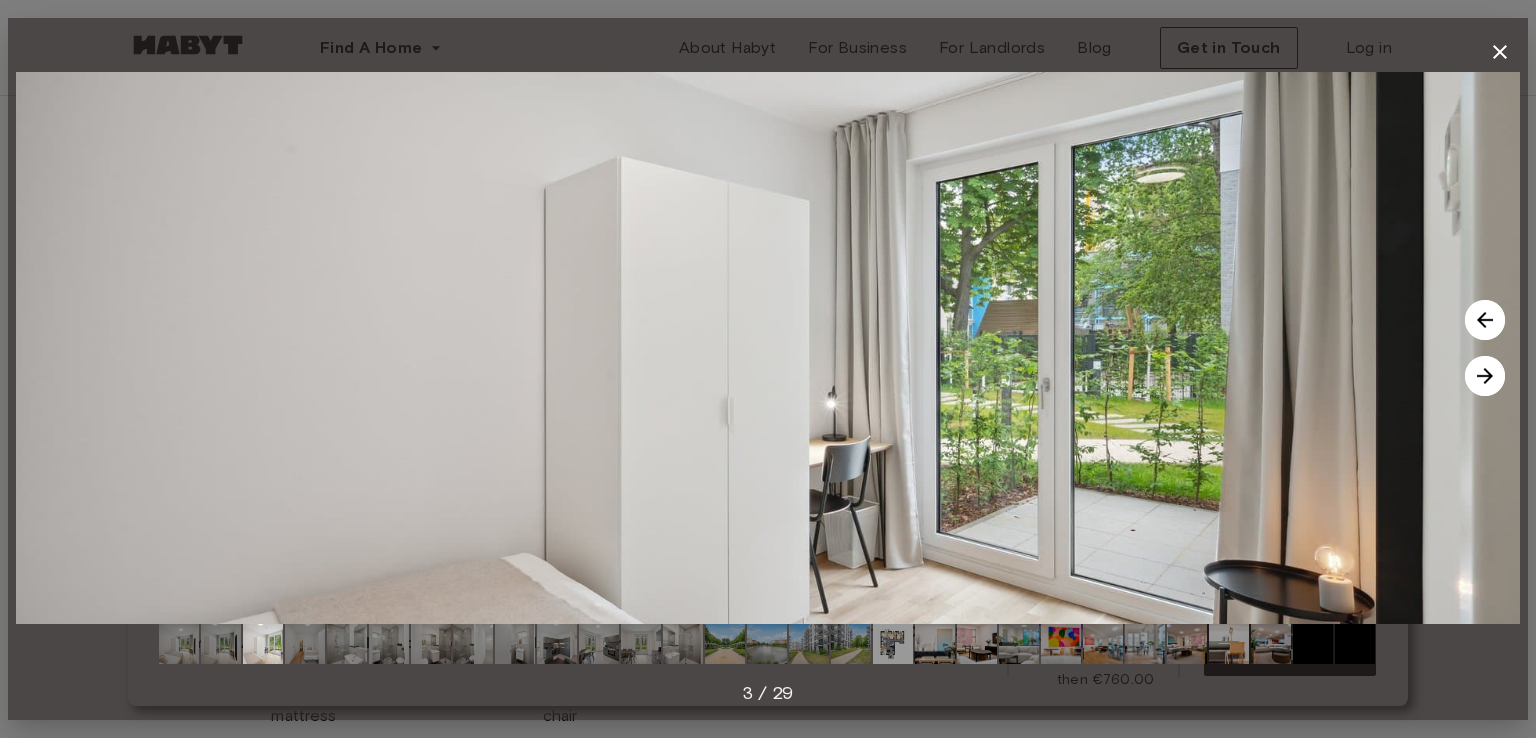 click at bounding box center (1485, 376) 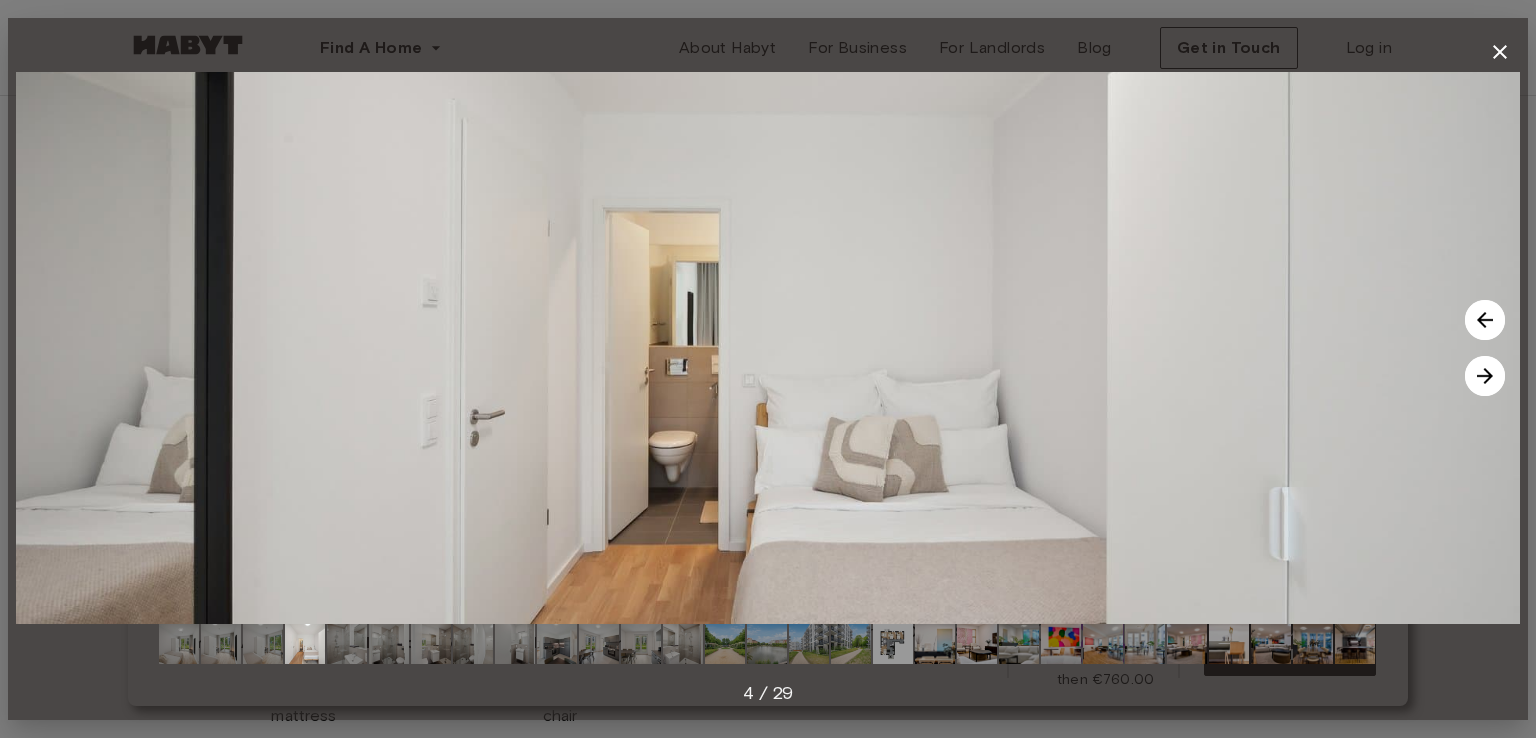 click at bounding box center (1485, 376) 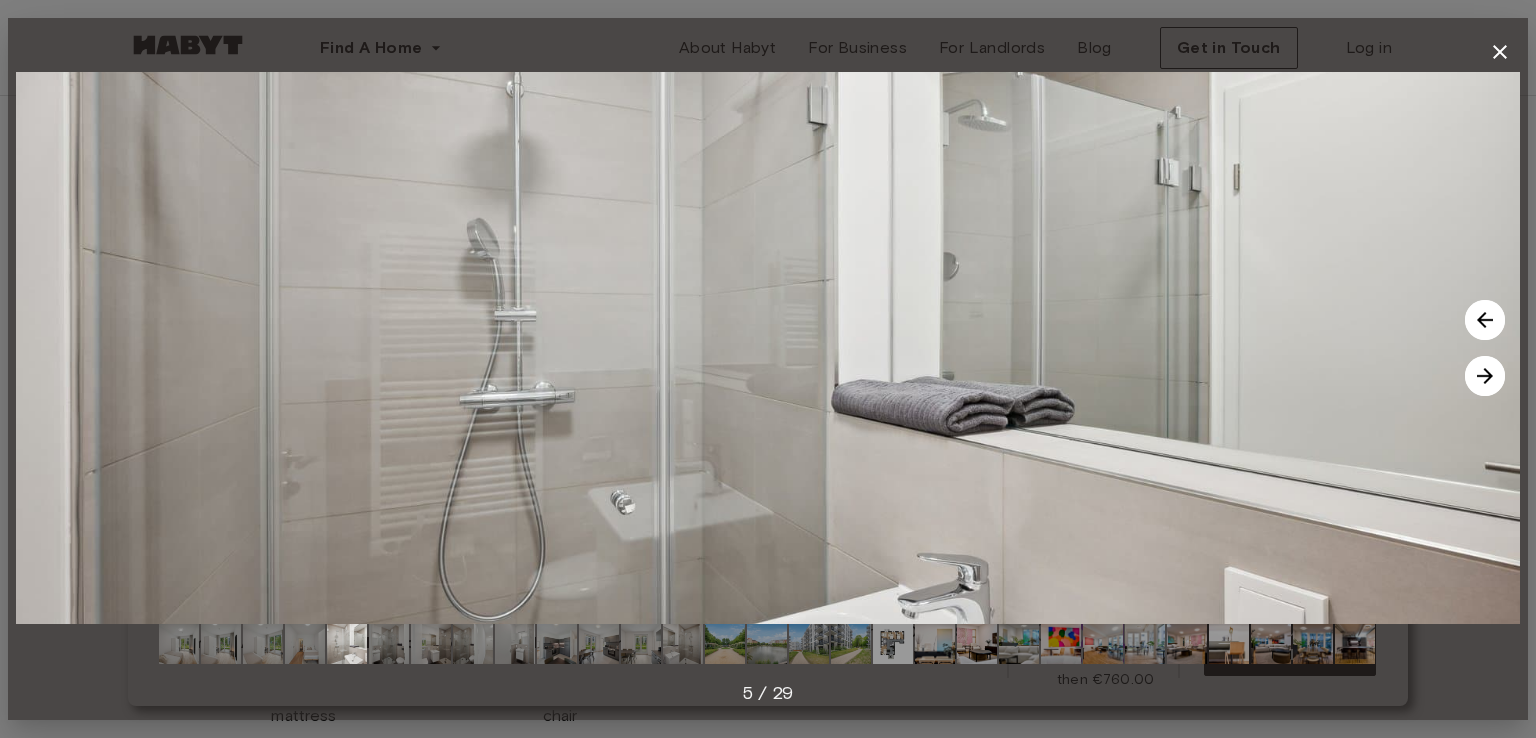 click at bounding box center [1485, 376] 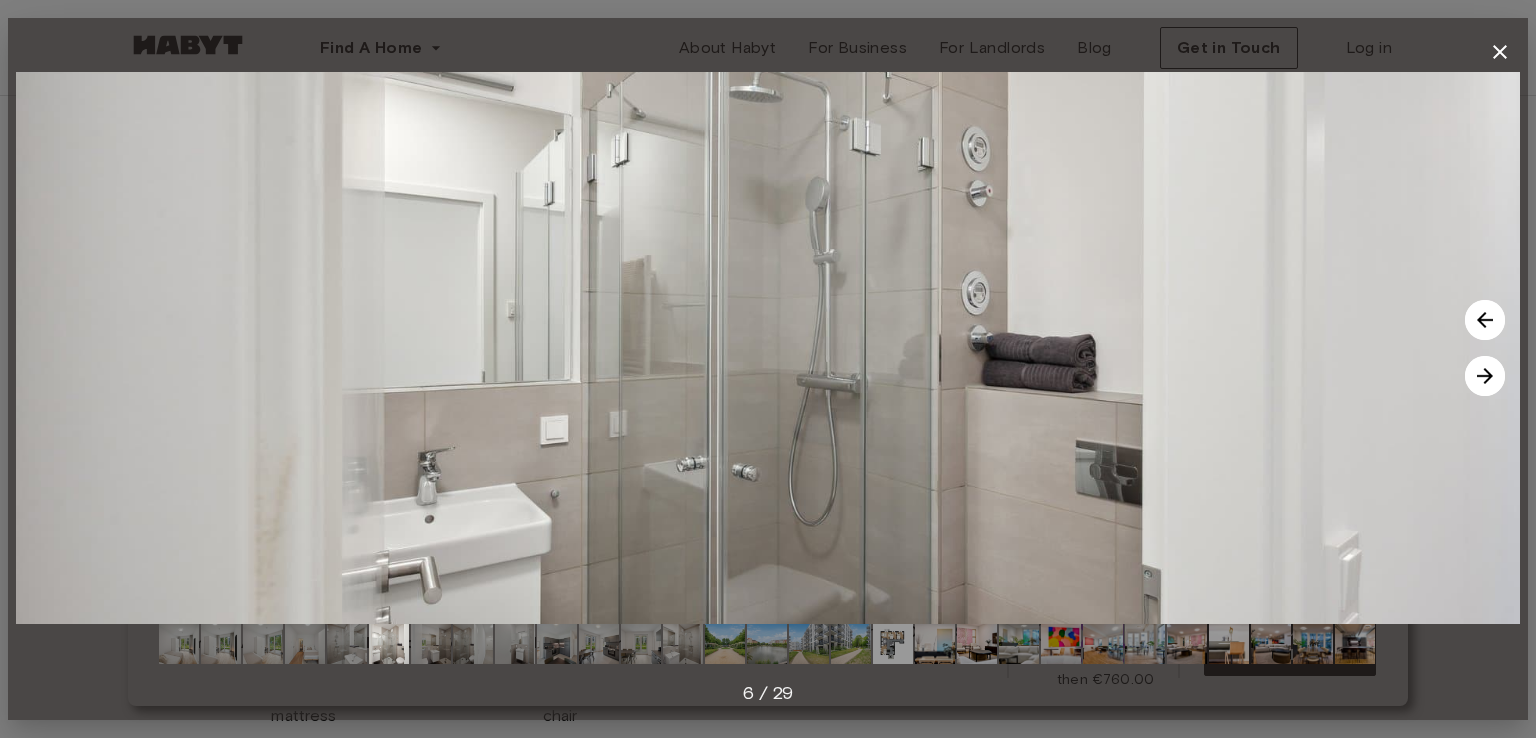 click at bounding box center [1485, 376] 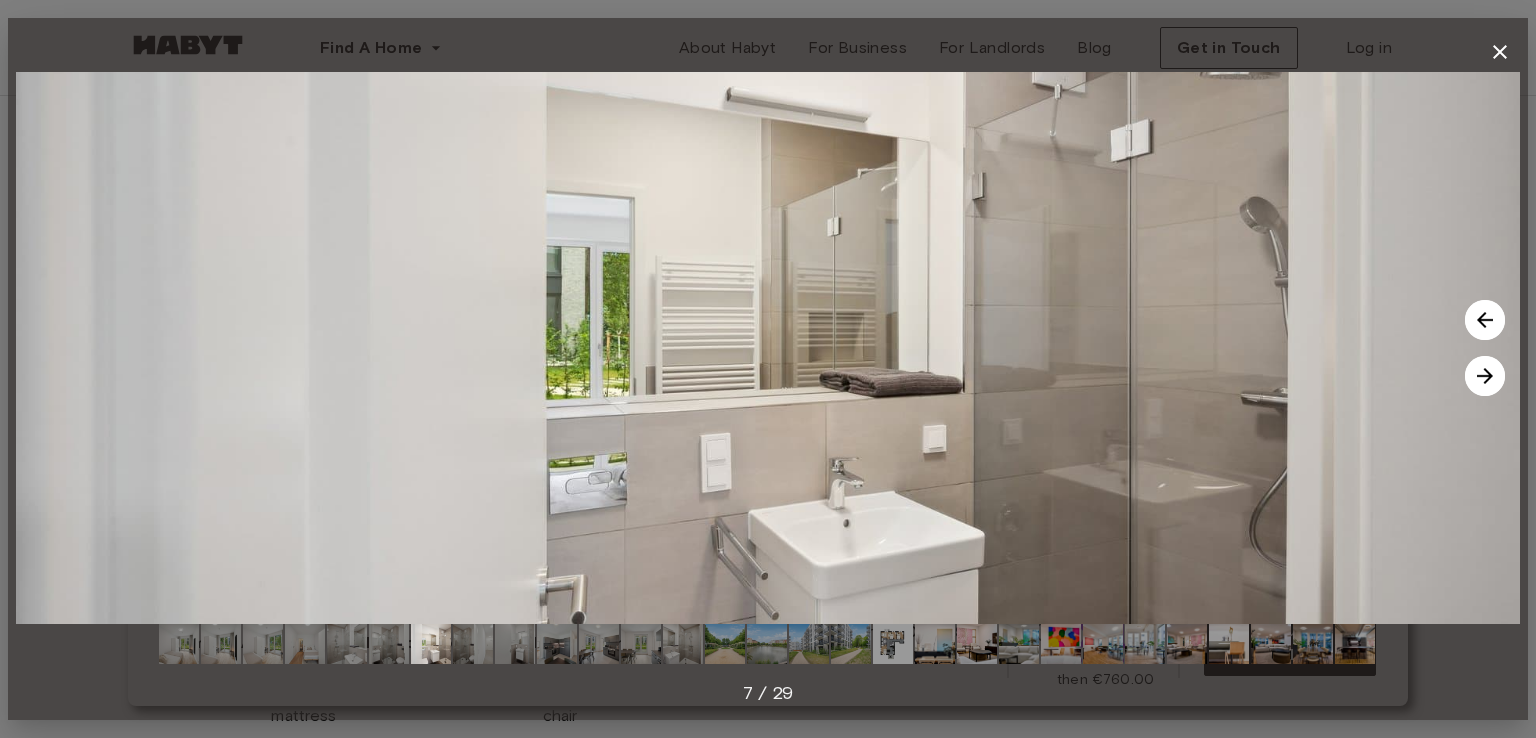 click at bounding box center (1485, 376) 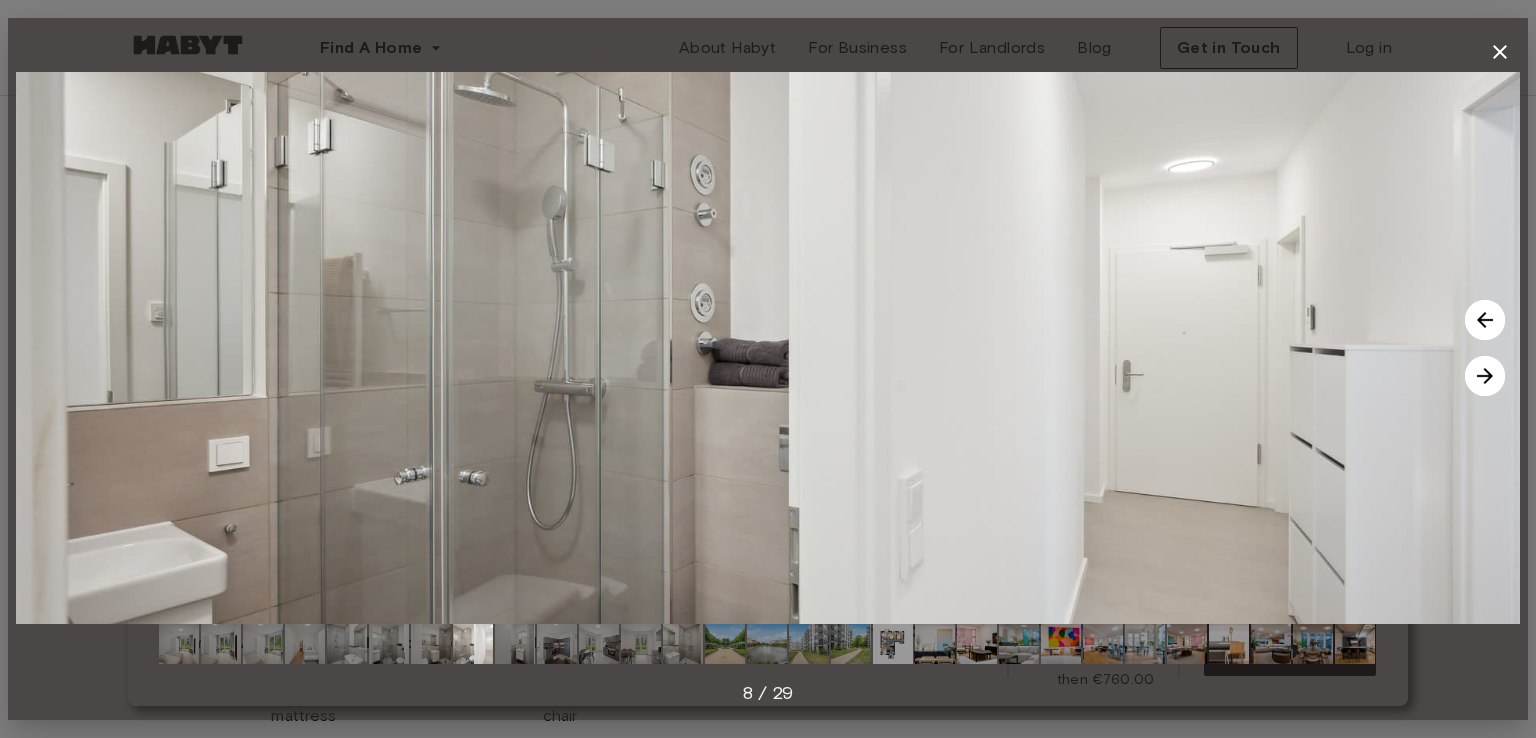 click at bounding box center [1485, 376] 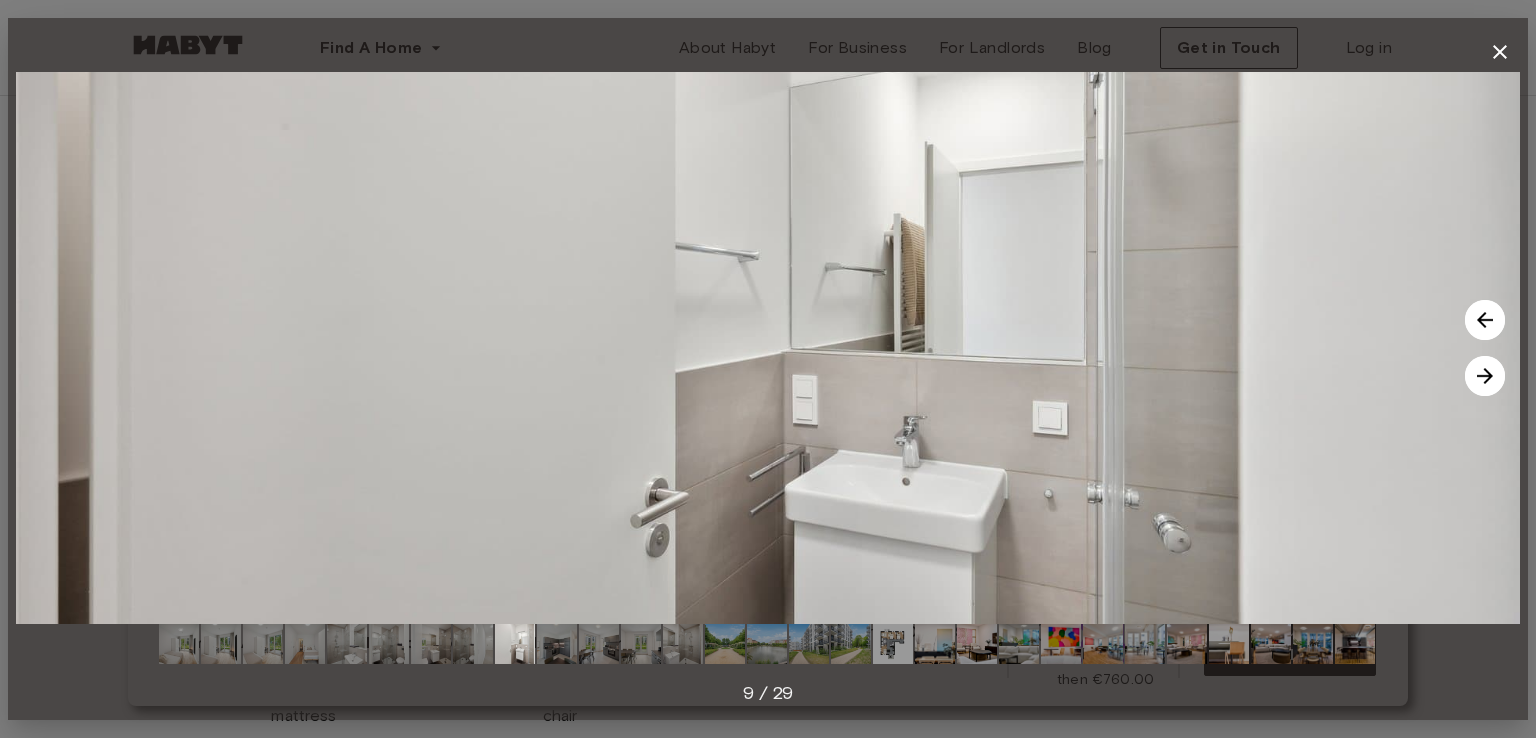 click at bounding box center (1485, 376) 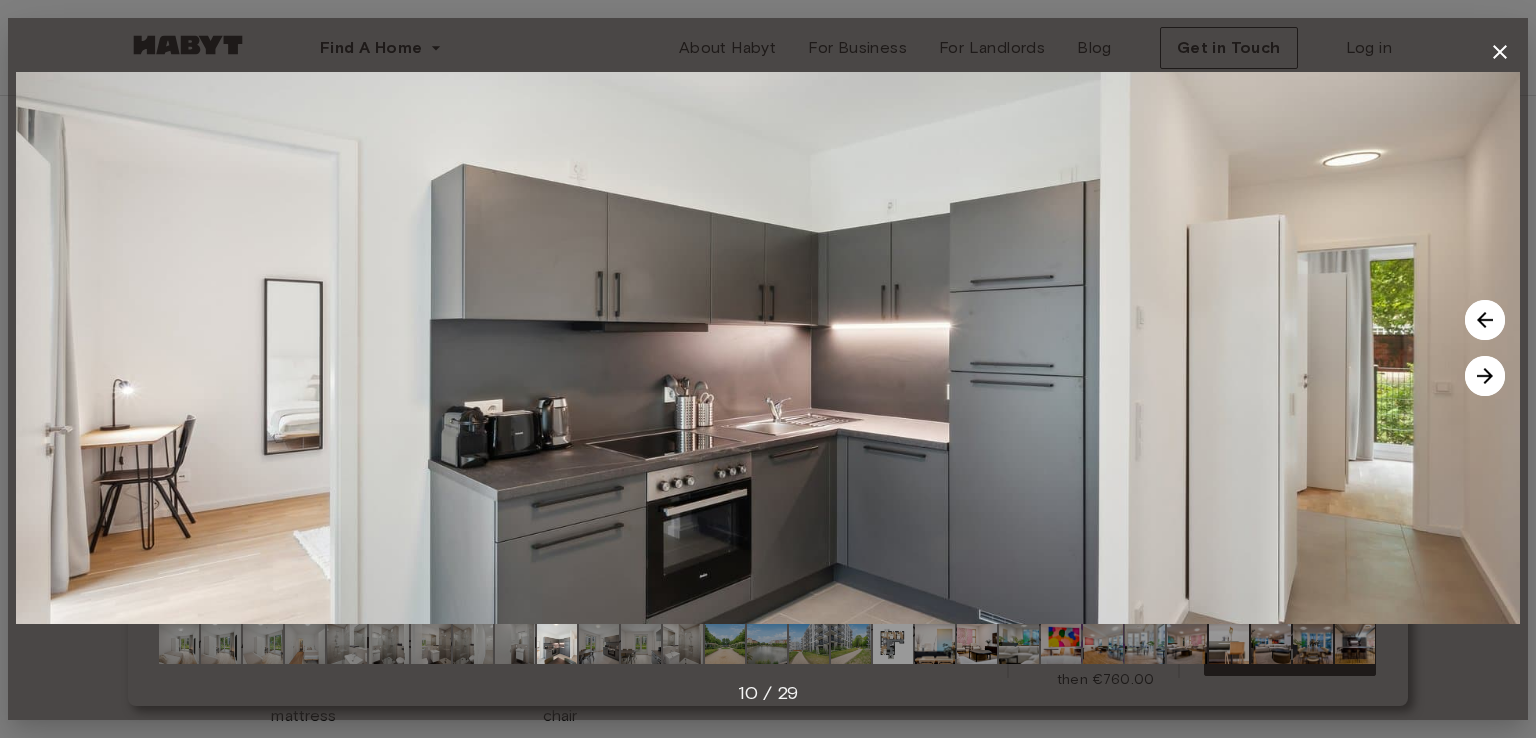 click at bounding box center [1485, 376] 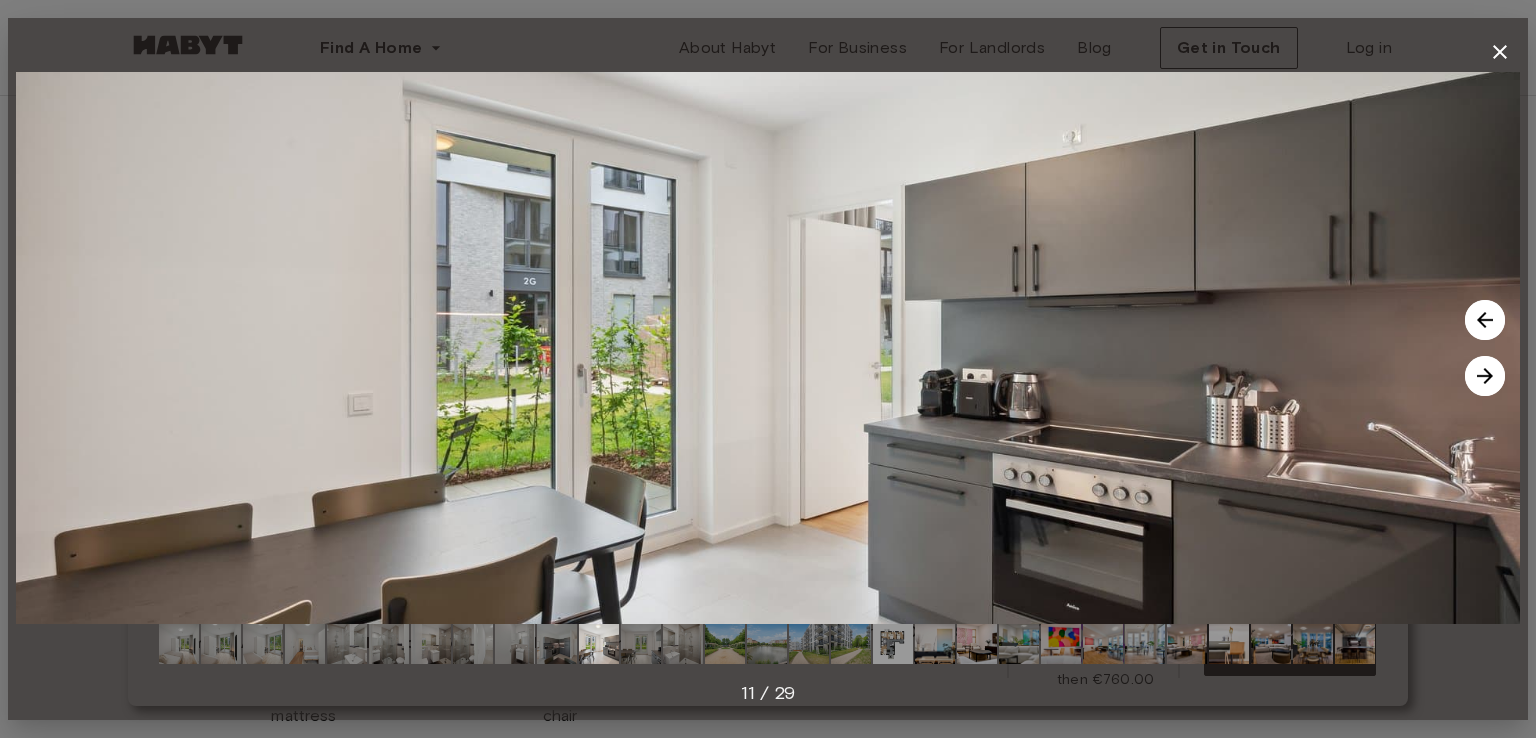 click at bounding box center [1485, 376] 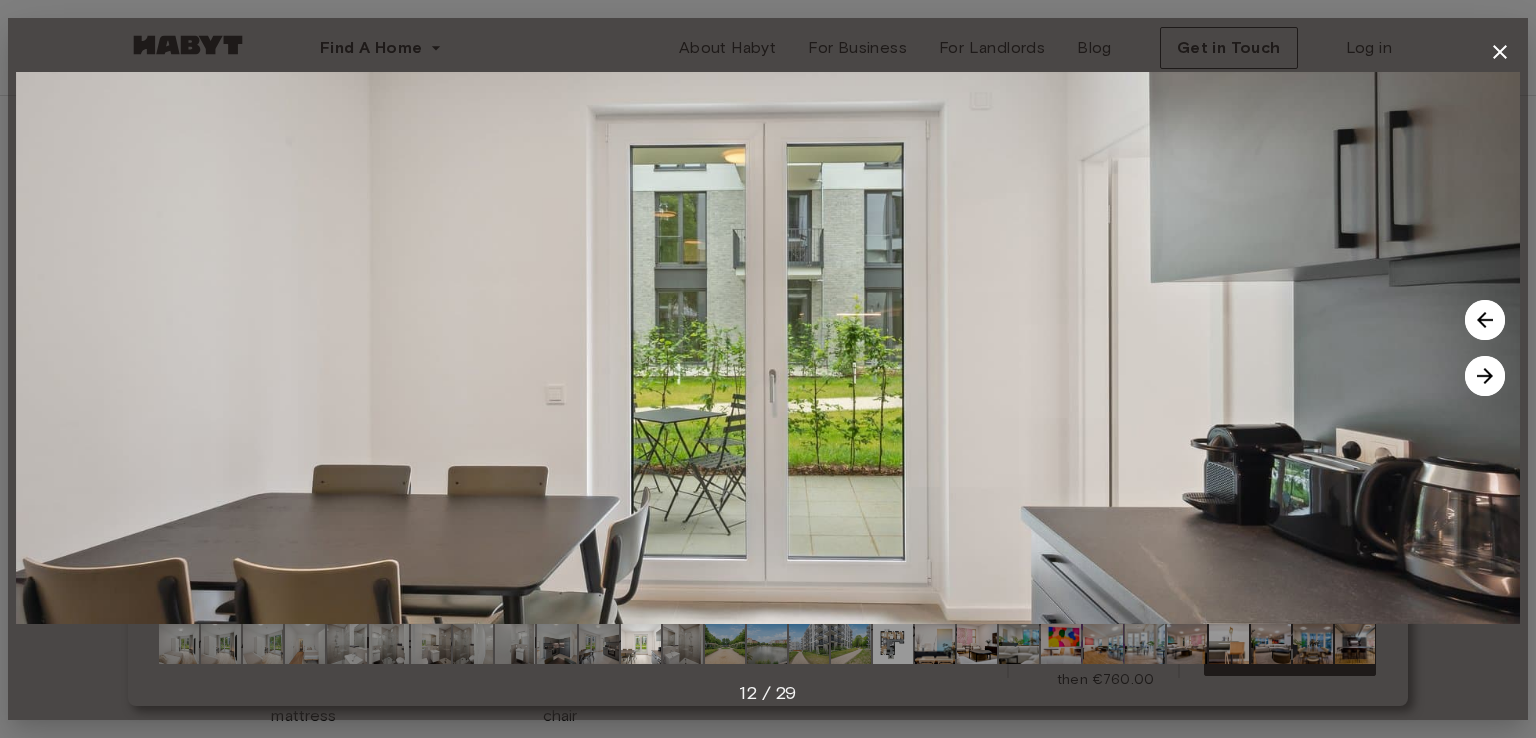 click at bounding box center [1485, 376] 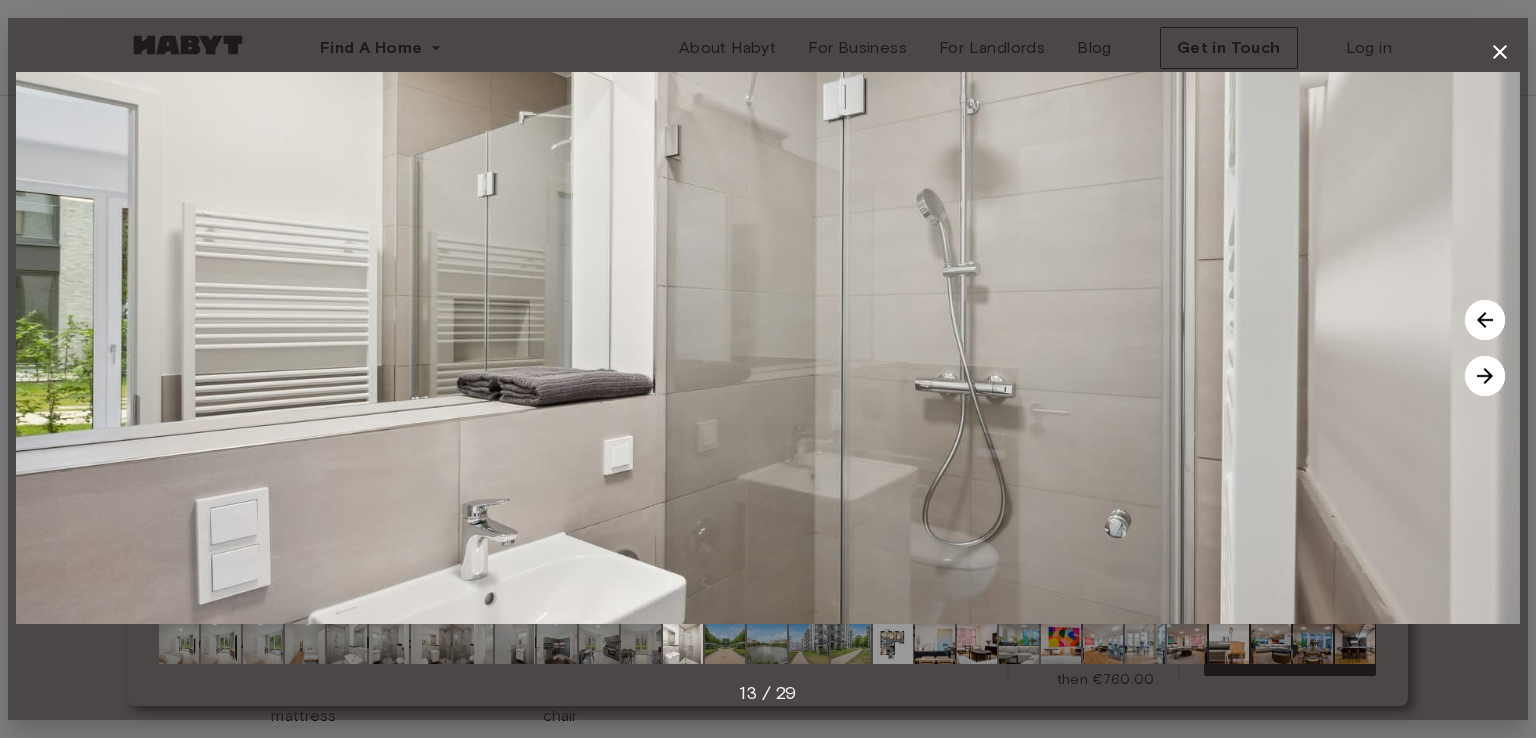 click at bounding box center (1485, 376) 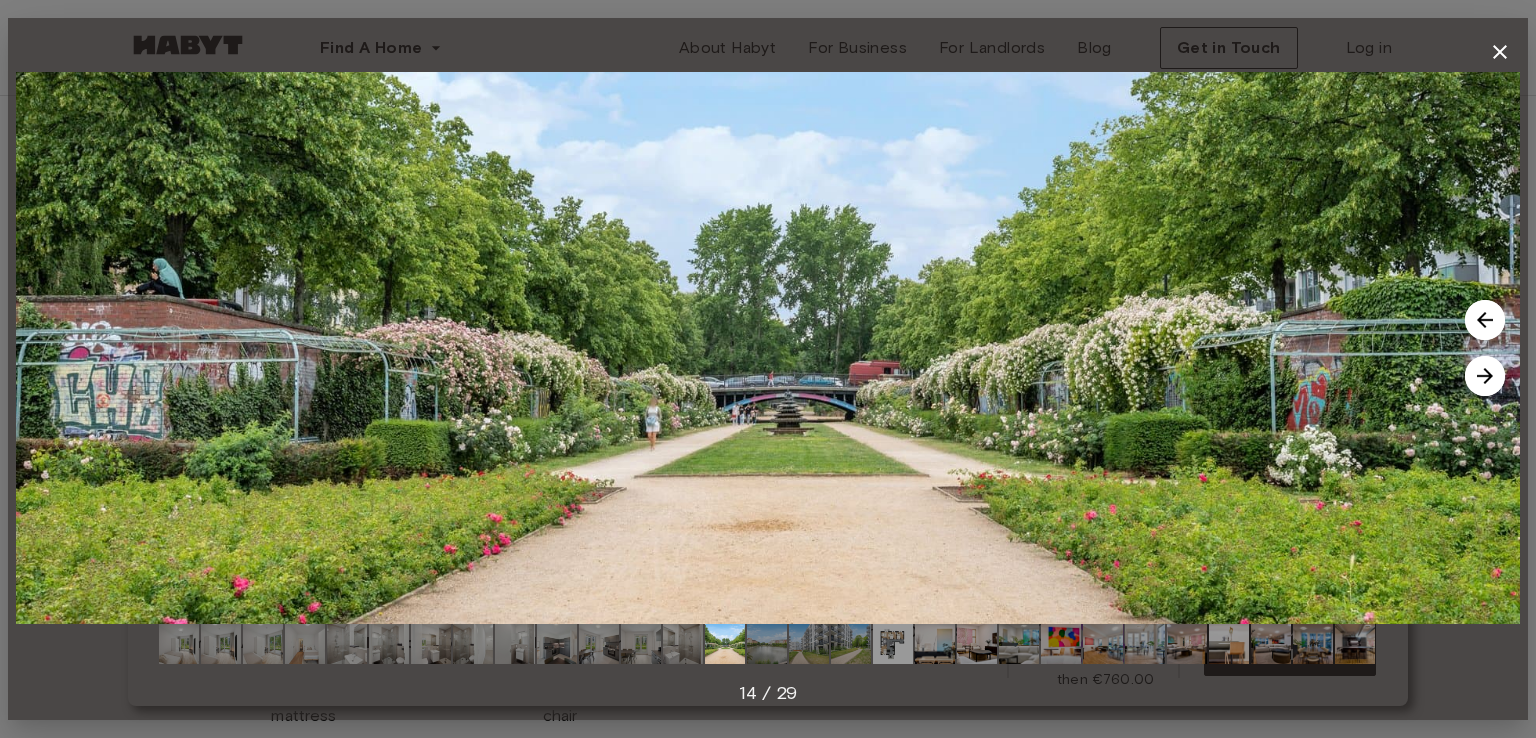 click at bounding box center [1485, 376] 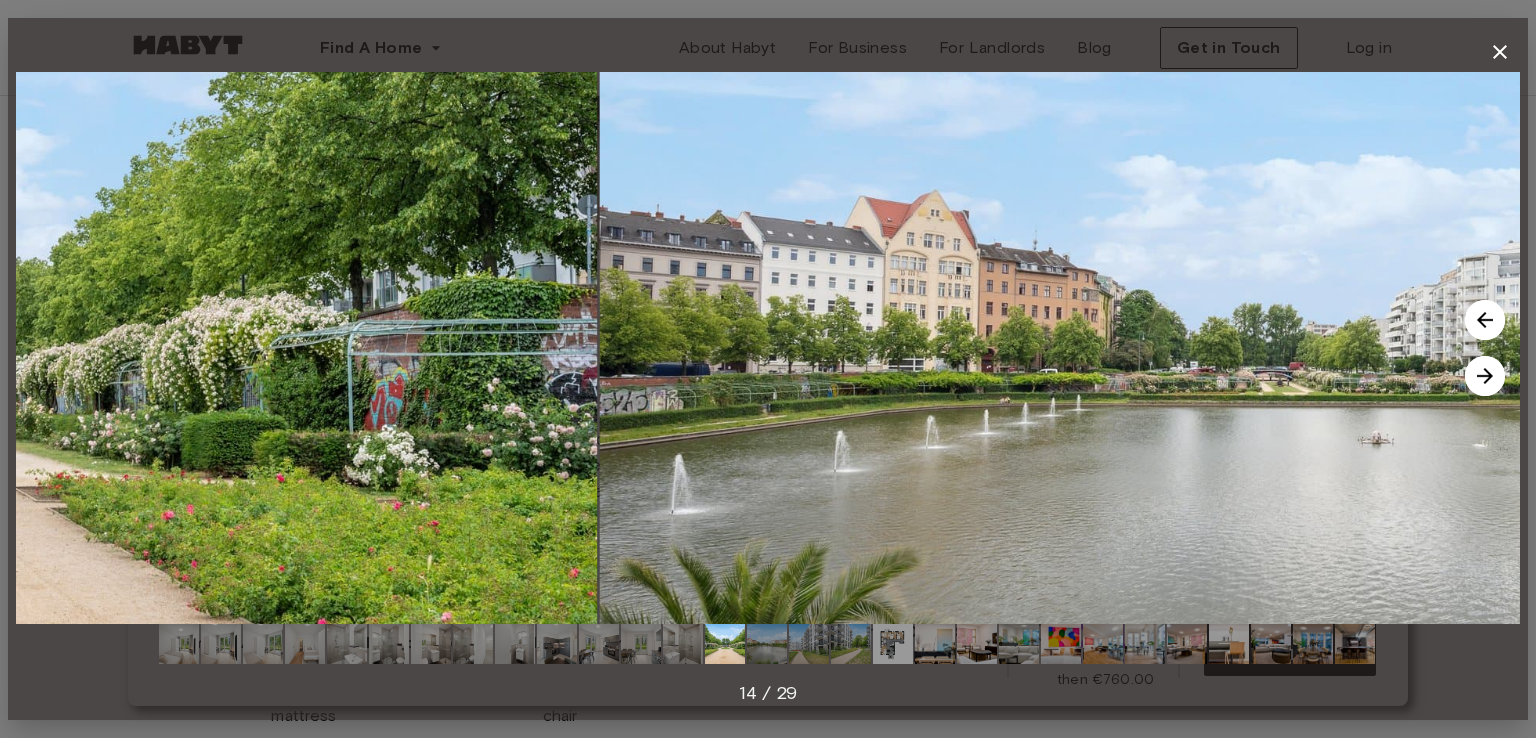 click at bounding box center [1485, 376] 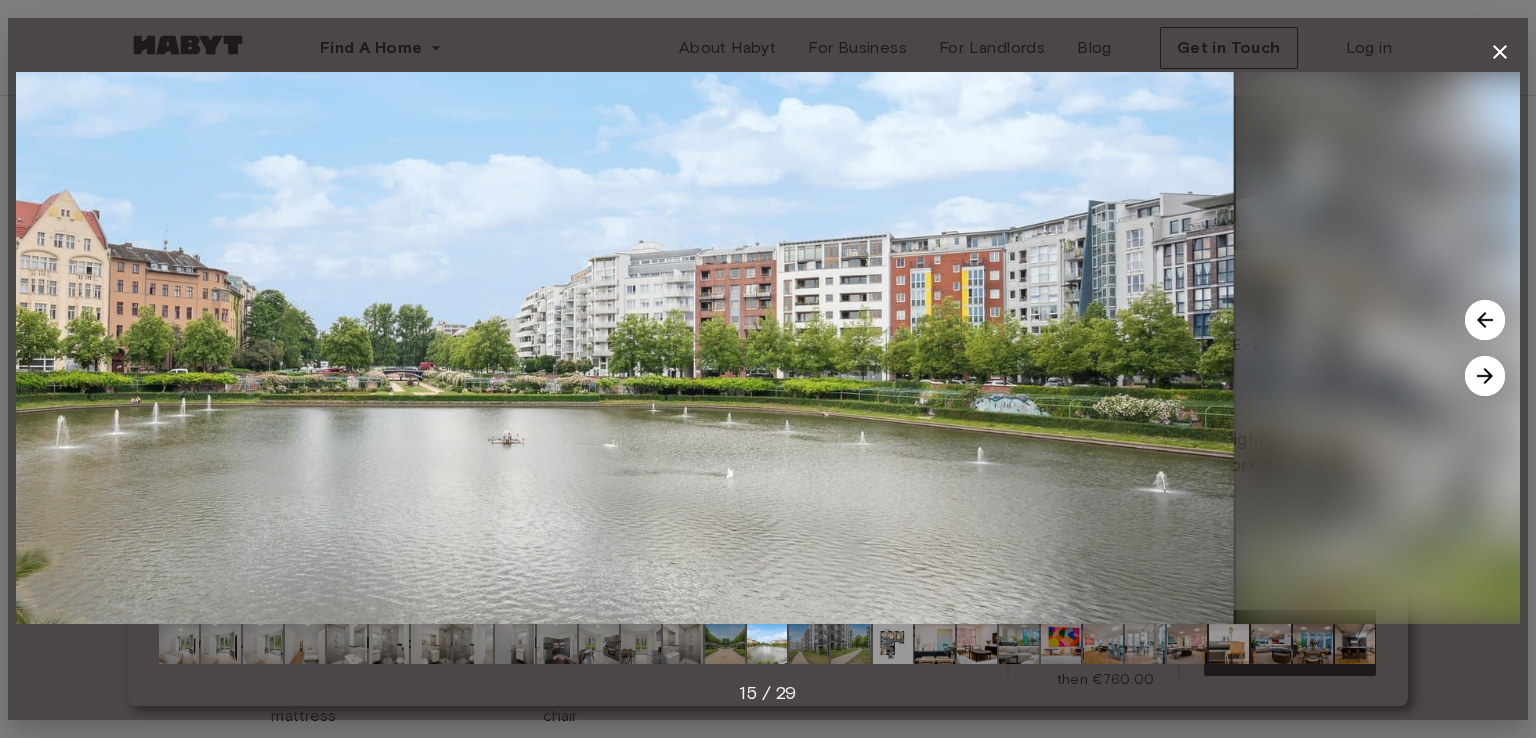 click at bounding box center (1485, 376) 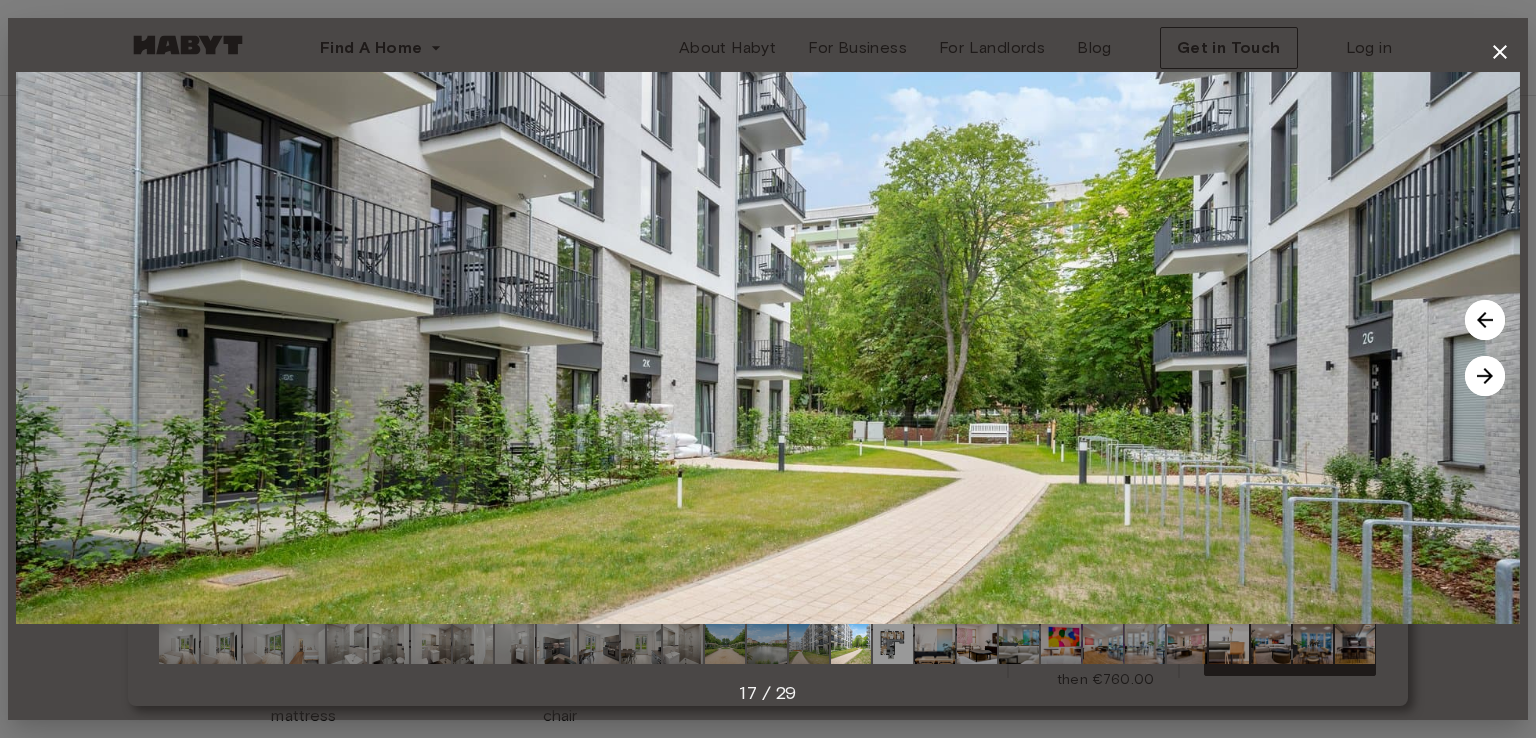 click at bounding box center (1485, 376) 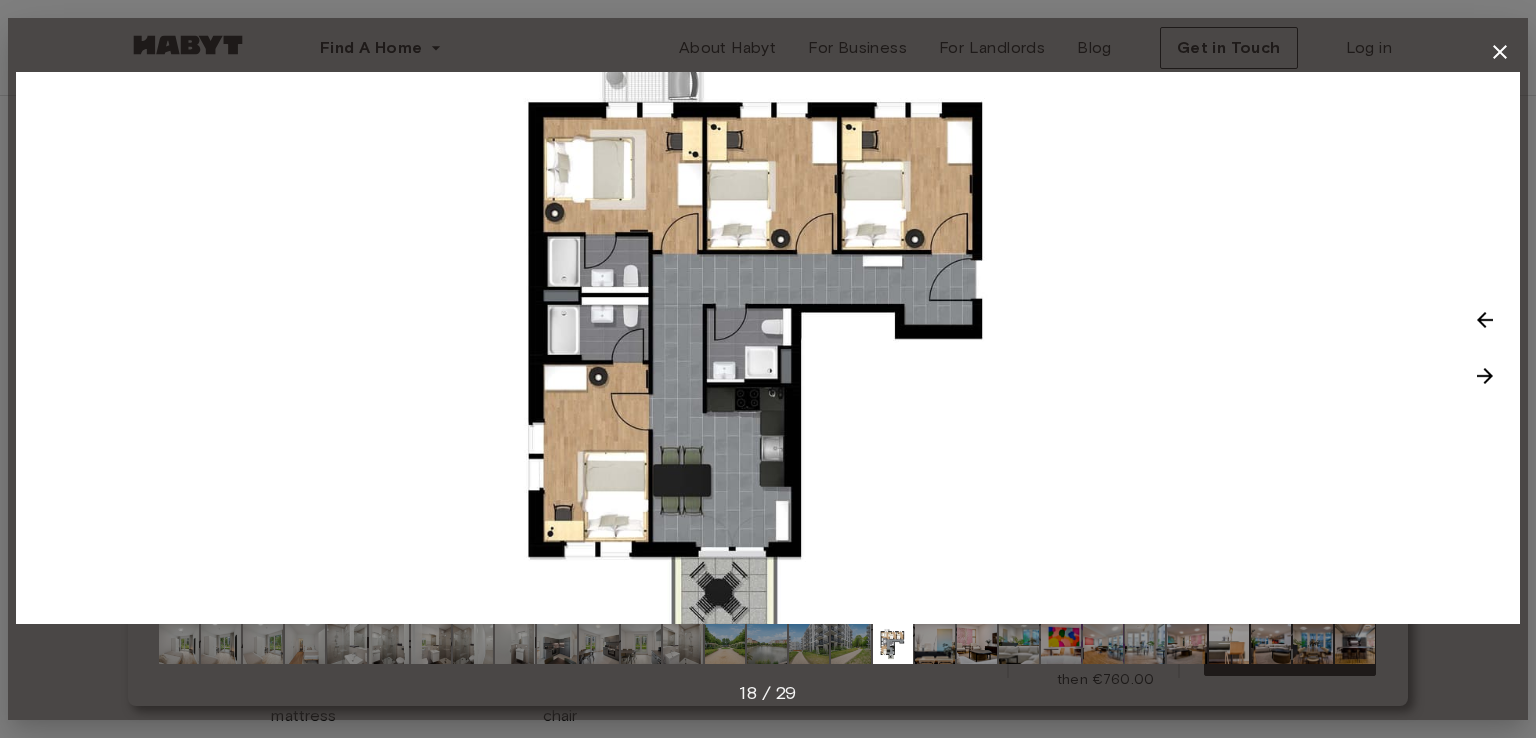 click 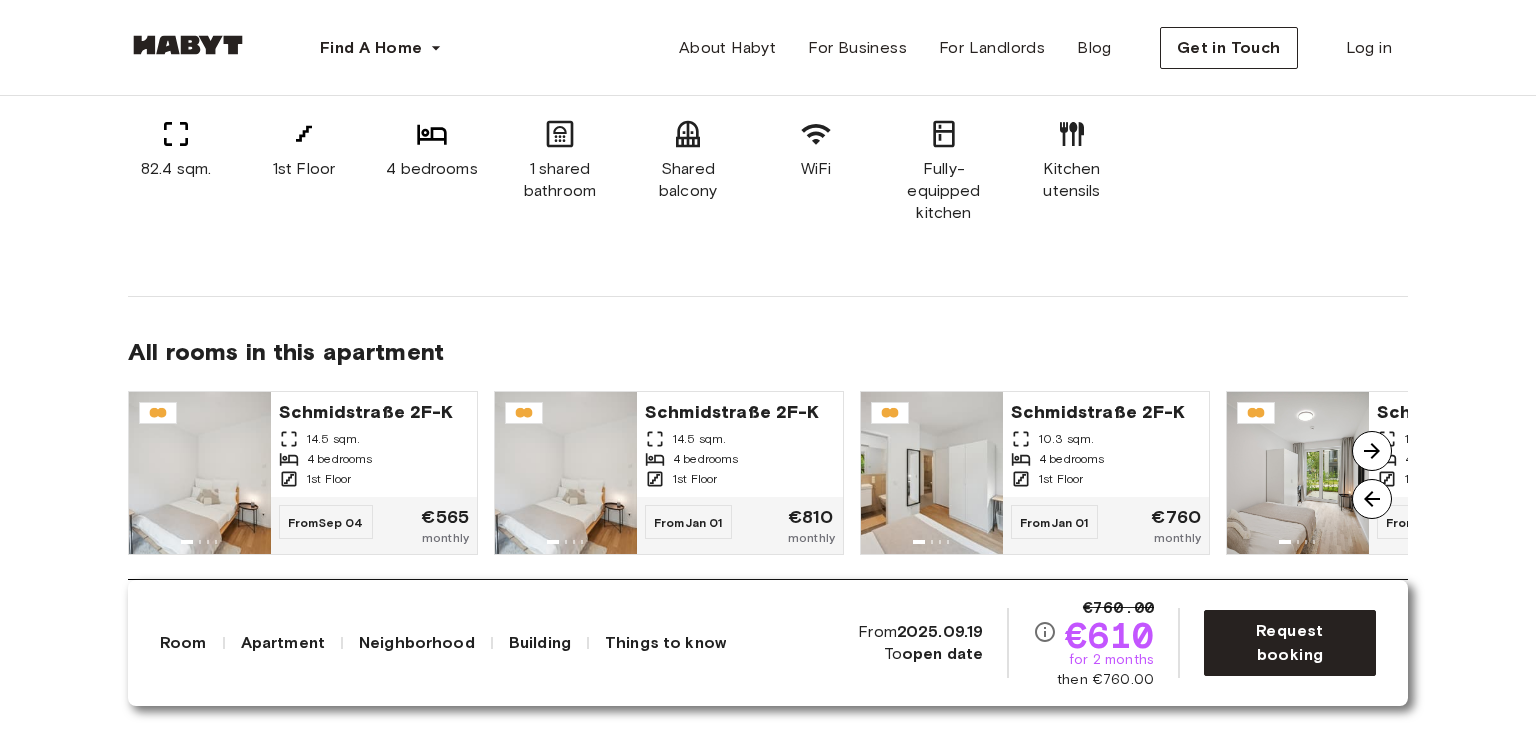 scroll, scrollTop: 1600, scrollLeft: 0, axis: vertical 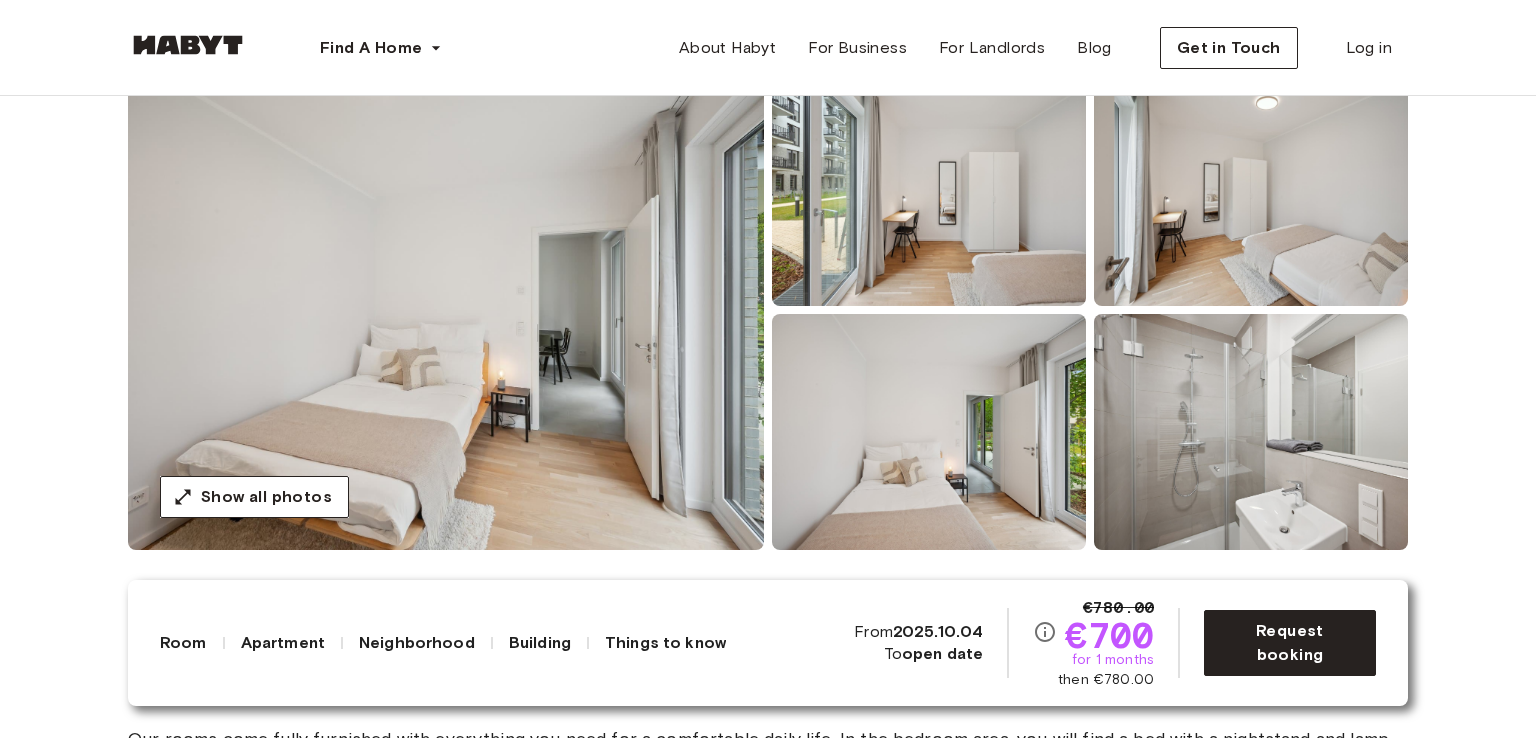 click at bounding box center [446, 310] 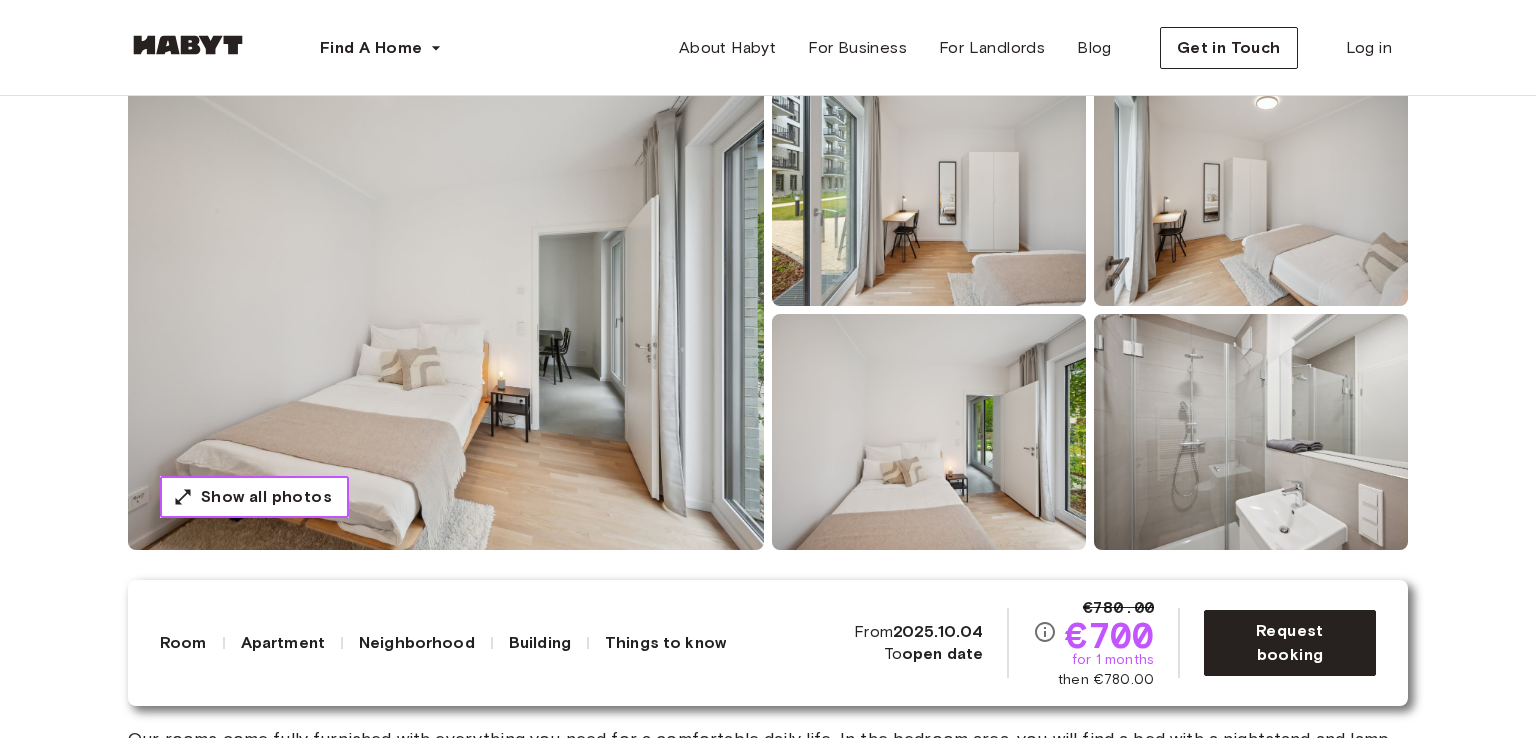 click on "Show all photos" at bounding box center [266, 497] 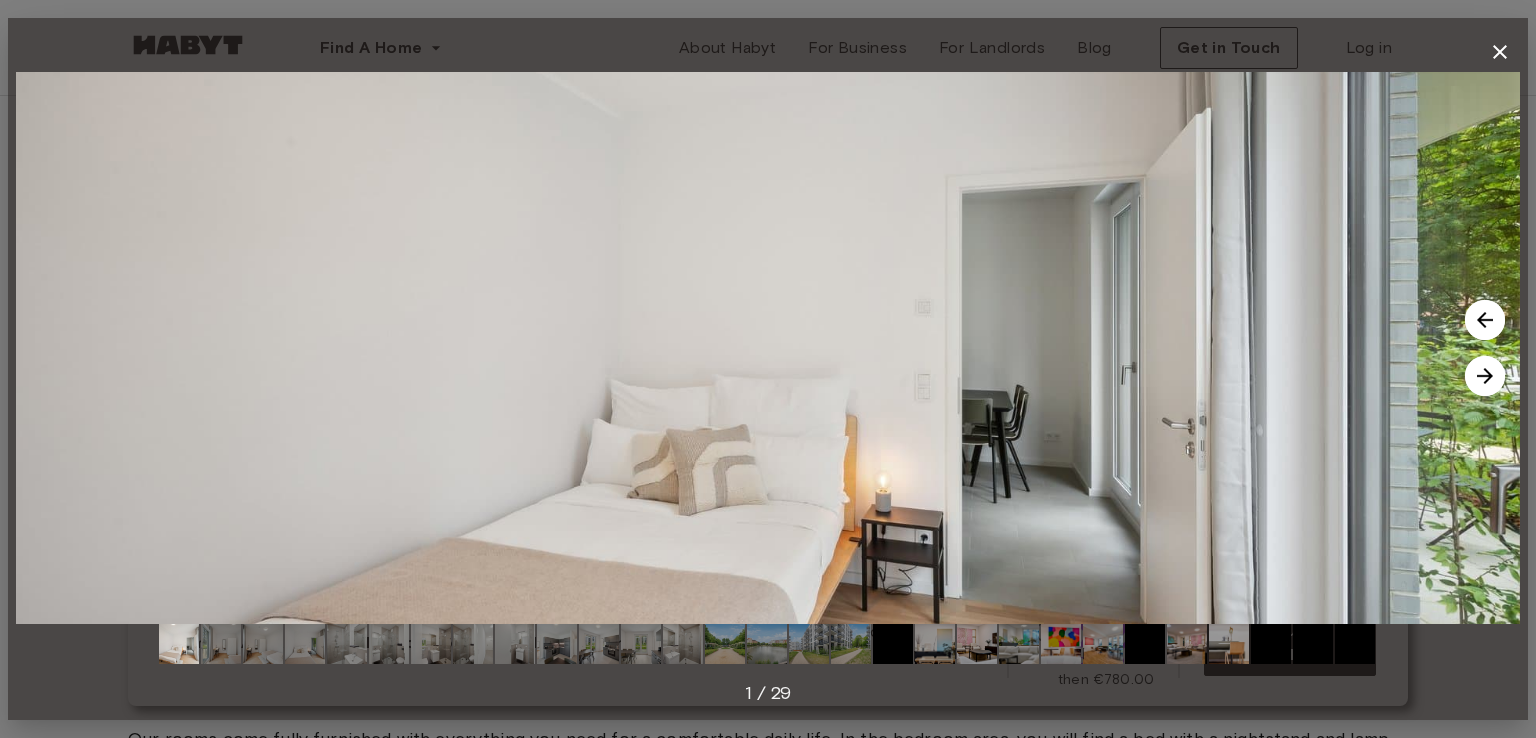 click at bounding box center (1355, 644) 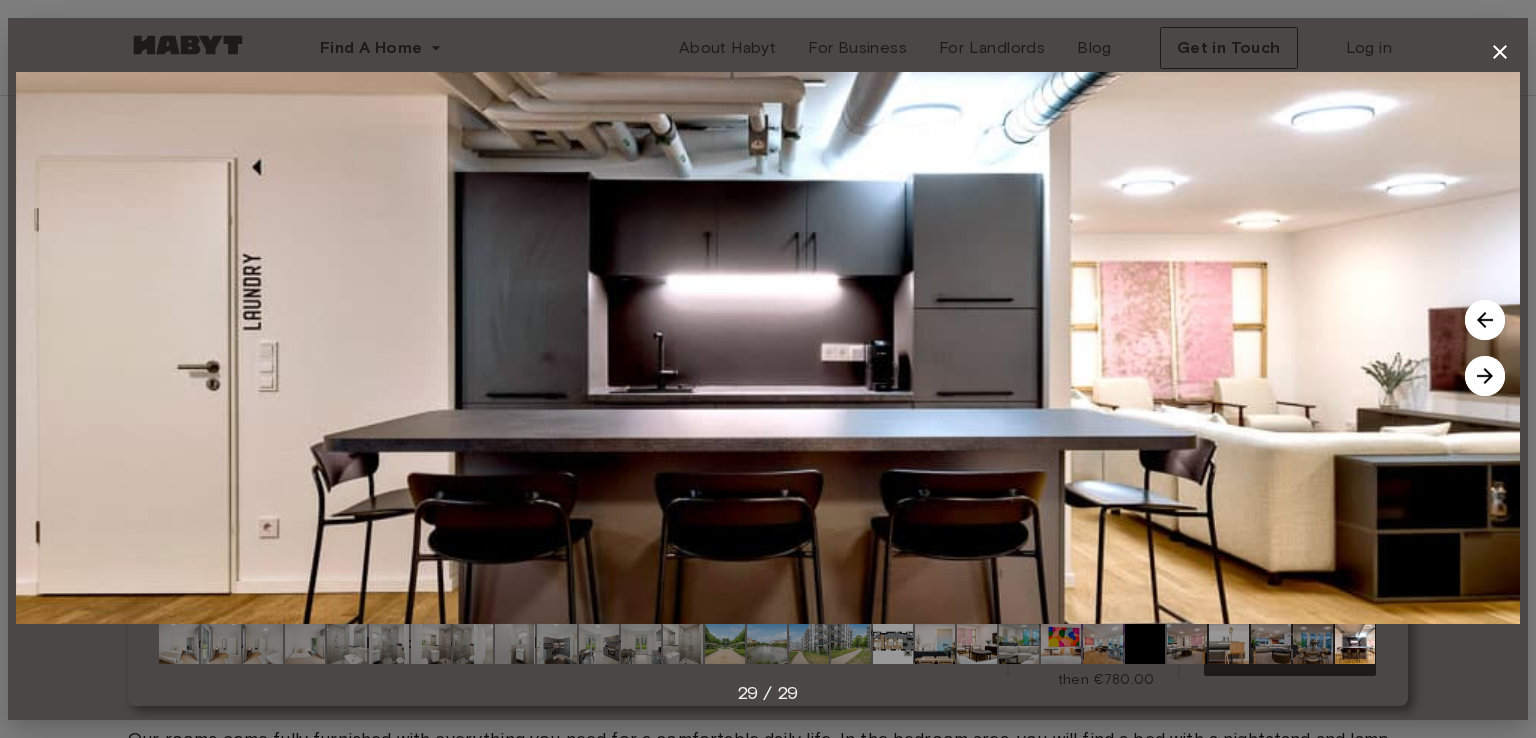 click at bounding box center (1355, 644) 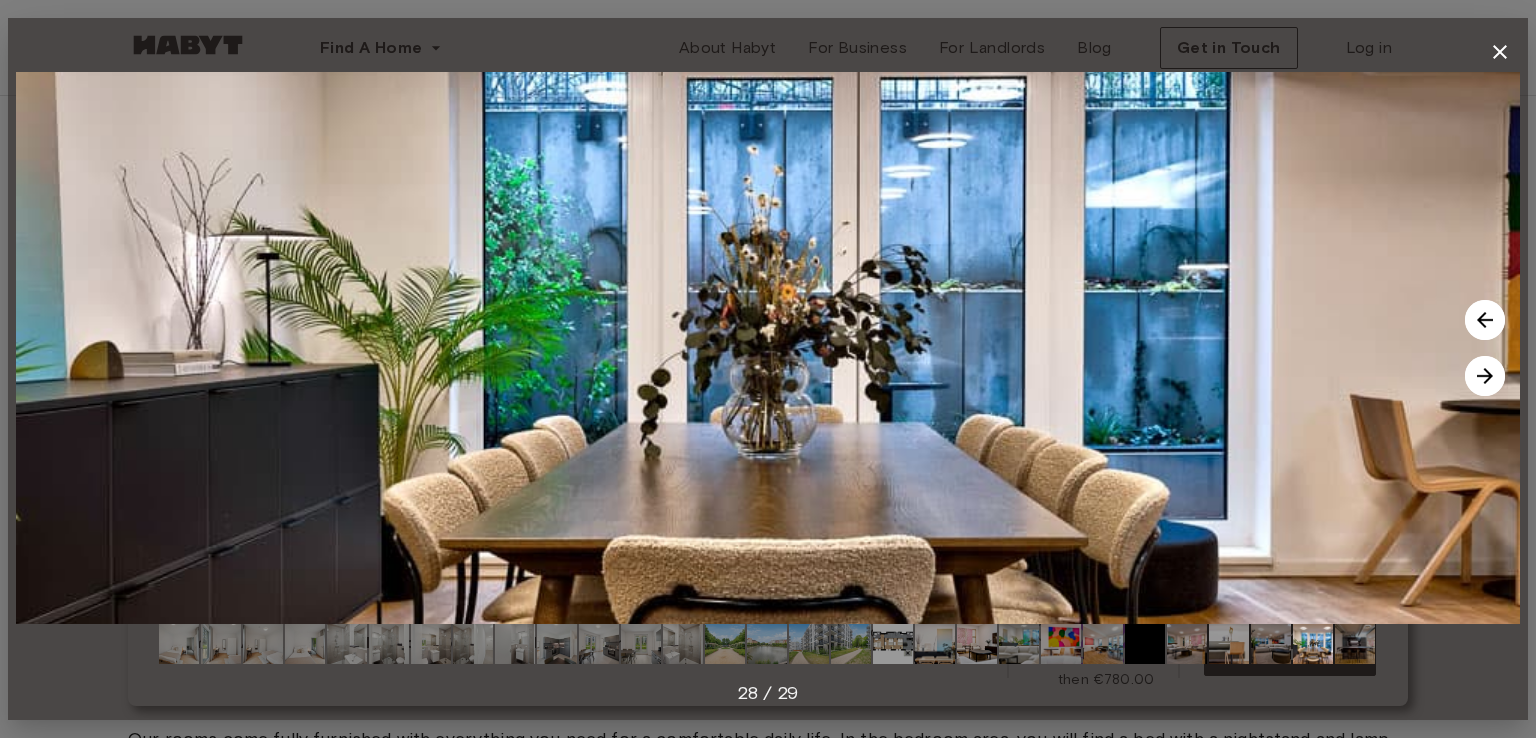 click at bounding box center [1271, 644] 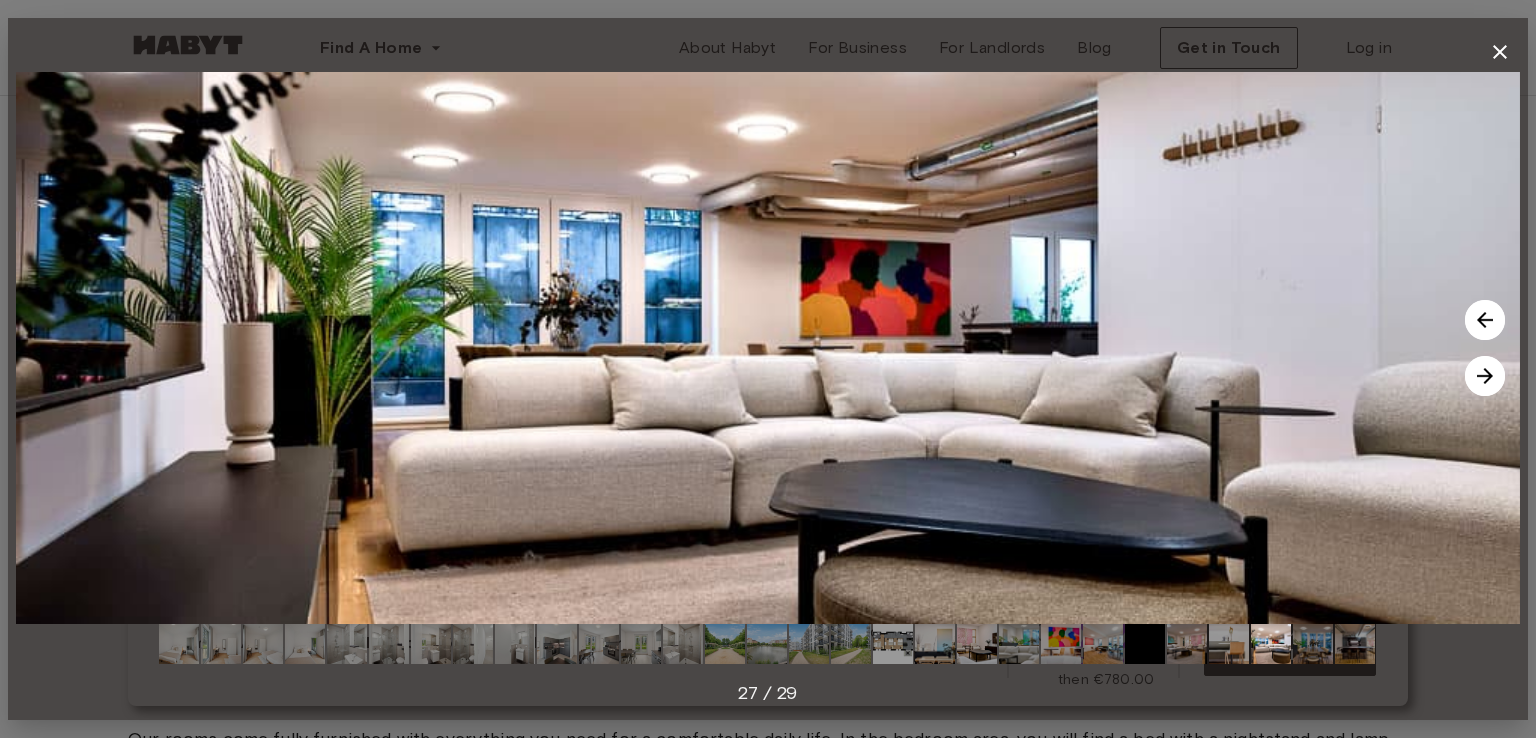 click at bounding box center (768, 348) 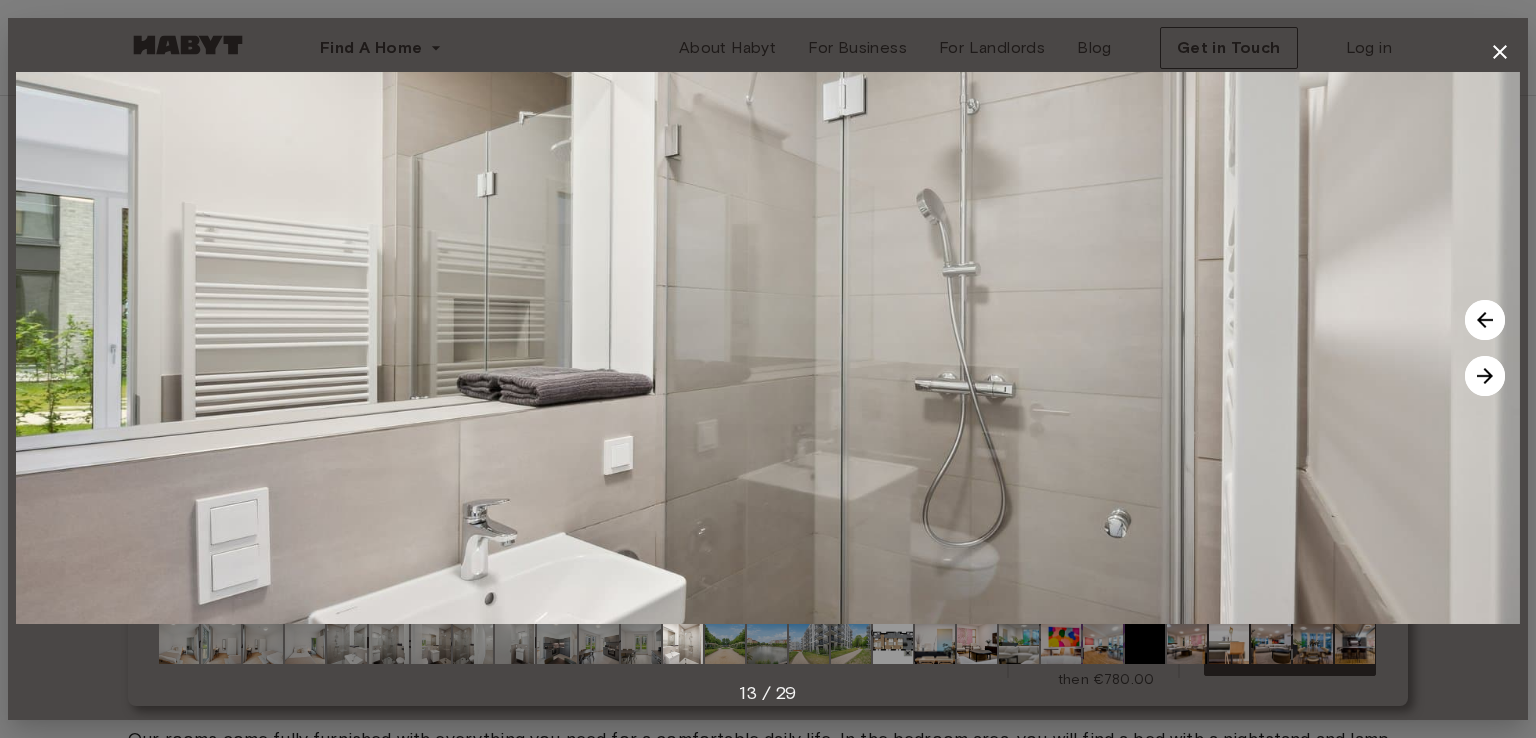 click at bounding box center [641, 644] 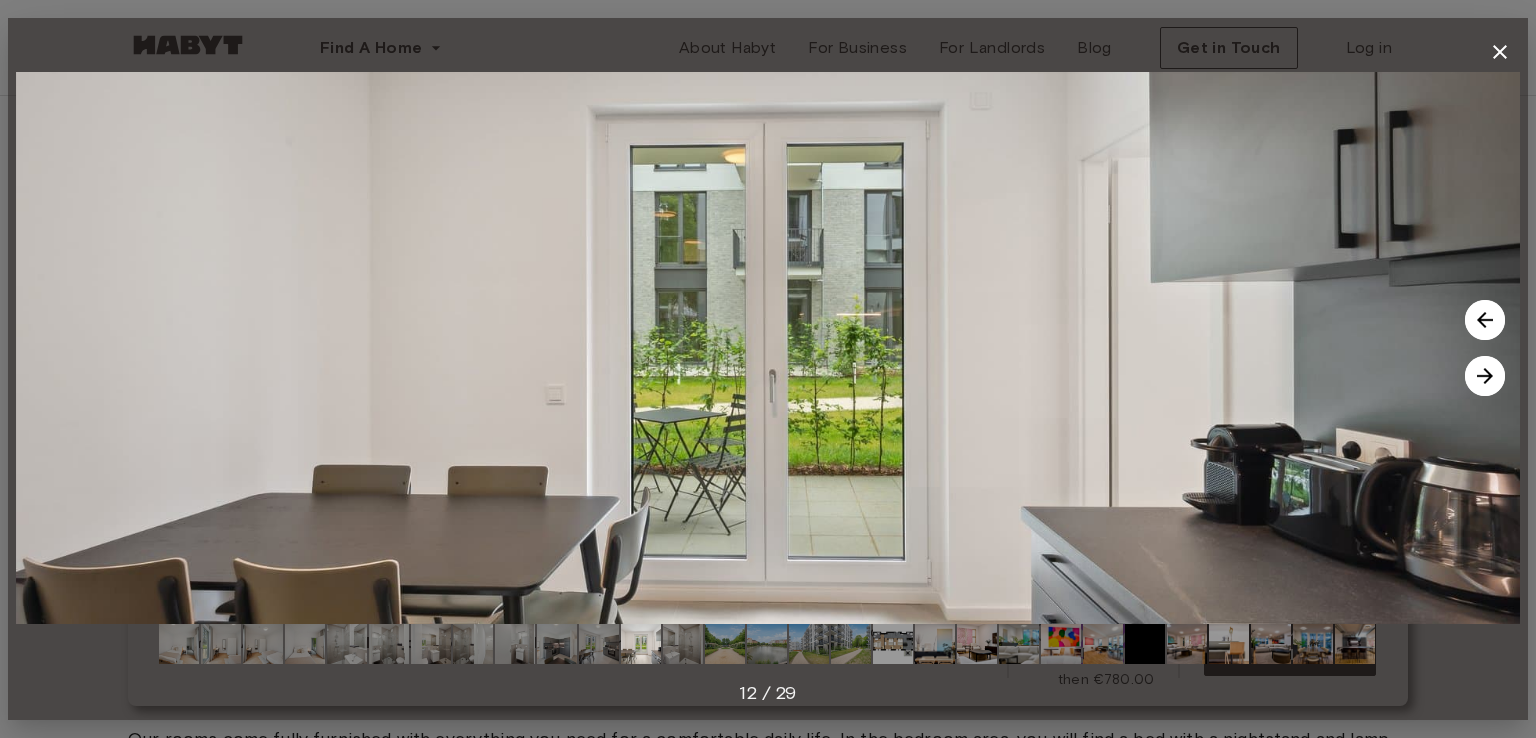 click at bounding box center (851, 644) 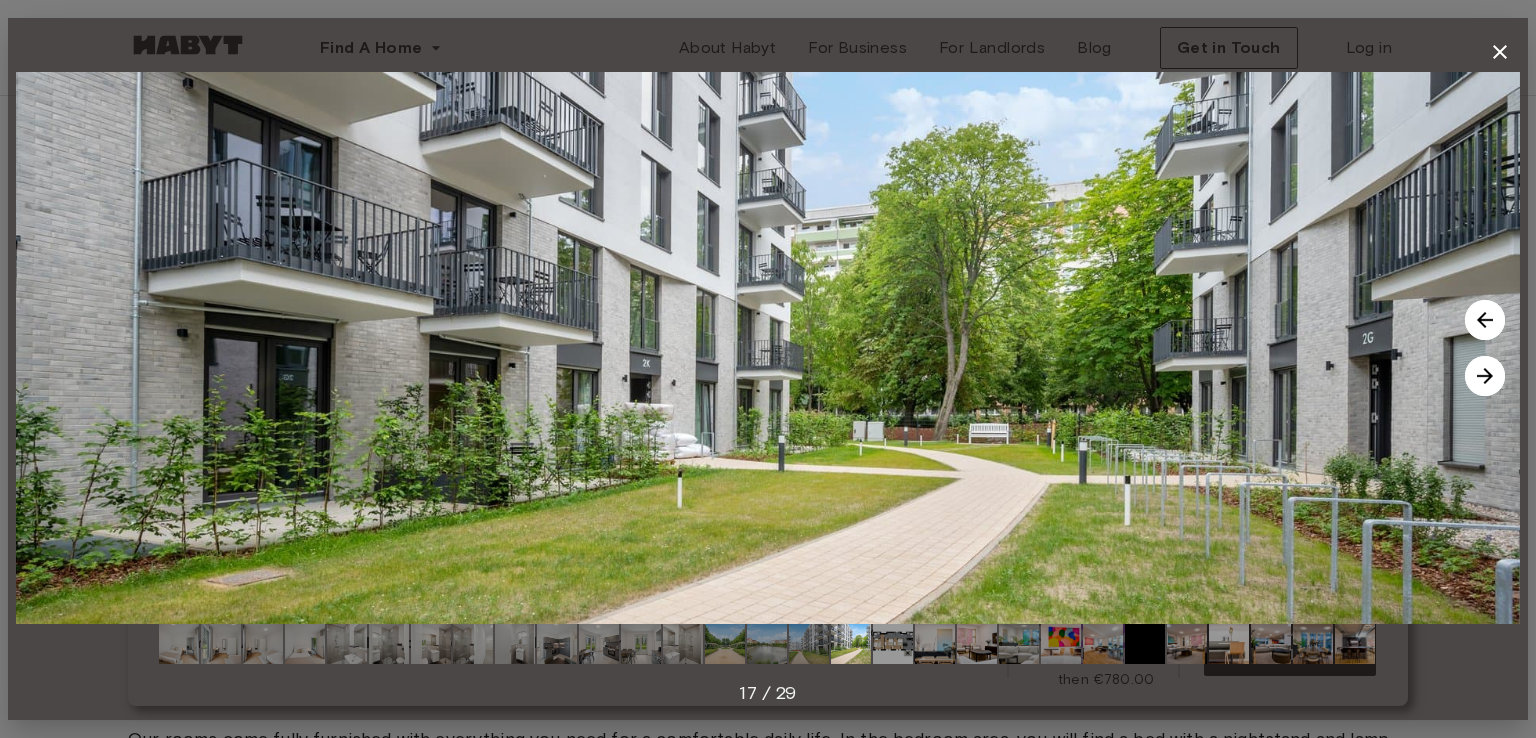 click on "17 / 29" at bounding box center (768, 693) 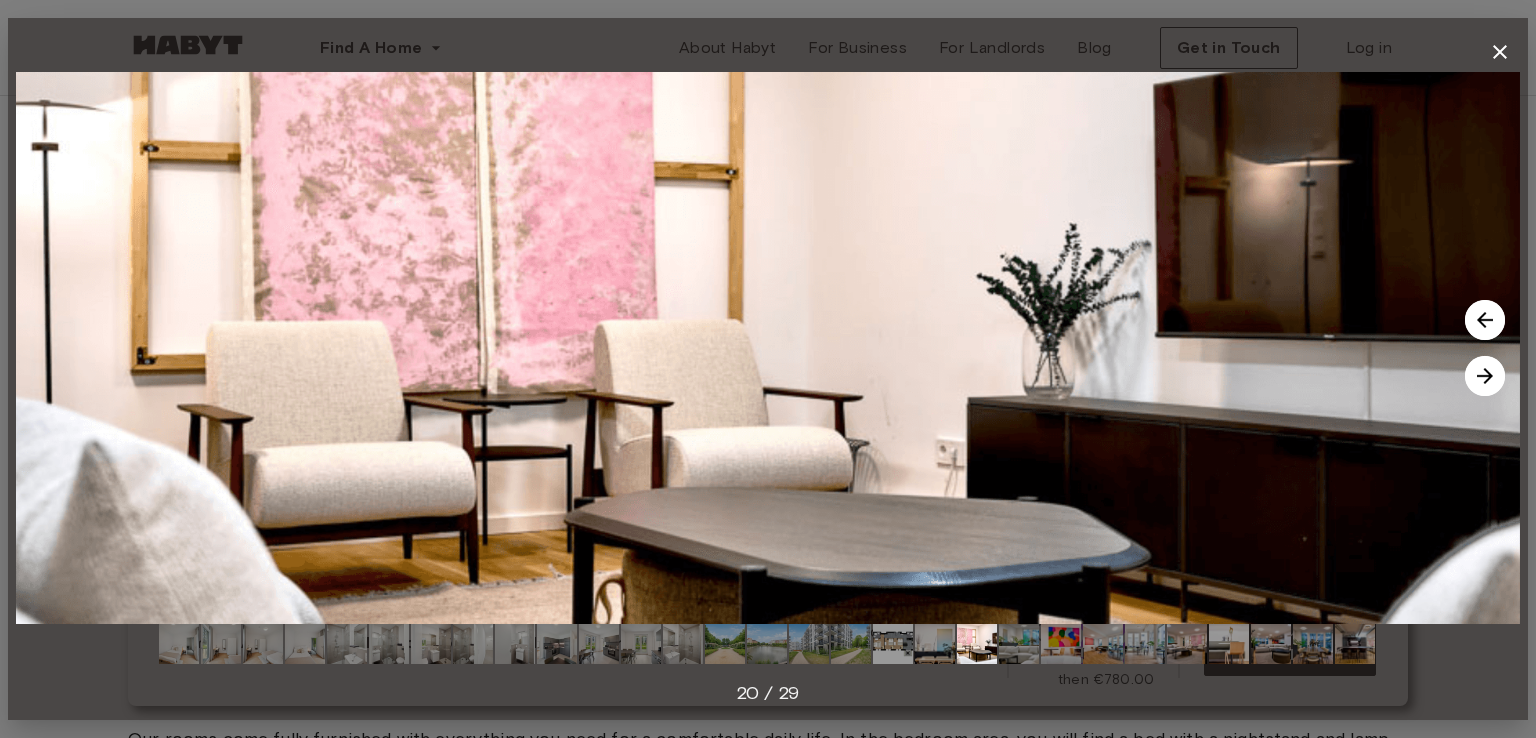 click at bounding box center [935, 644] 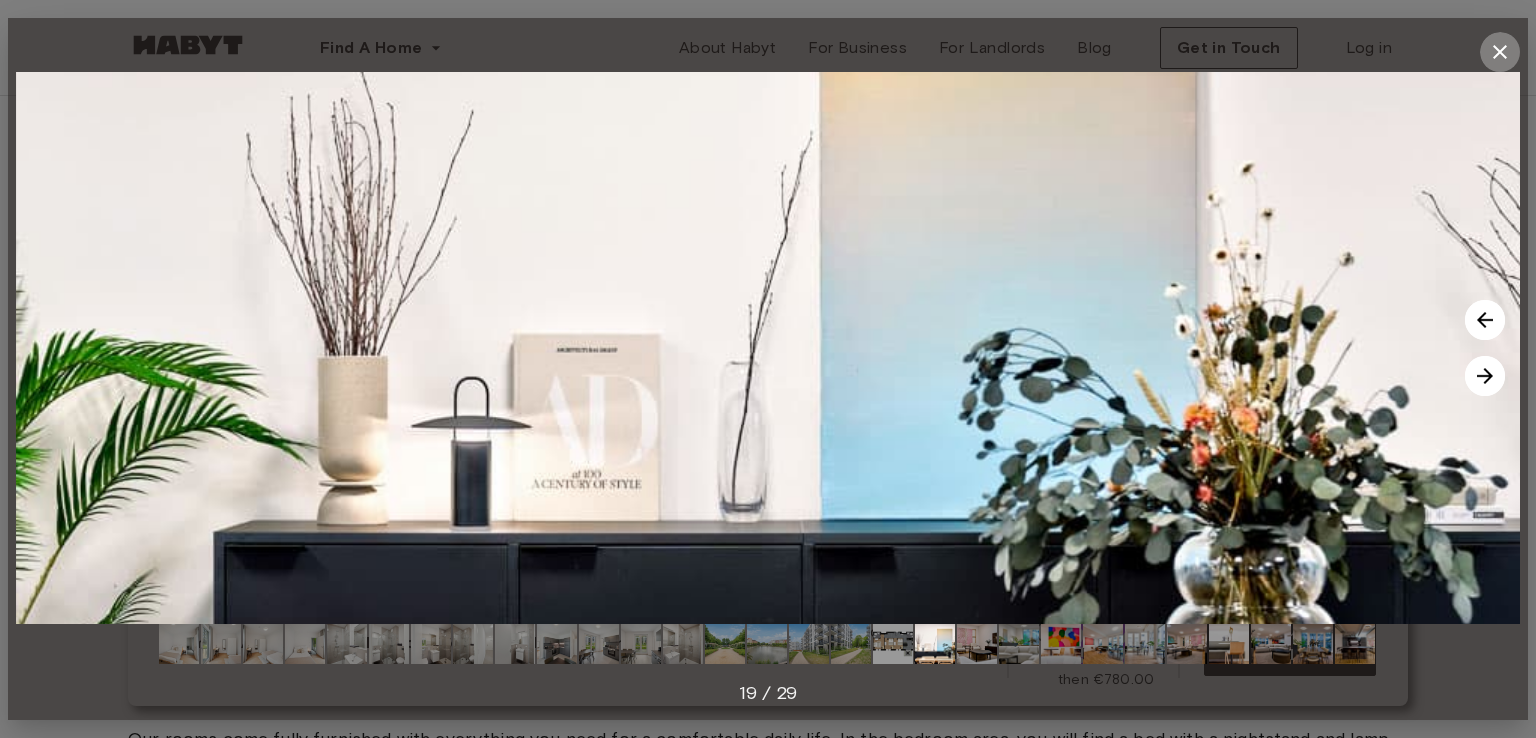 click 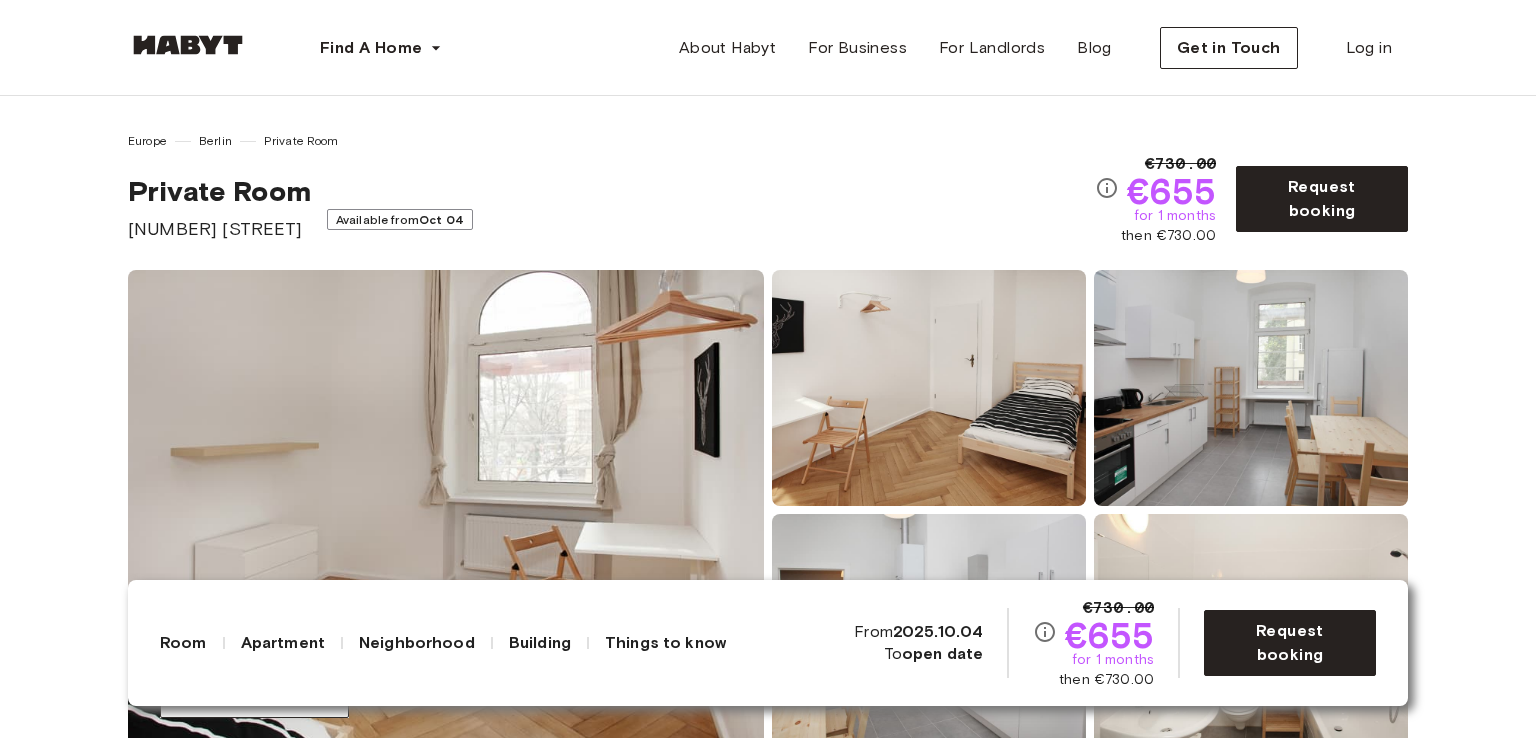 scroll, scrollTop: 400, scrollLeft: 0, axis: vertical 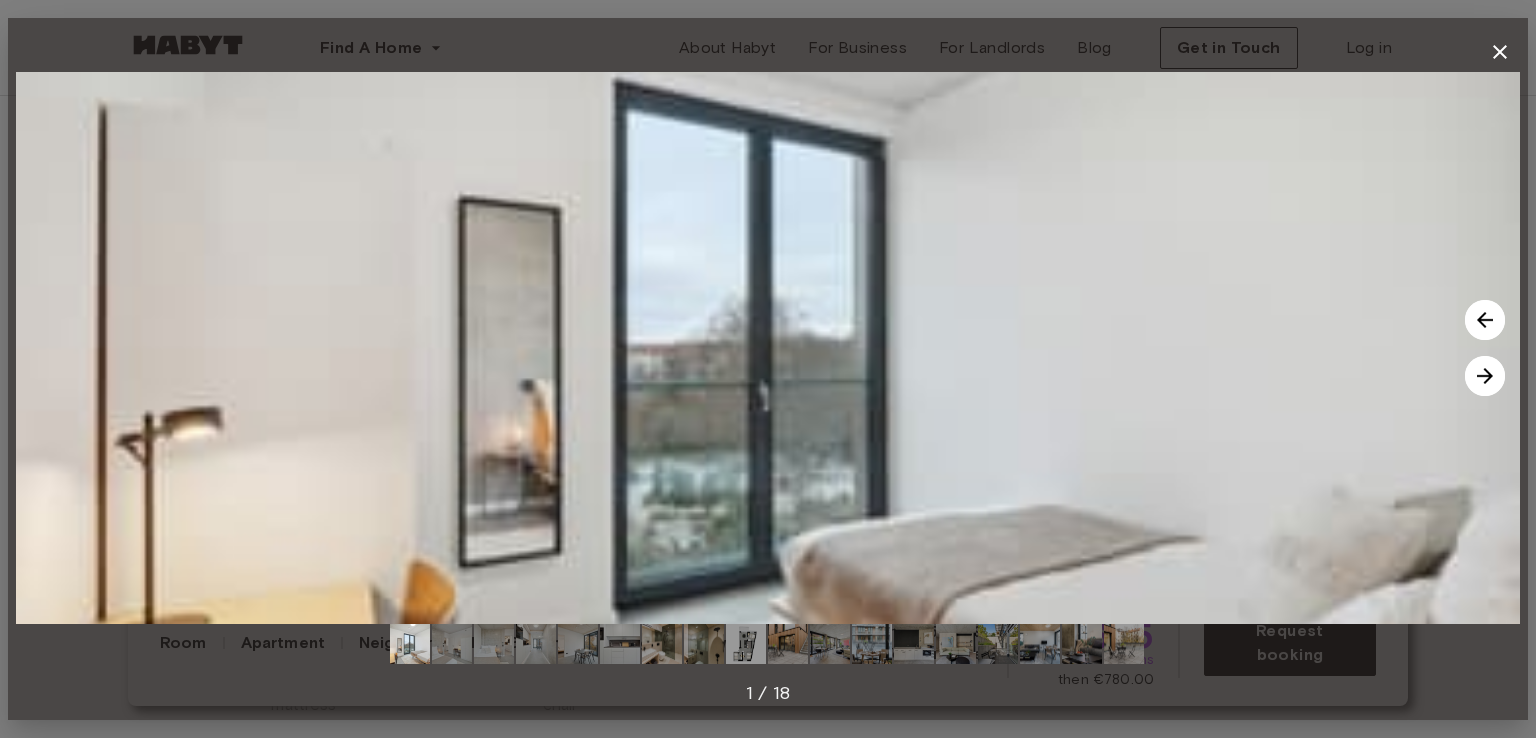 click at bounding box center [1485, 376] 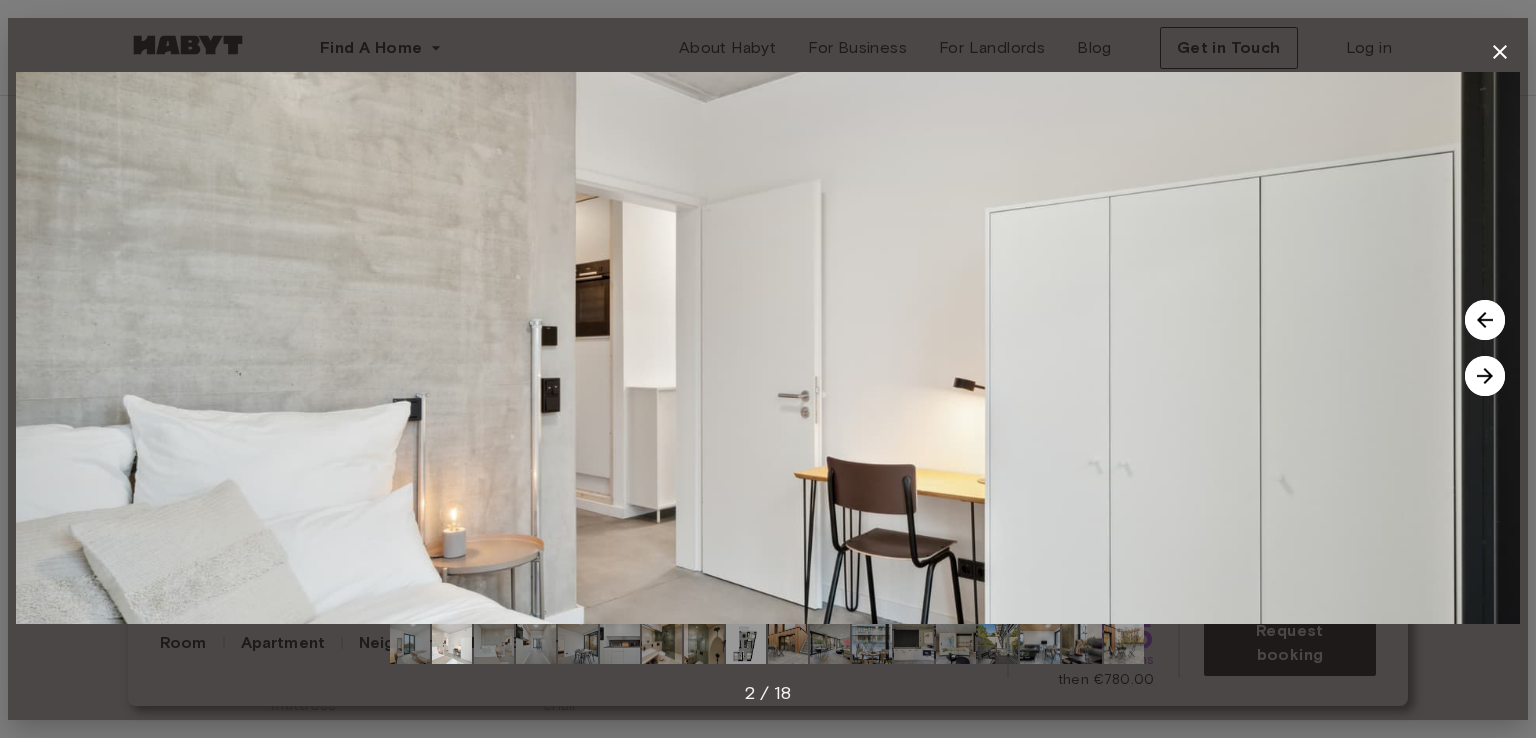 click at bounding box center [1485, 376] 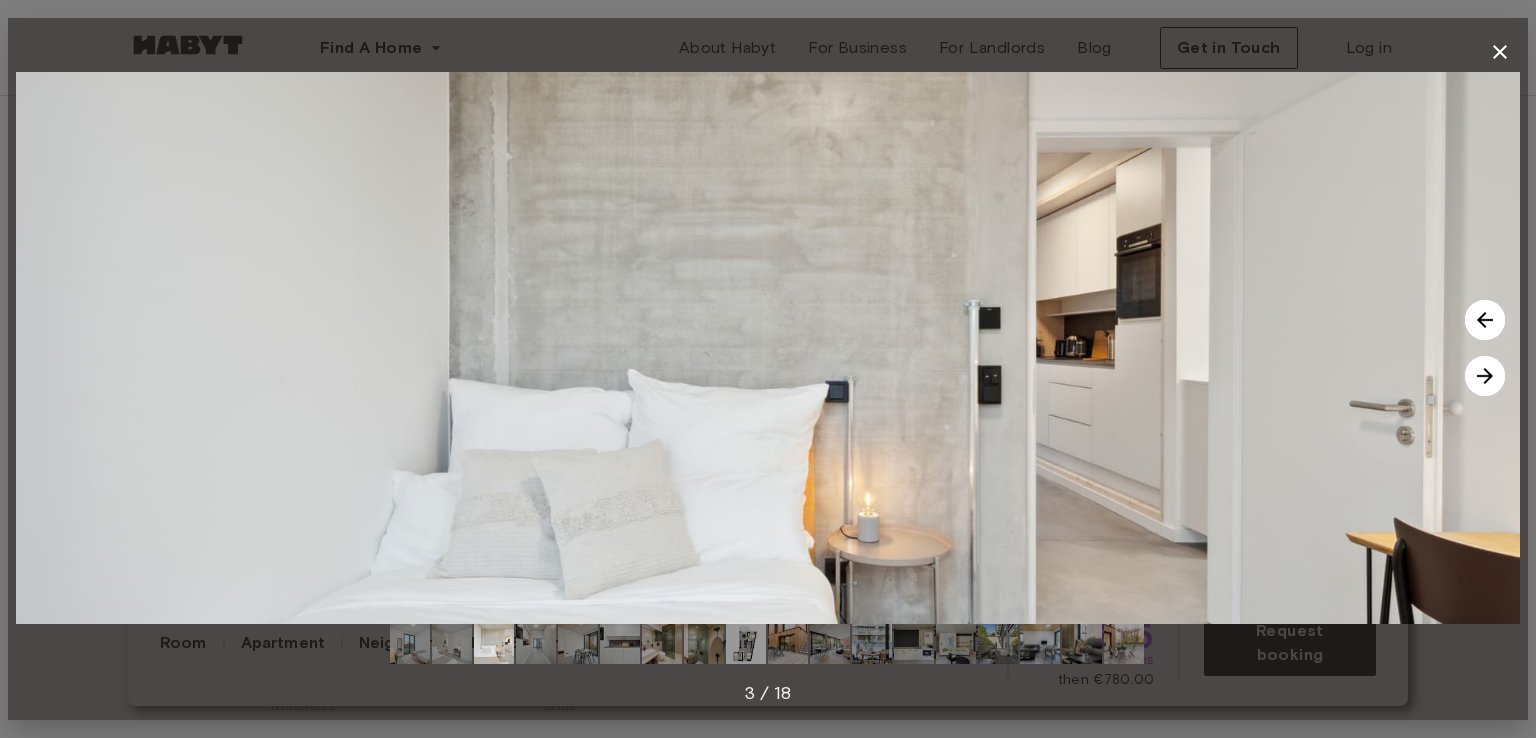 click at bounding box center [1485, 376] 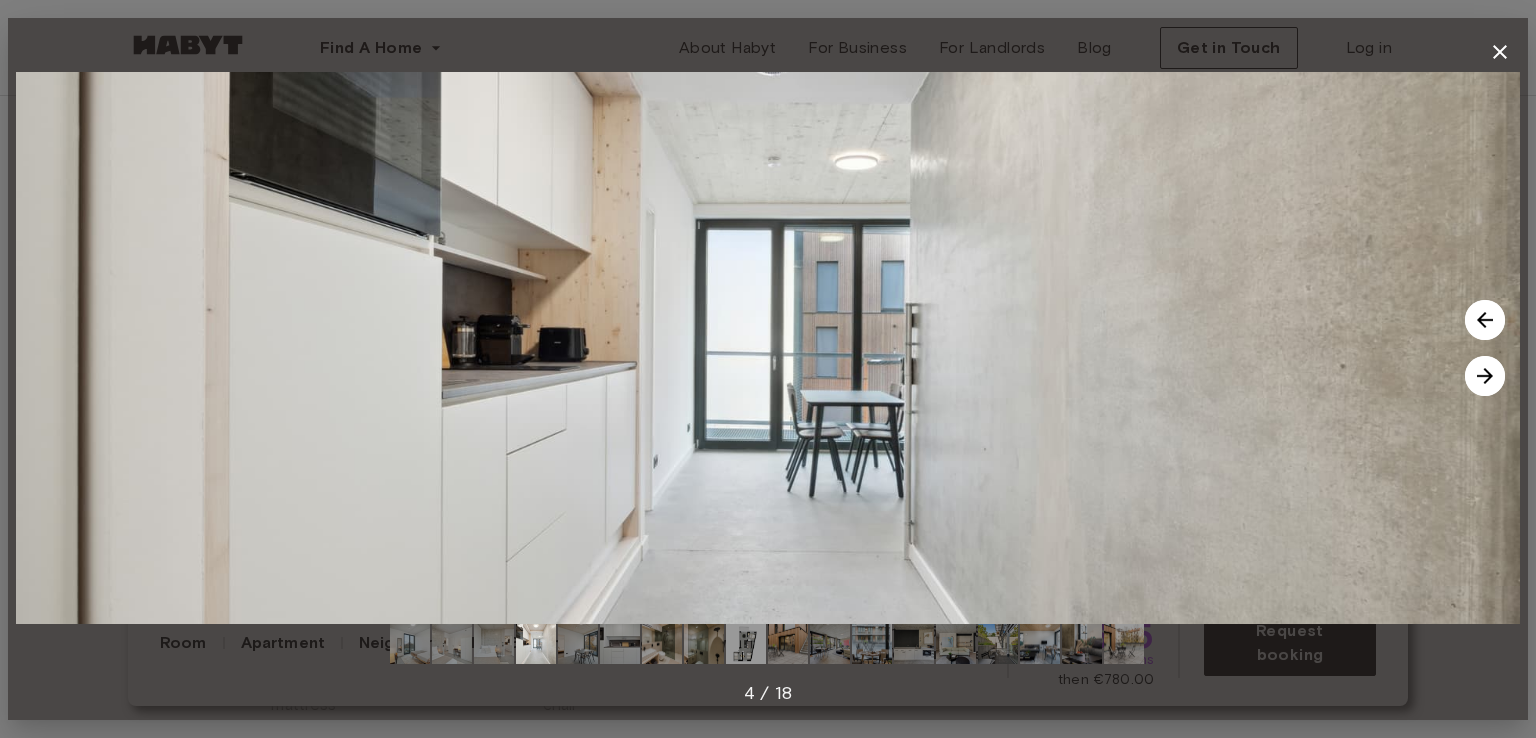 click at bounding box center [1485, 376] 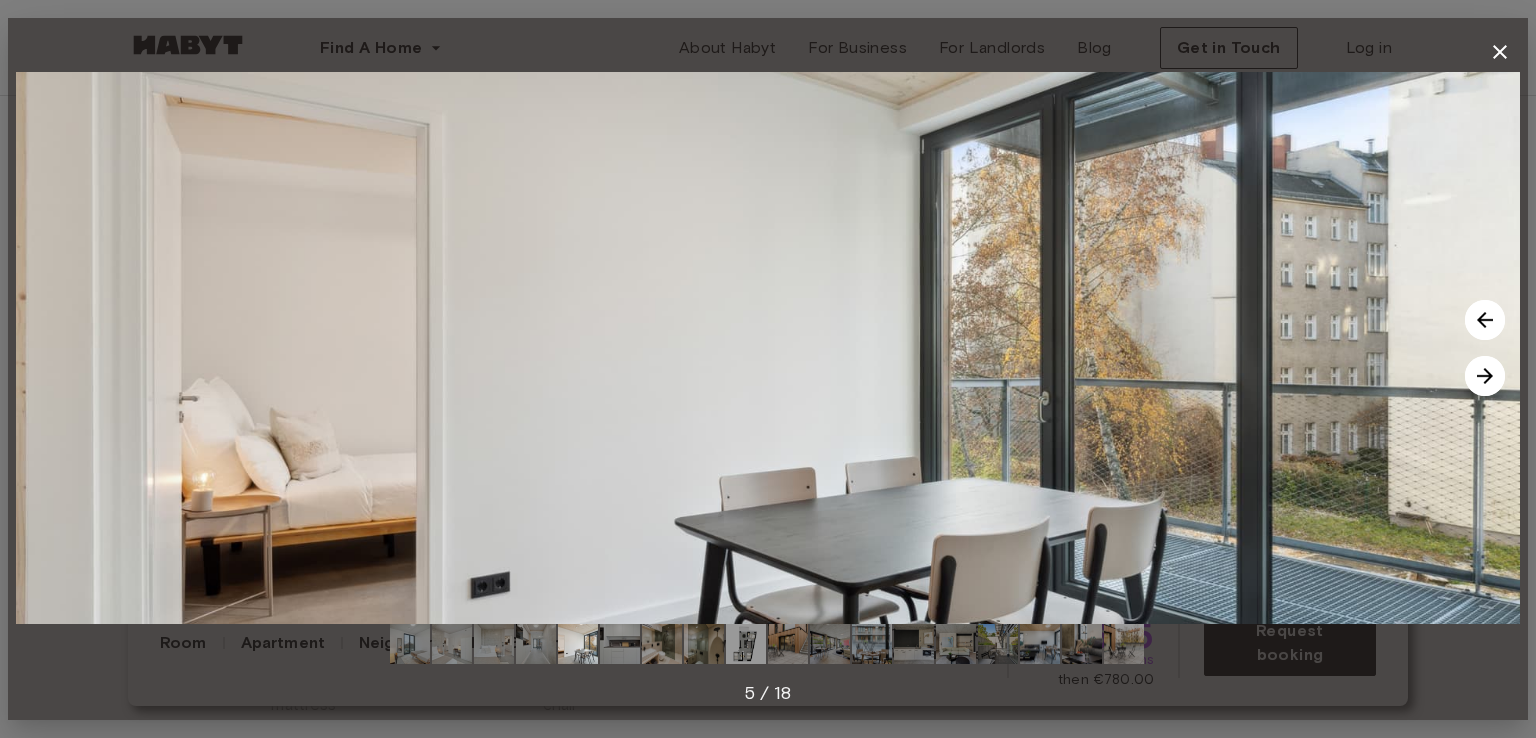 click at bounding box center (1485, 376) 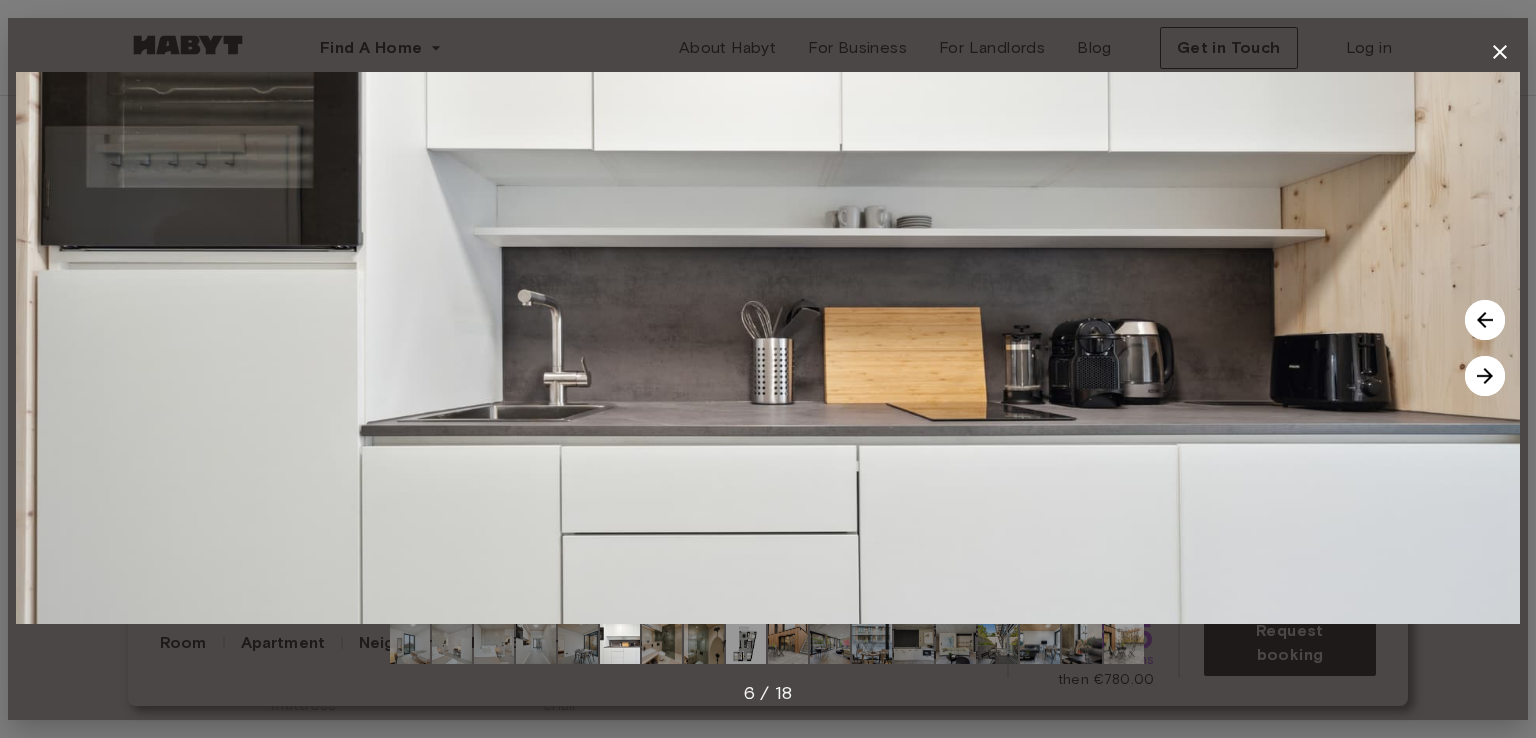 click at bounding box center (1485, 376) 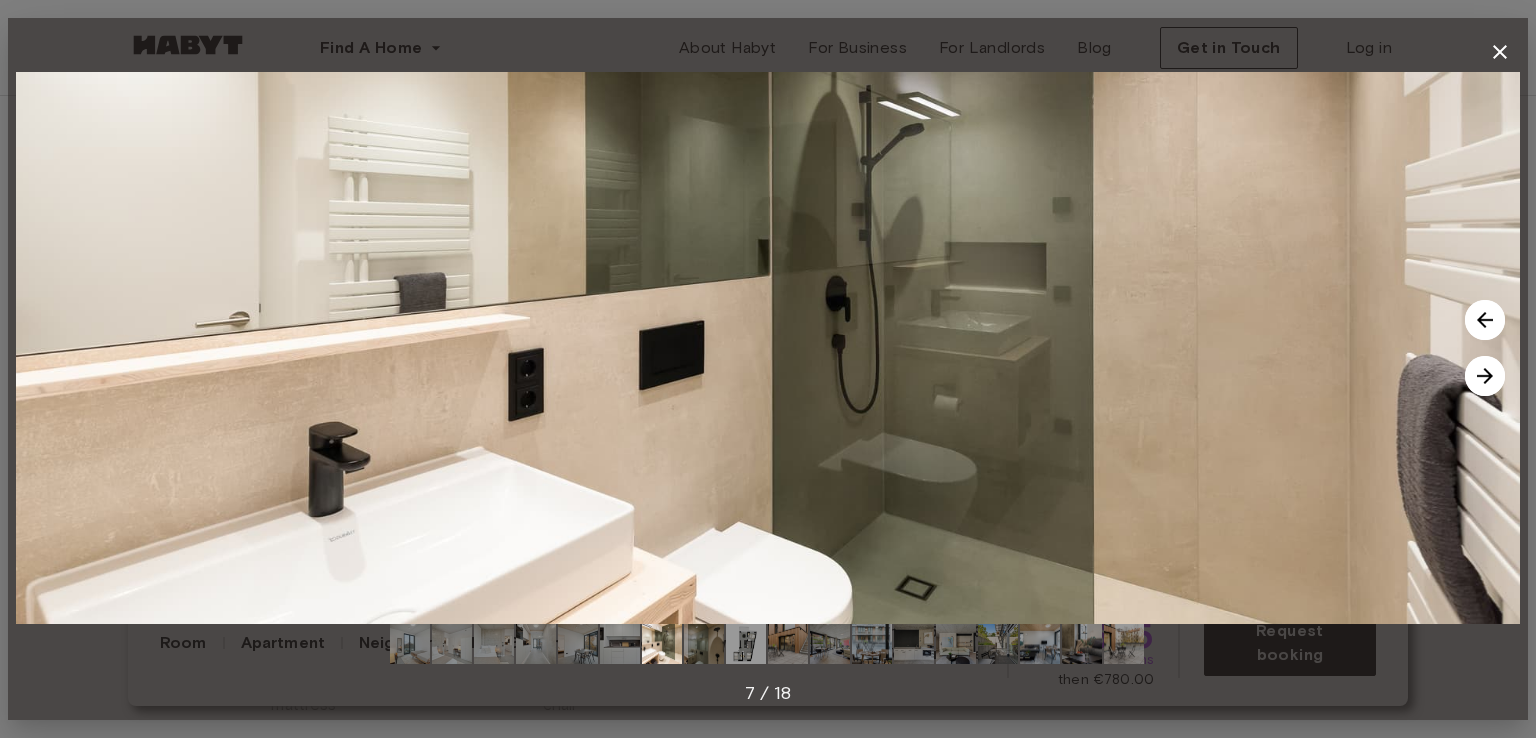 click at bounding box center [1485, 376] 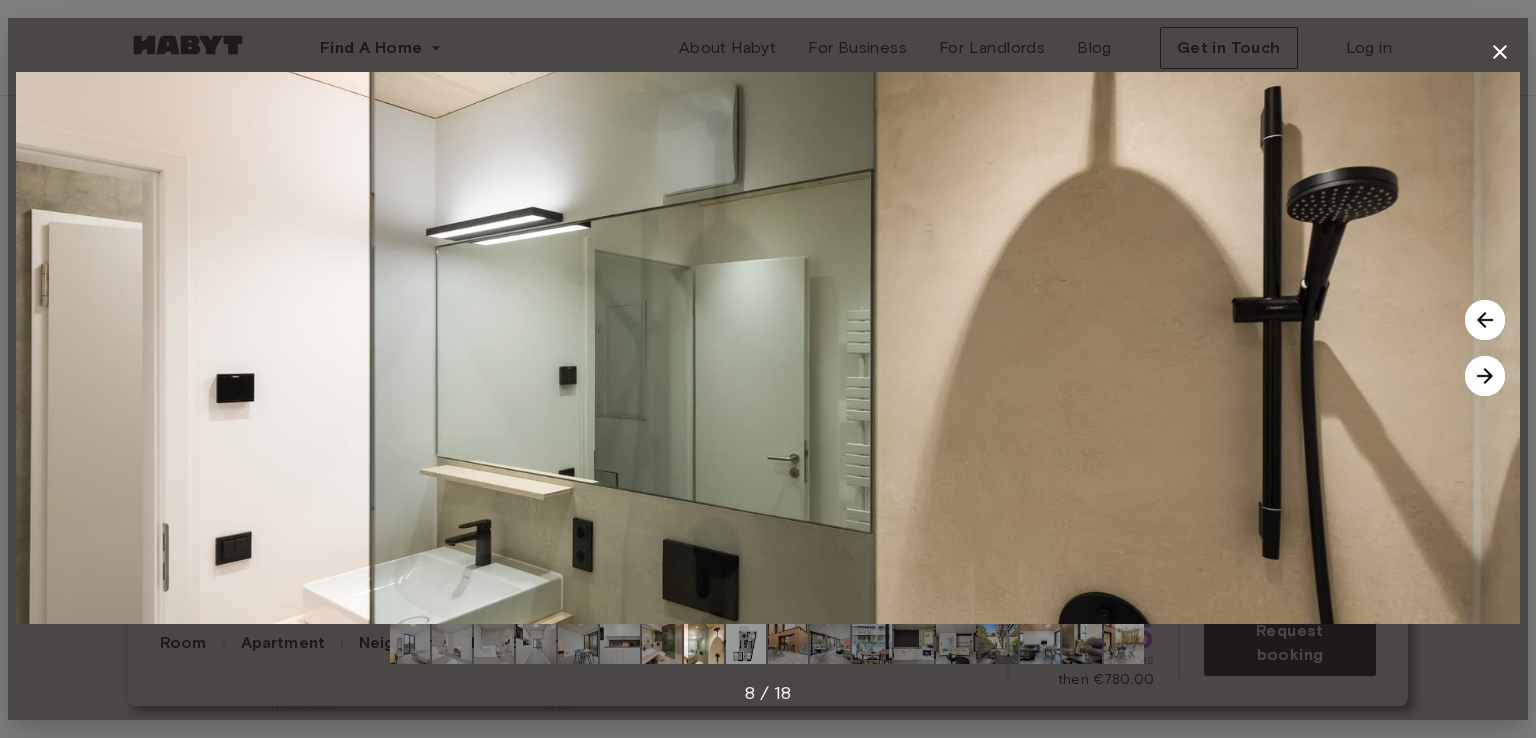 click at bounding box center (1485, 376) 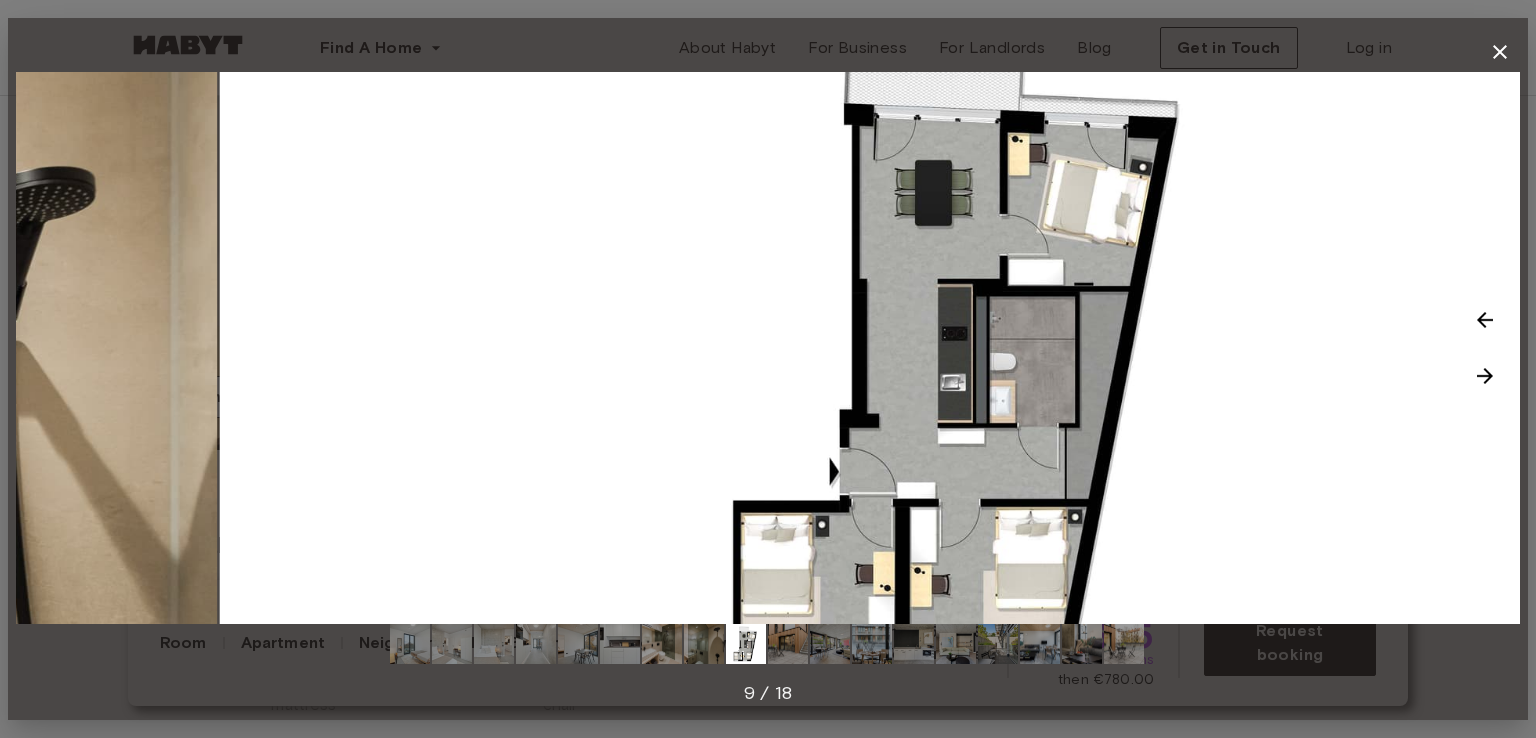 click at bounding box center (1485, 376) 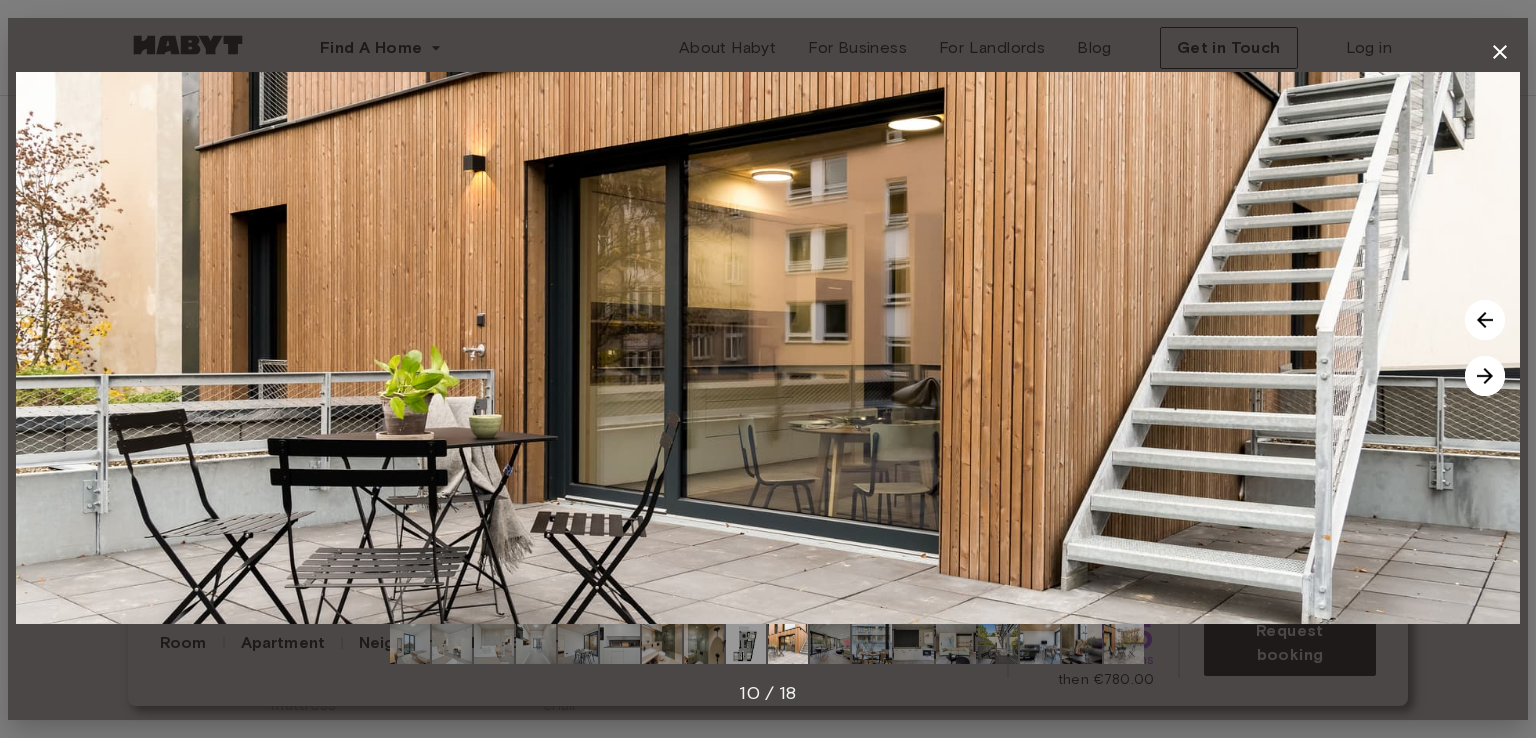 click at bounding box center (1485, 320) 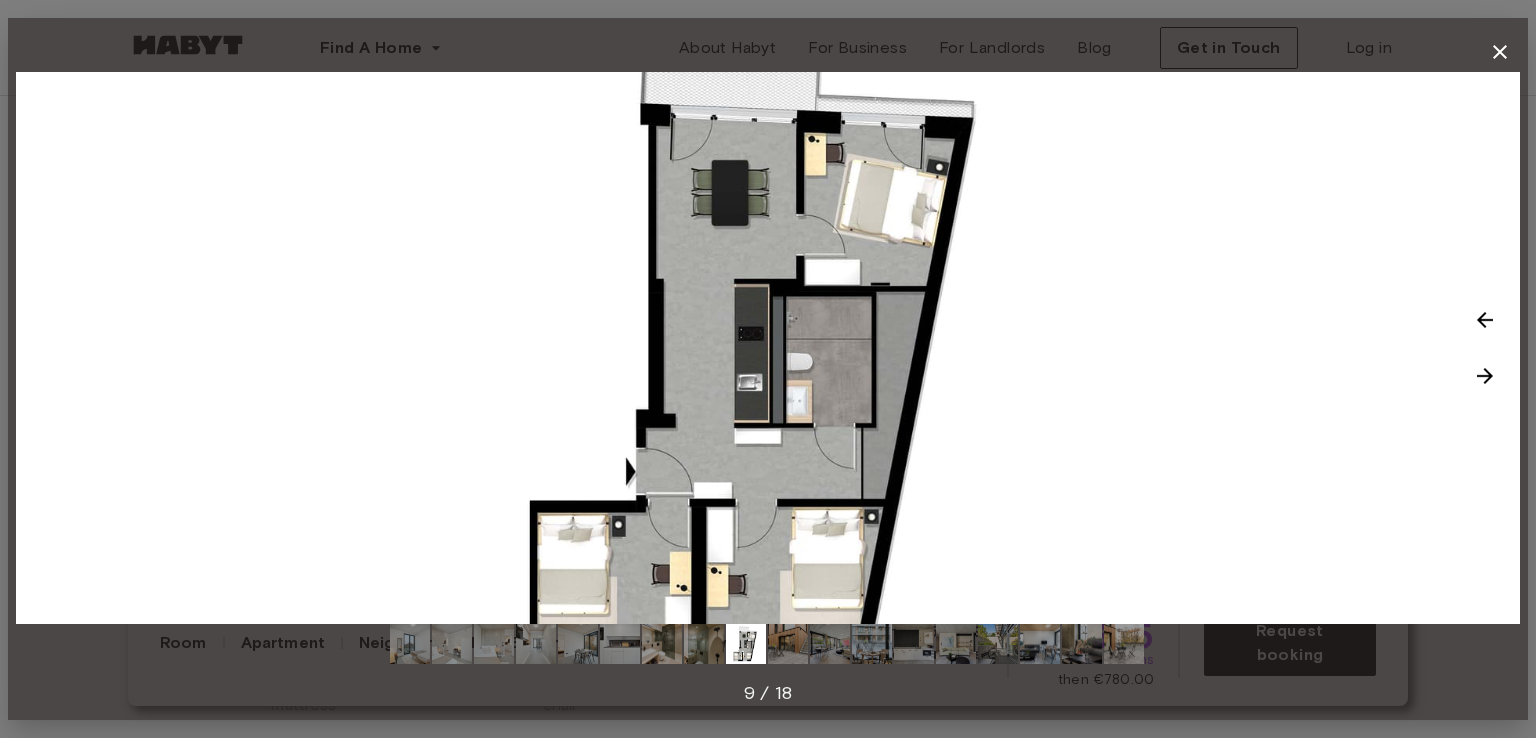 click at bounding box center [1485, 320] 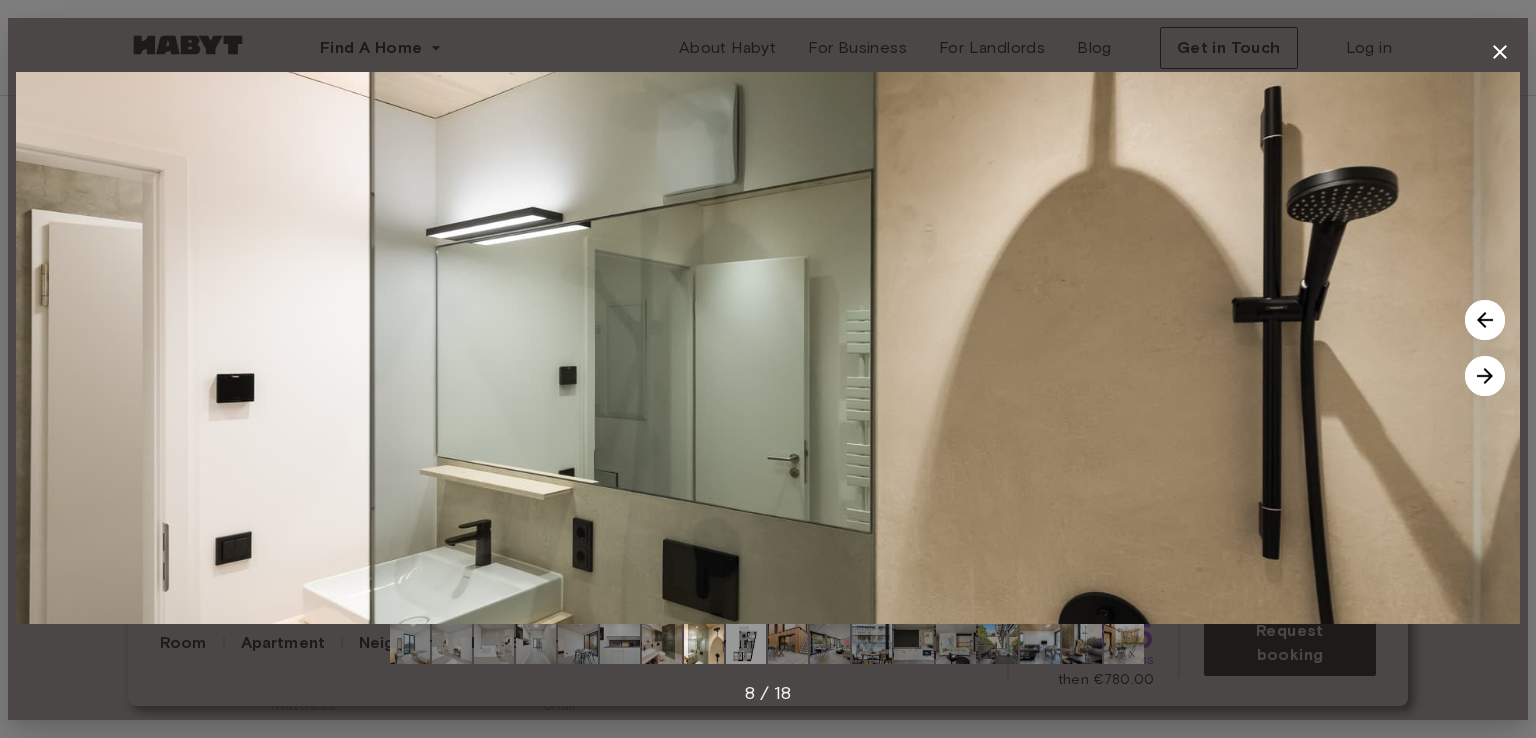 click at bounding box center [1485, 376] 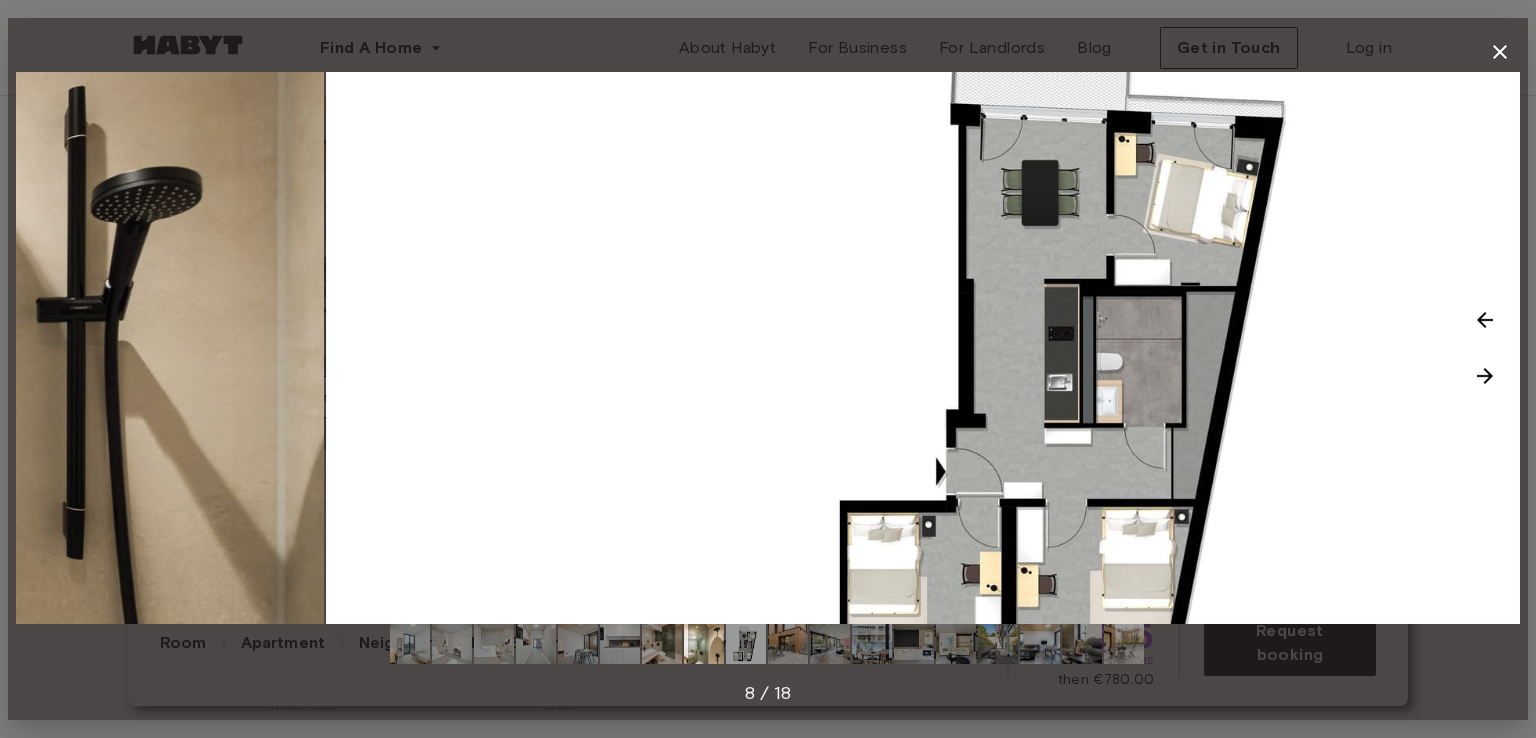 click at bounding box center [1485, 376] 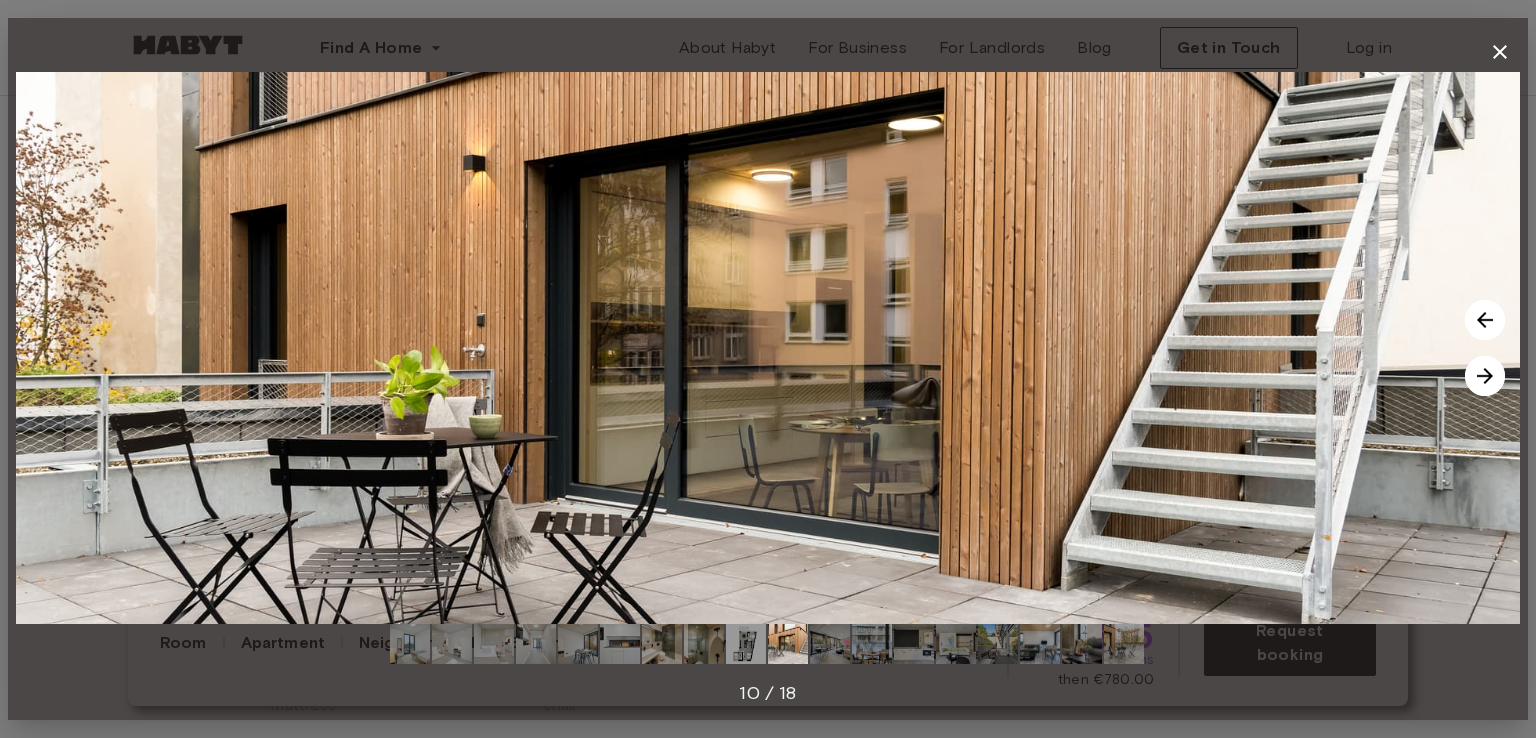 click at bounding box center (1485, 376) 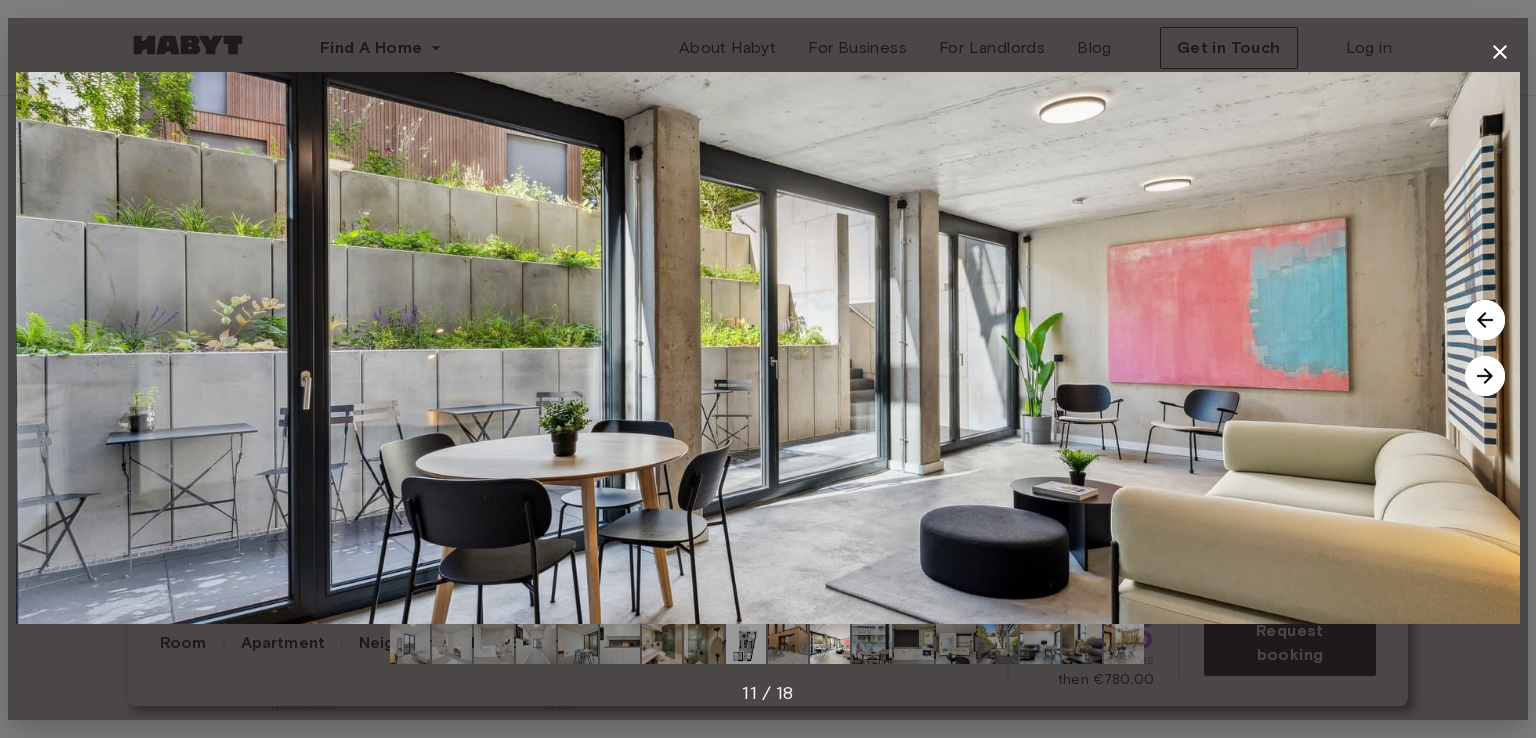 click at bounding box center (1485, 376) 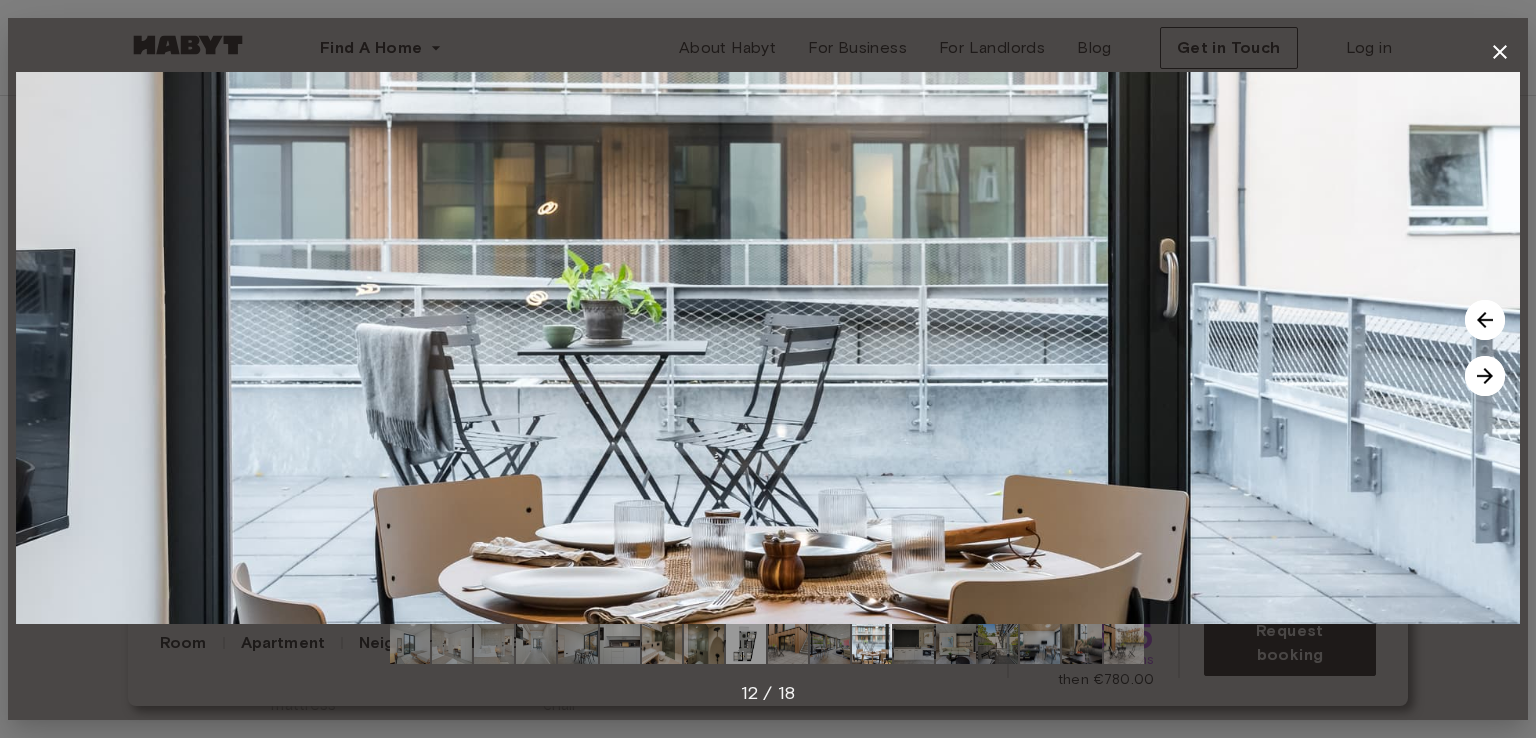 click at bounding box center (1485, 376) 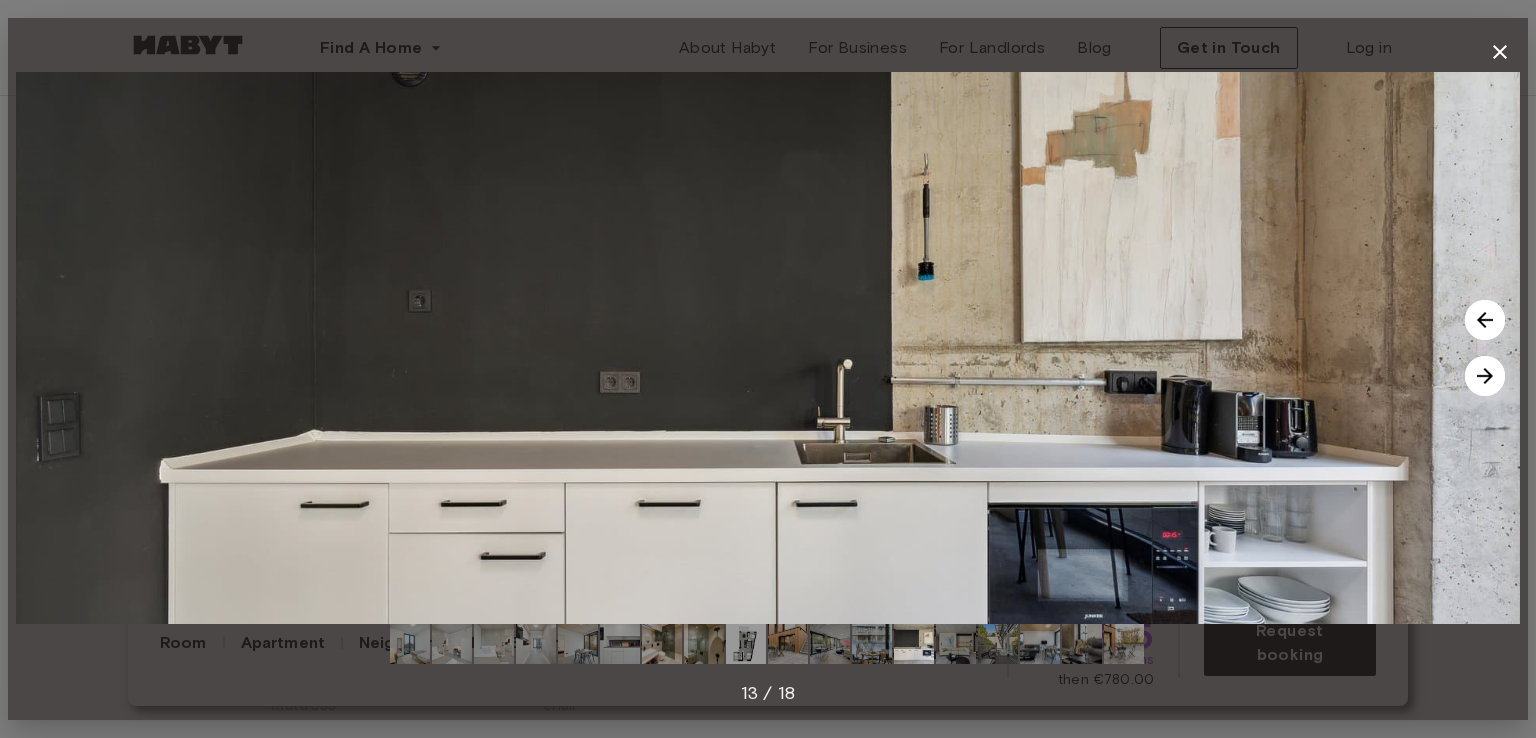 click at bounding box center [1485, 376] 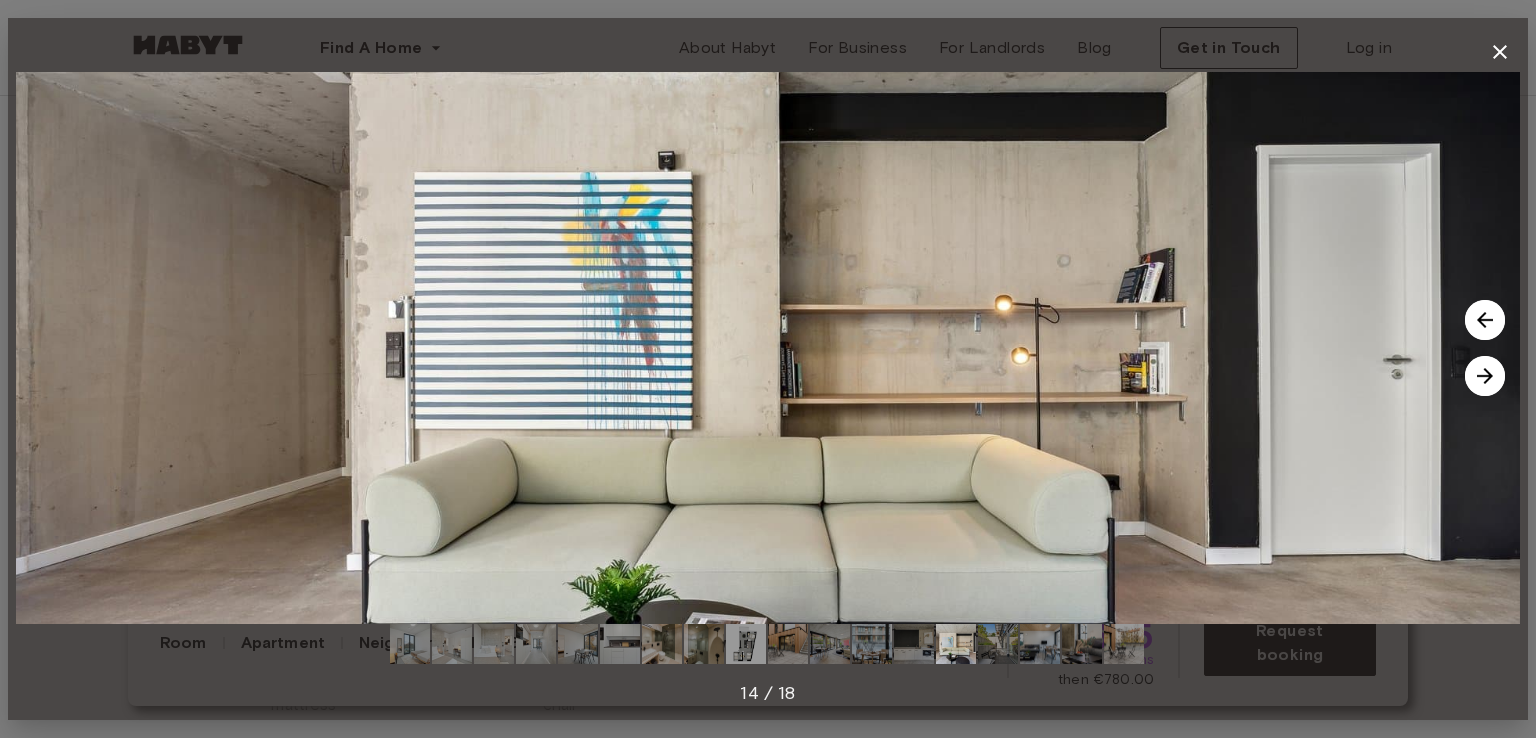 click at bounding box center [1485, 376] 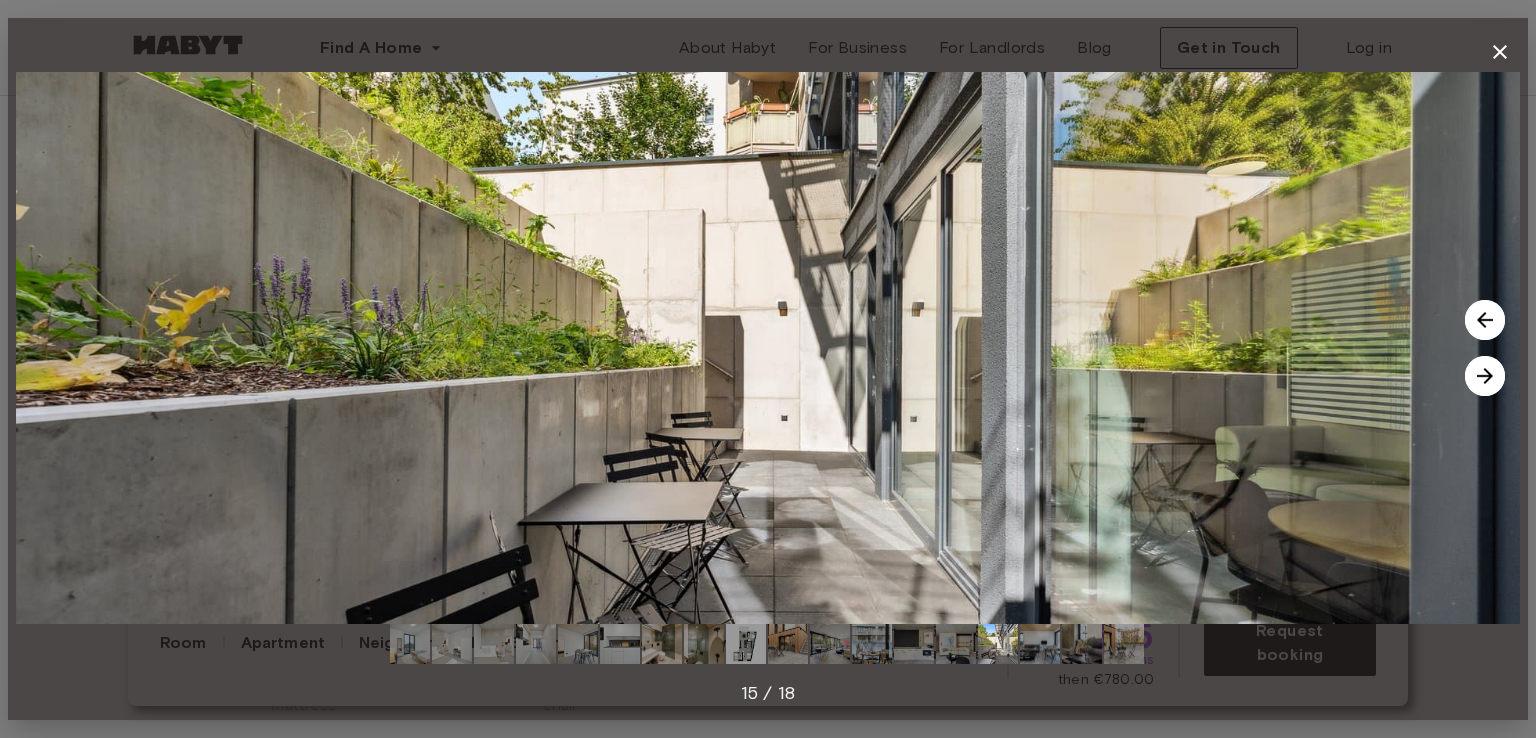 click 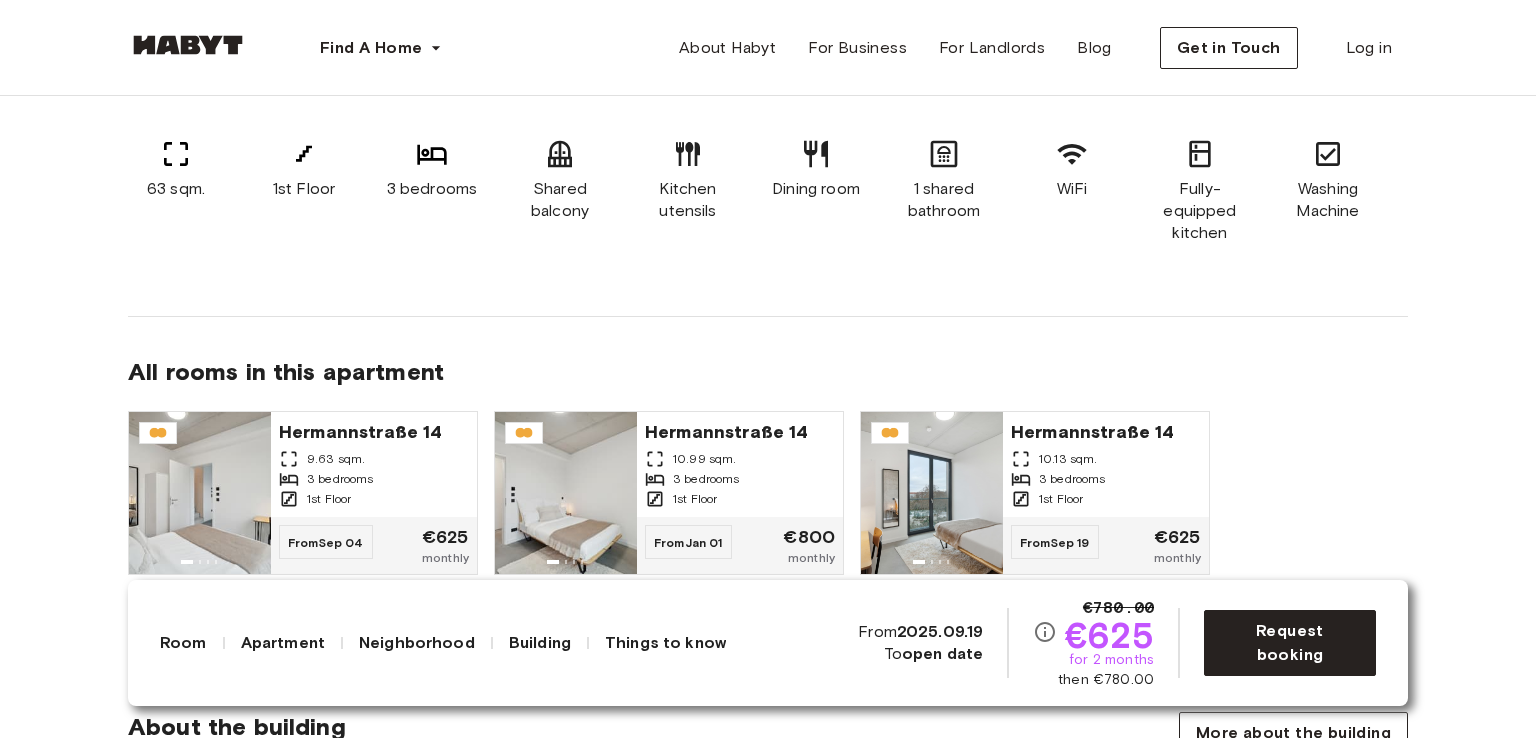 scroll, scrollTop: 1300, scrollLeft: 0, axis: vertical 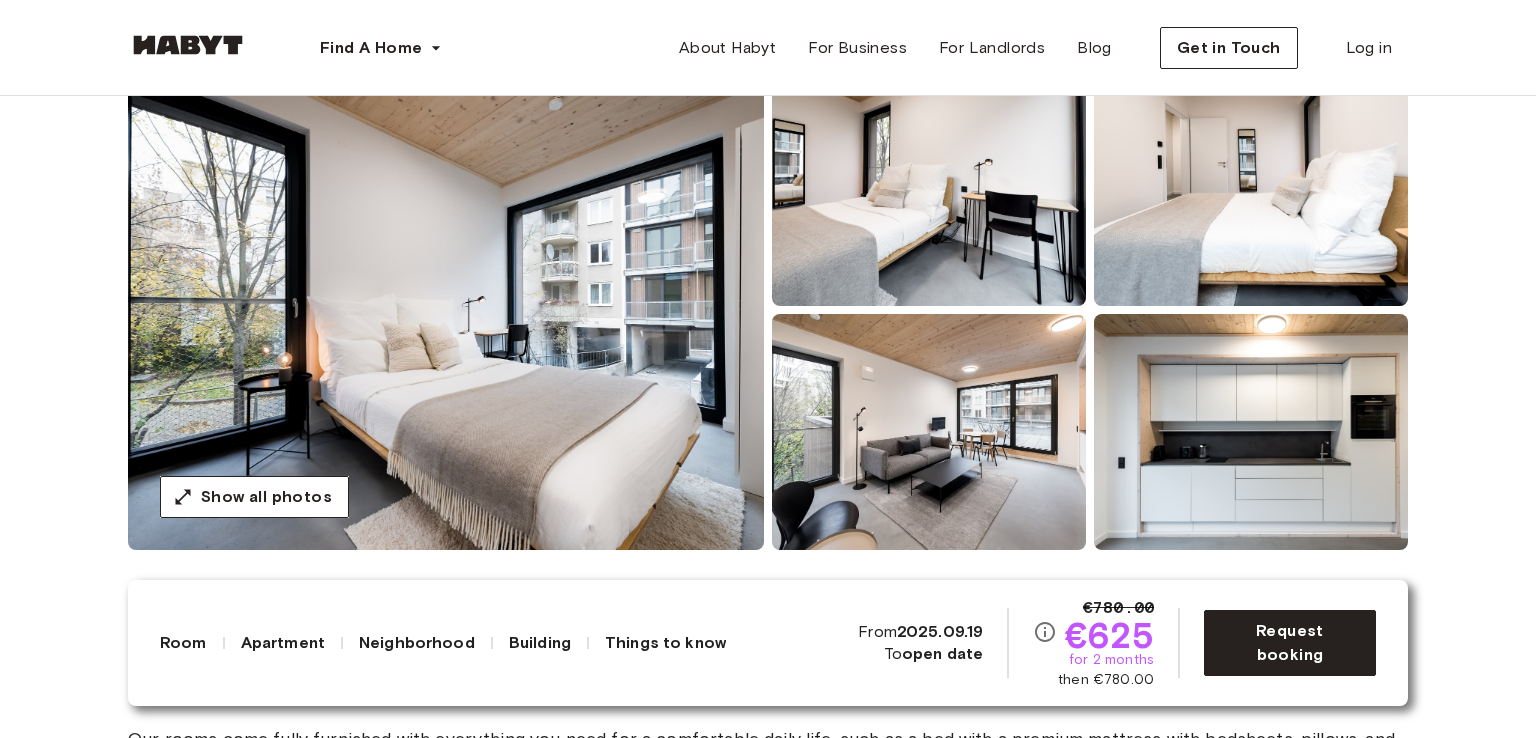 click at bounding box center [446, 310] 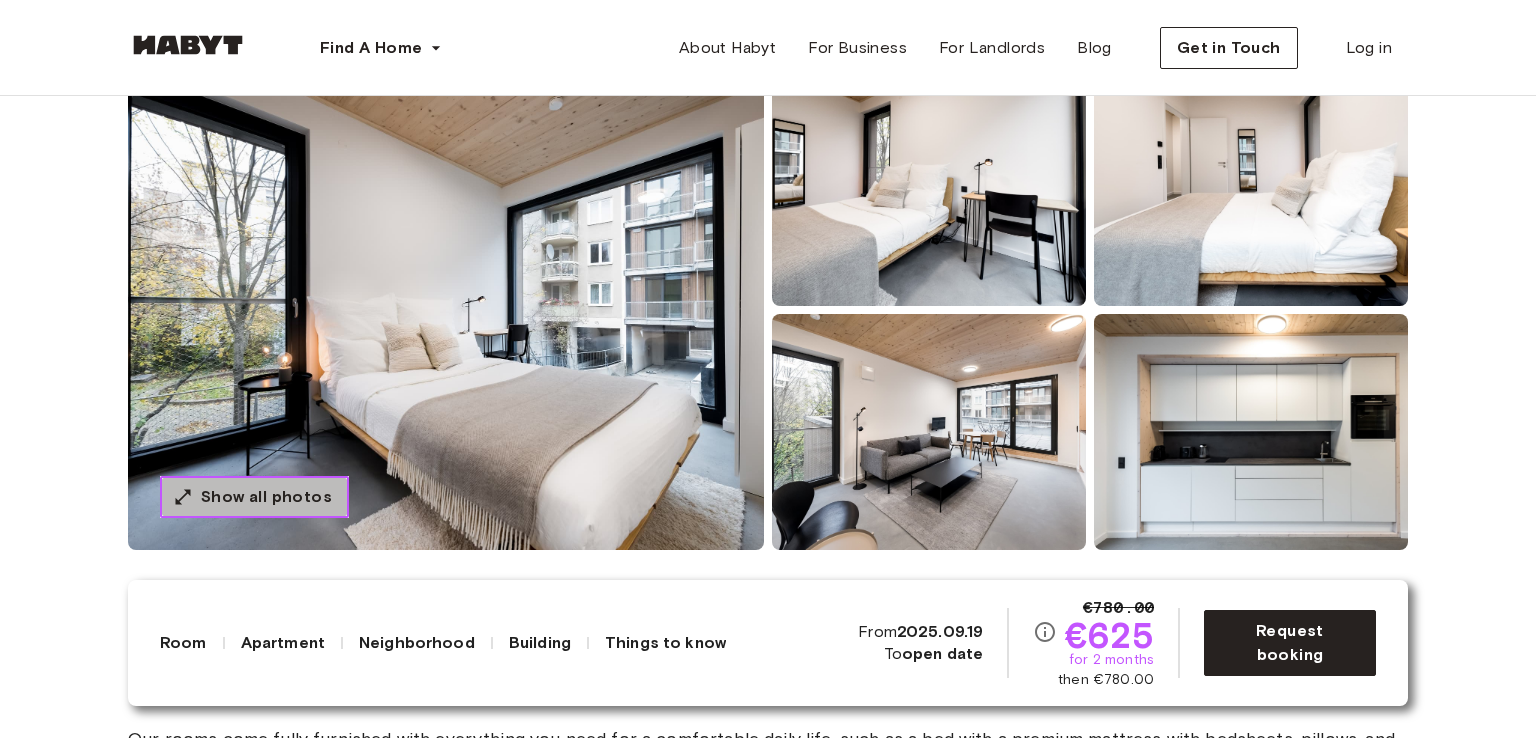 click on "Show all photos" at bounding box center (266, 497) 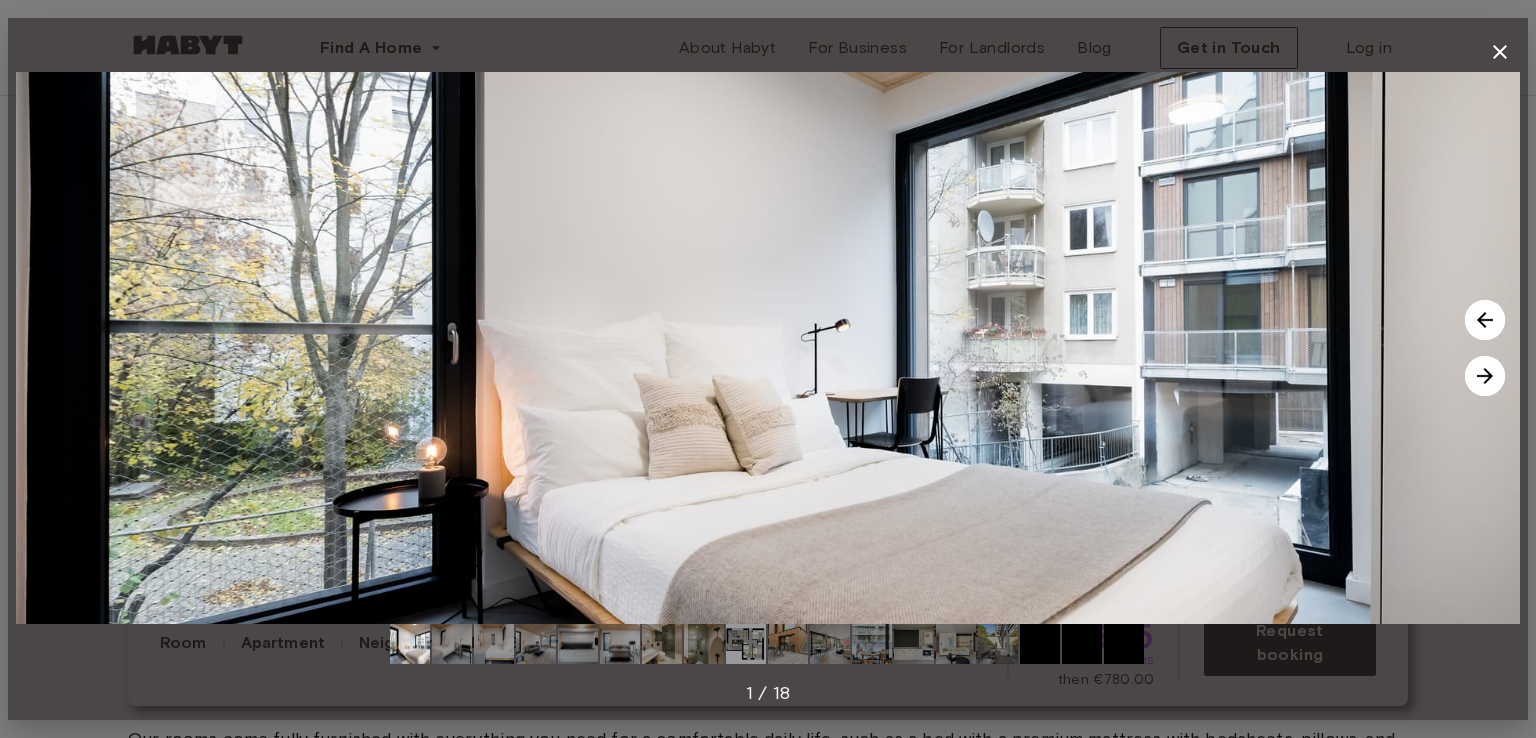 click at bounding box center [1485, 376] 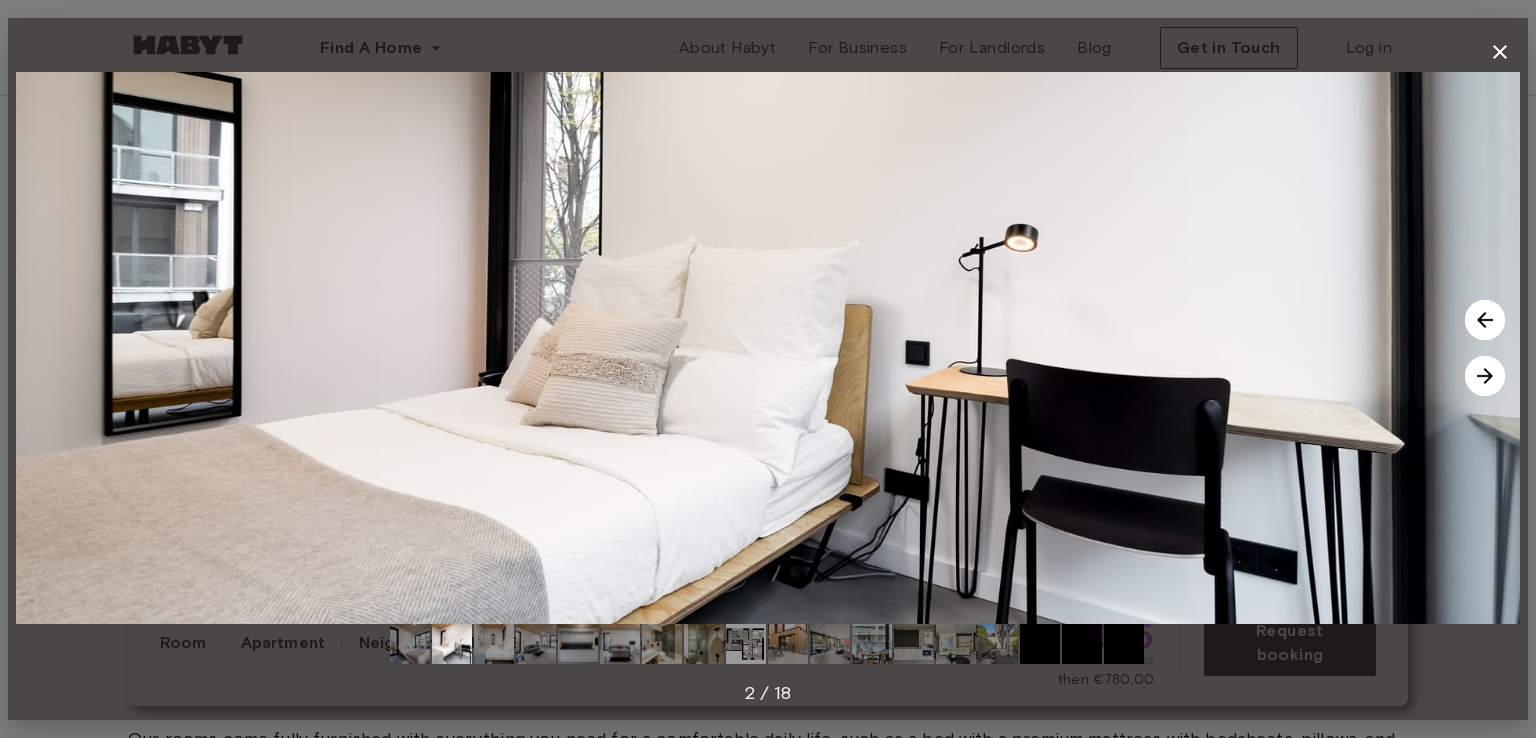 click at bounding box center [1485, 376] 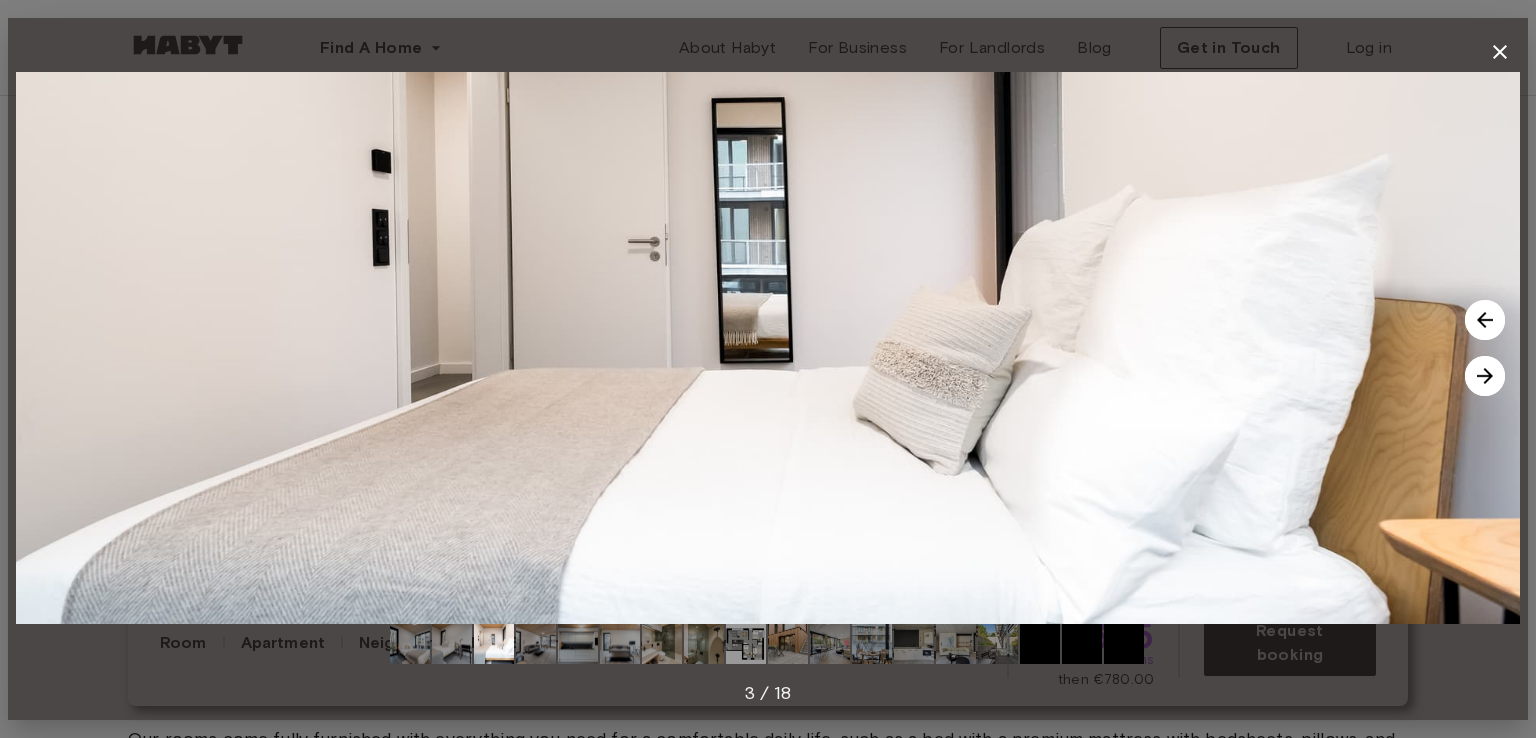 click at bounding box center (1485, 376) 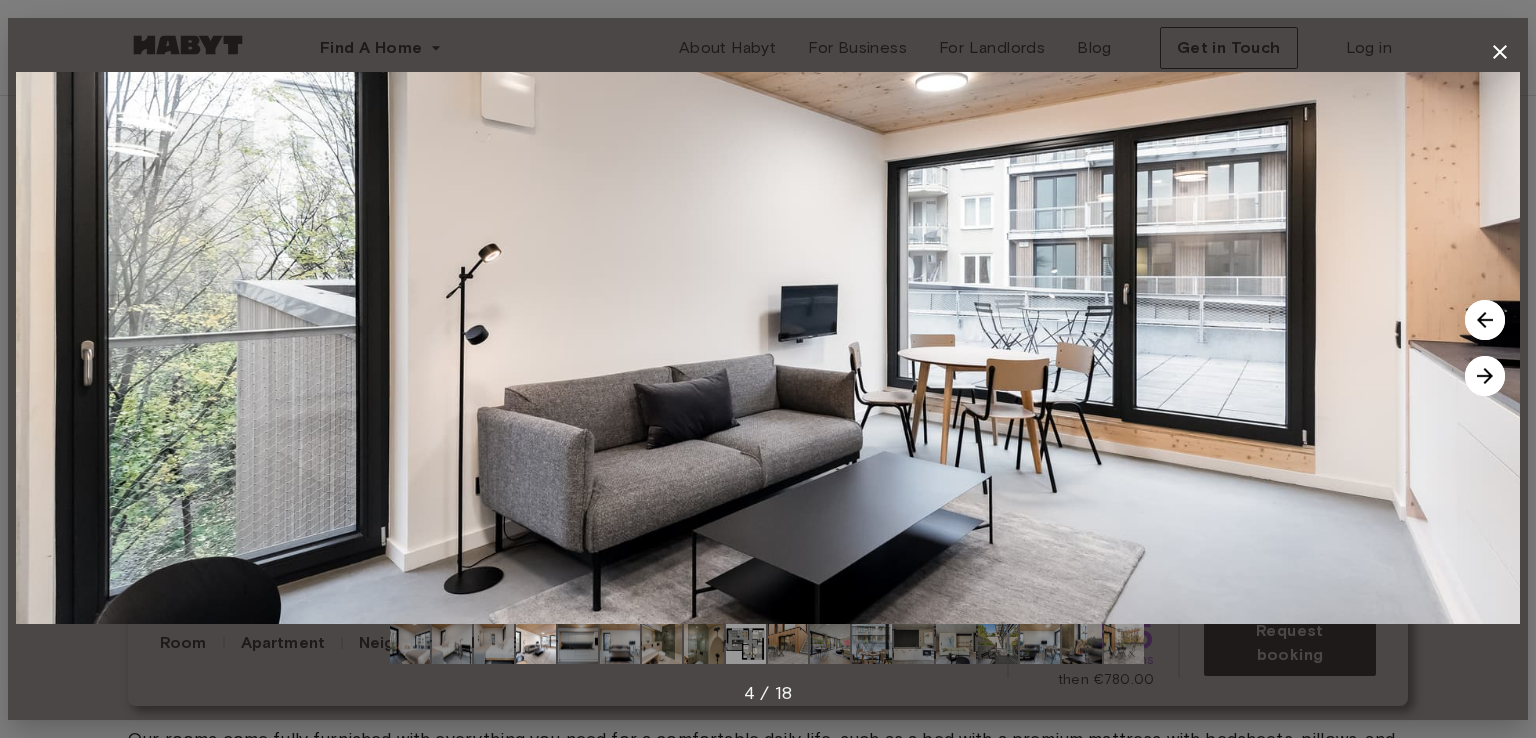 click at bounding box center (1485, 376) 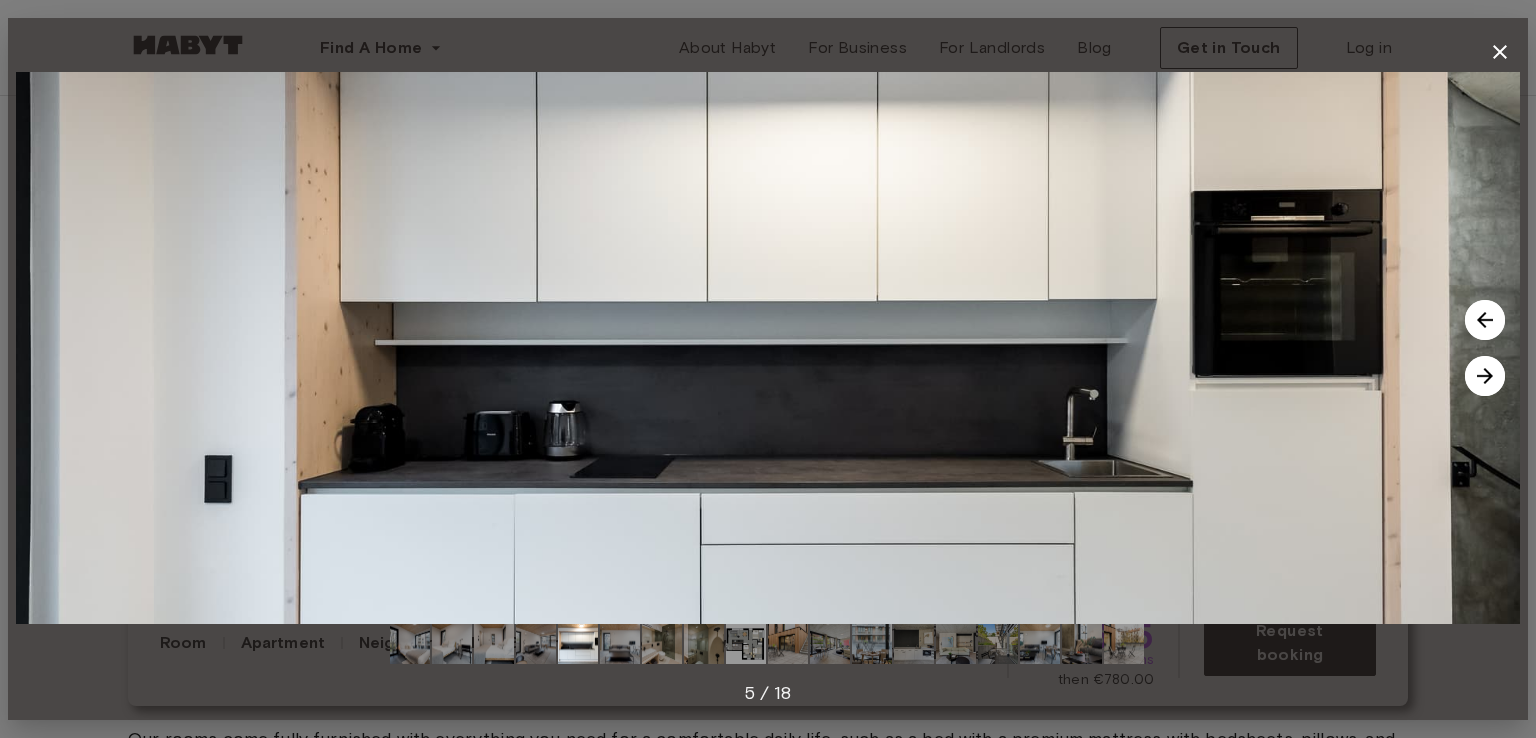 click at bounding box center [1485, 376] 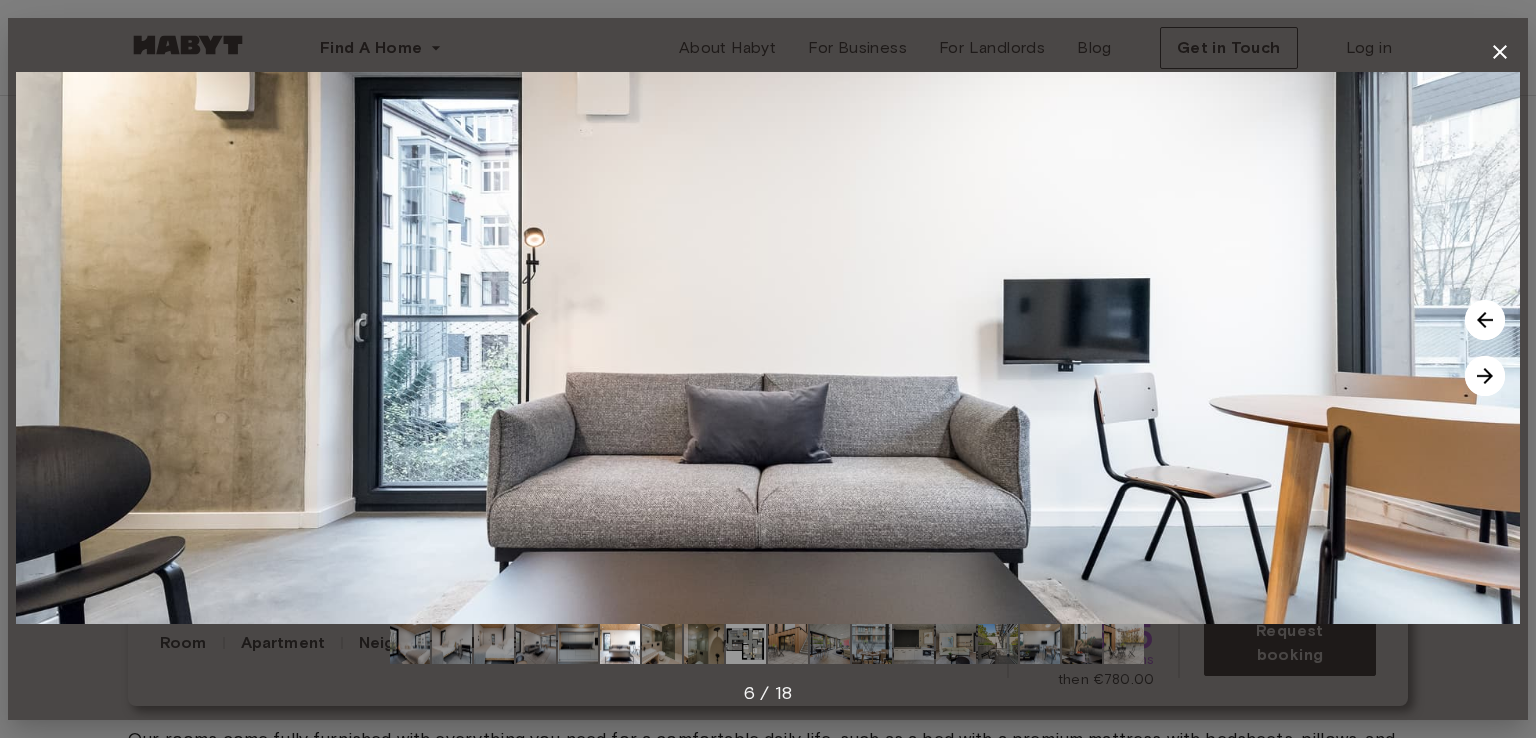 click at bounding box center (1485, 376) 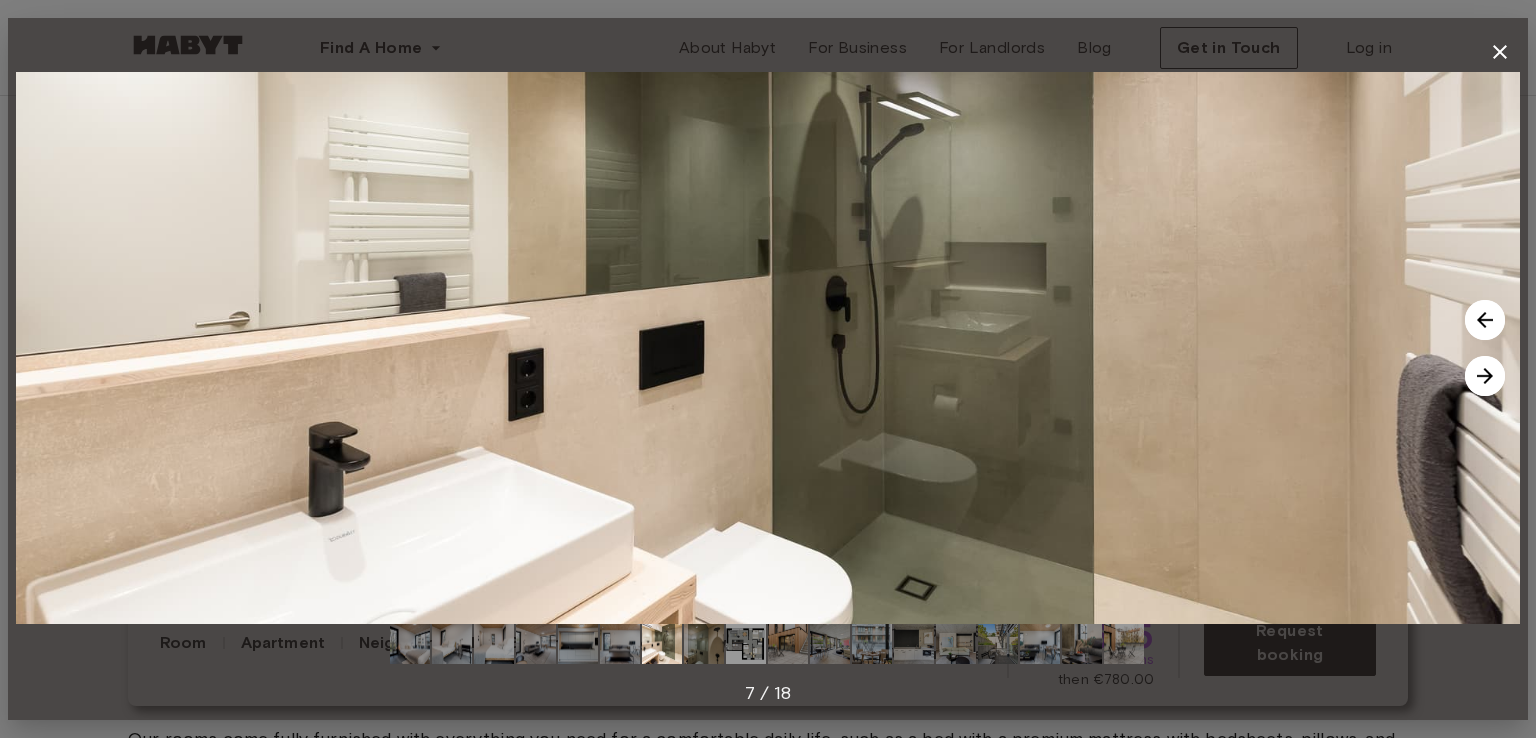 click at bounding box center (1485, 376) 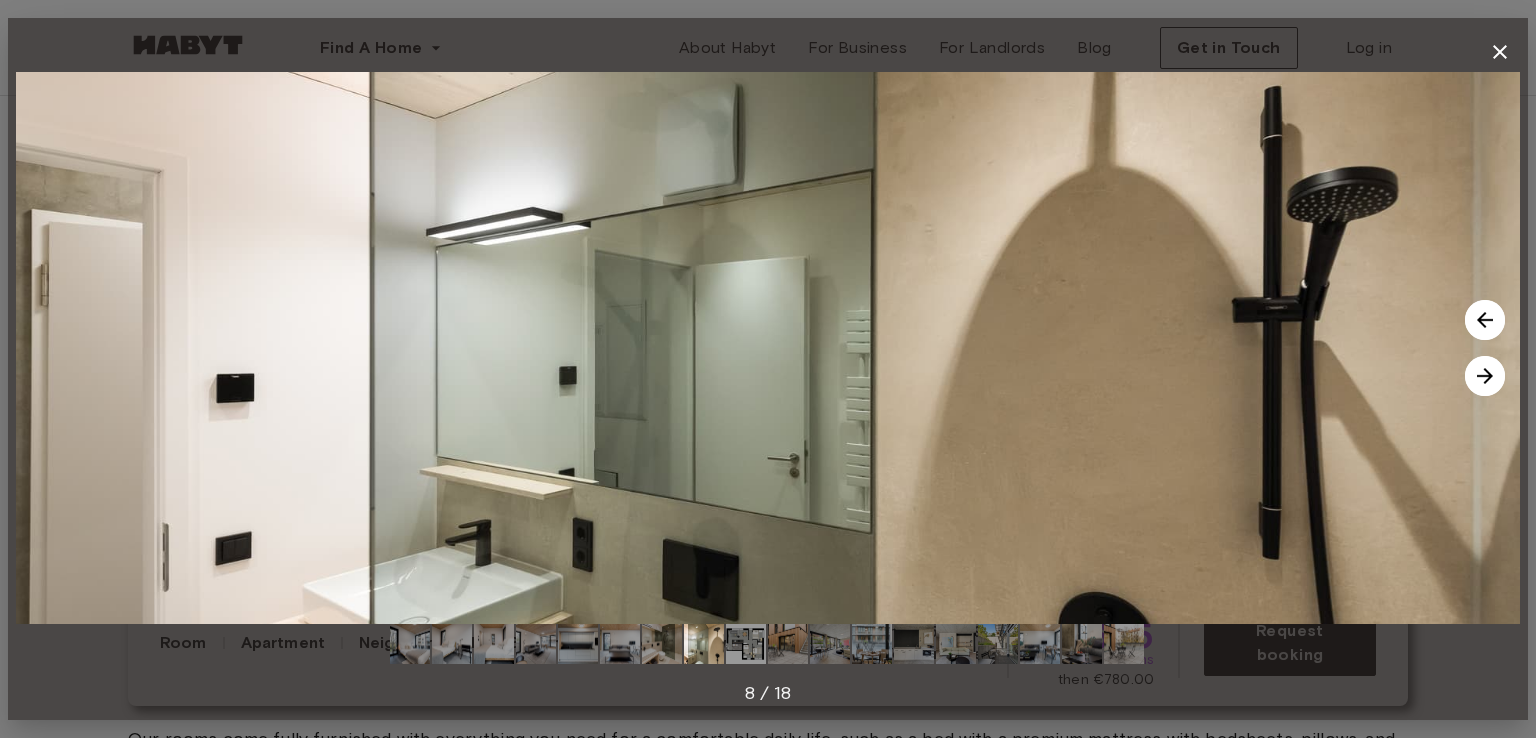 click at bounding box center (1485, 376) 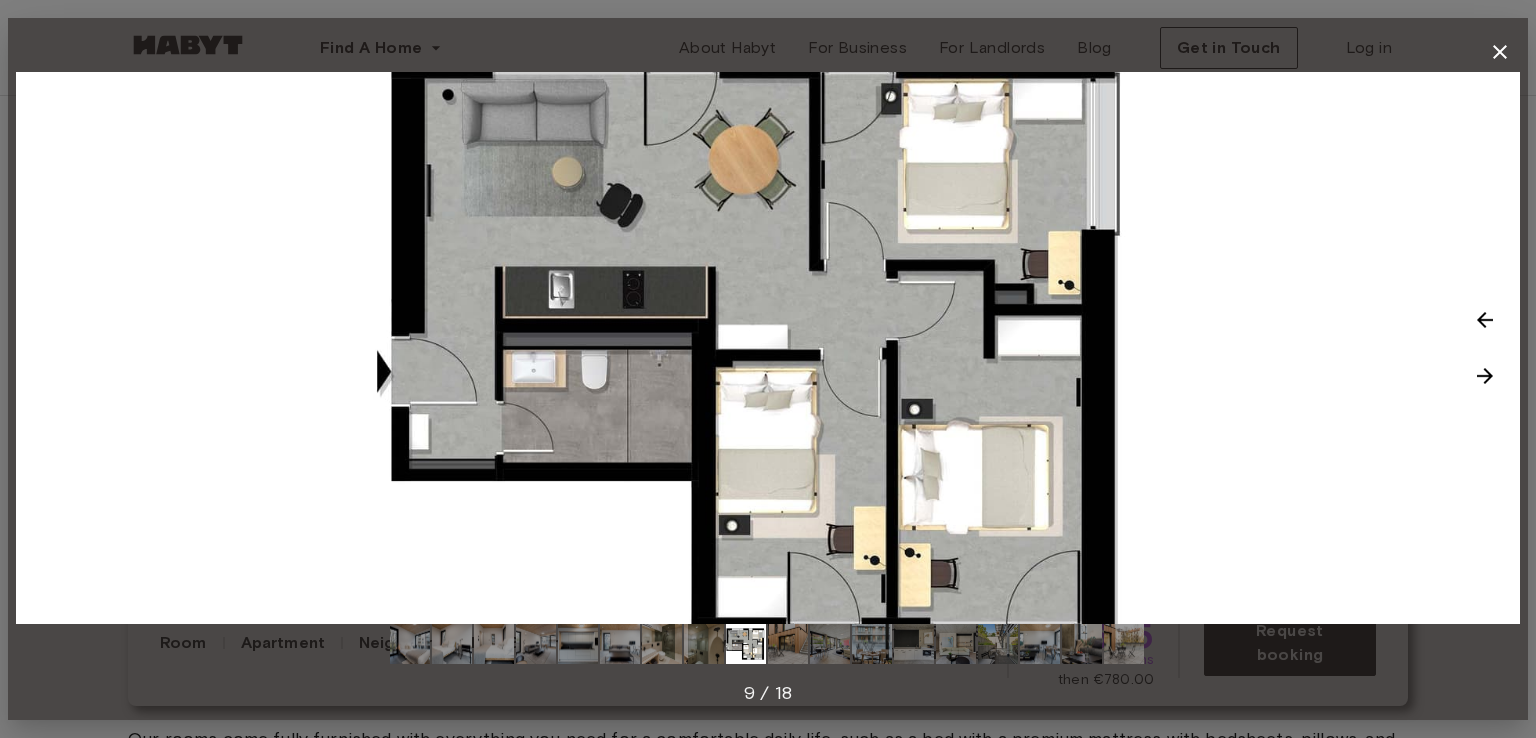 click at bounding box center (1485, 376) 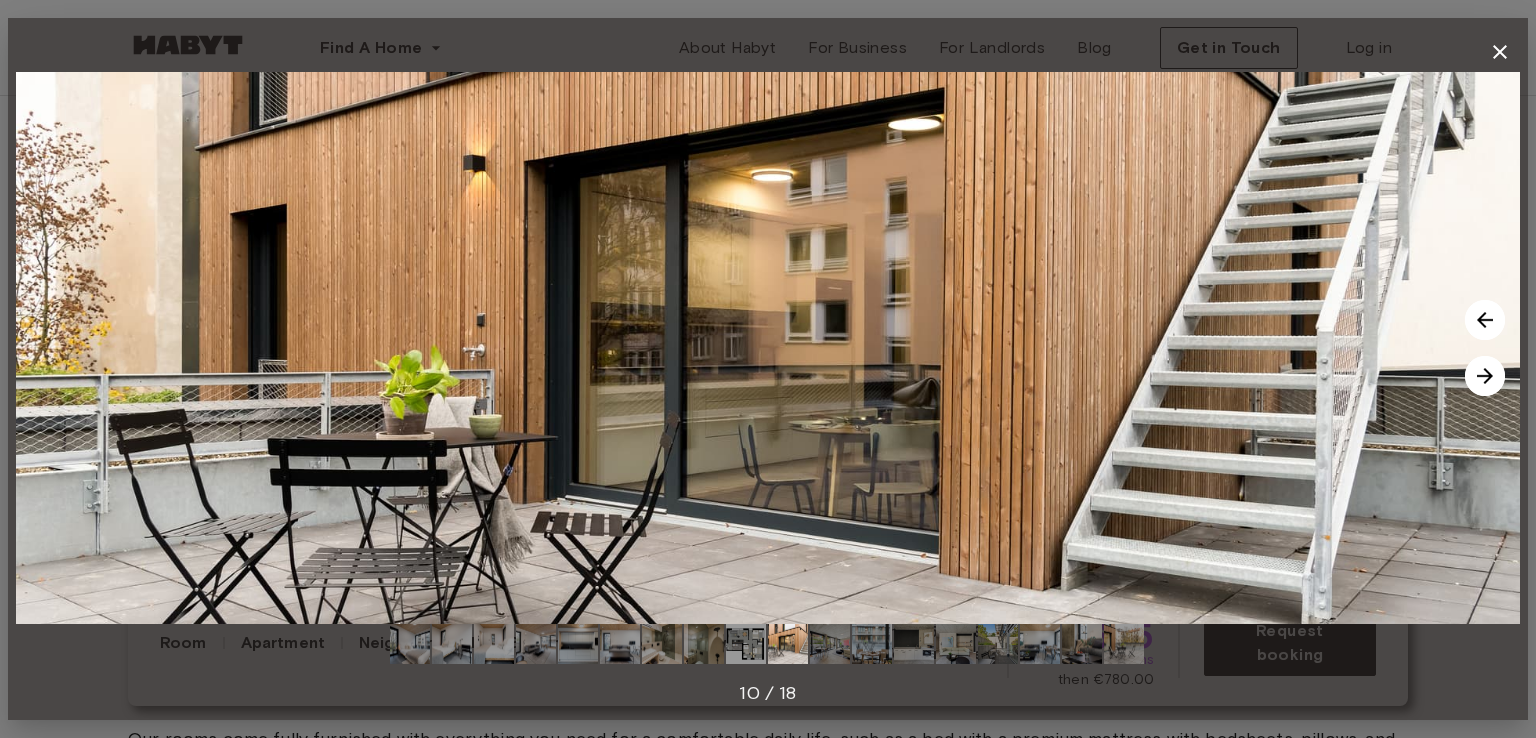 click at bounding box center [1500, 52] 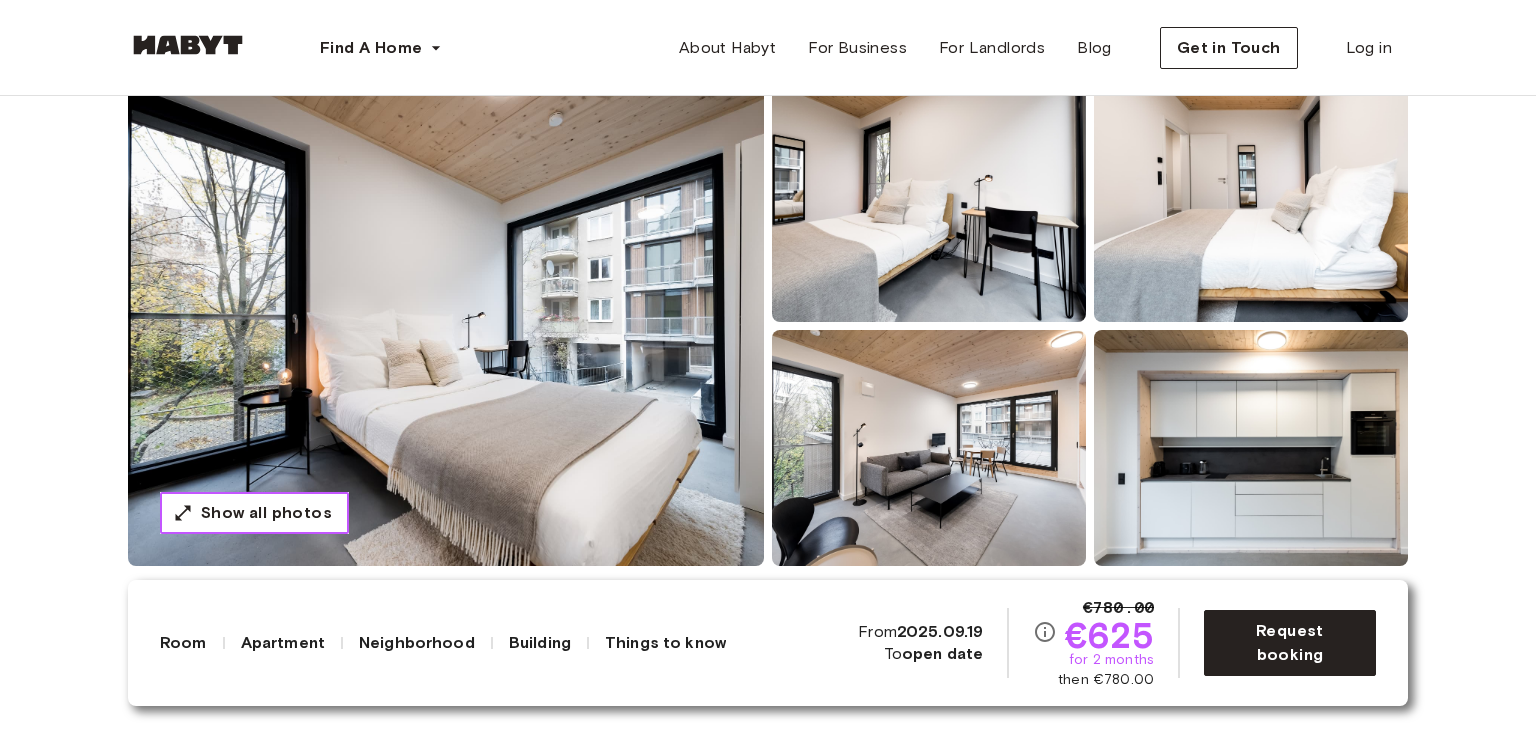 scroll, scrollTop: 0, scrollLeft: 0, axis: both 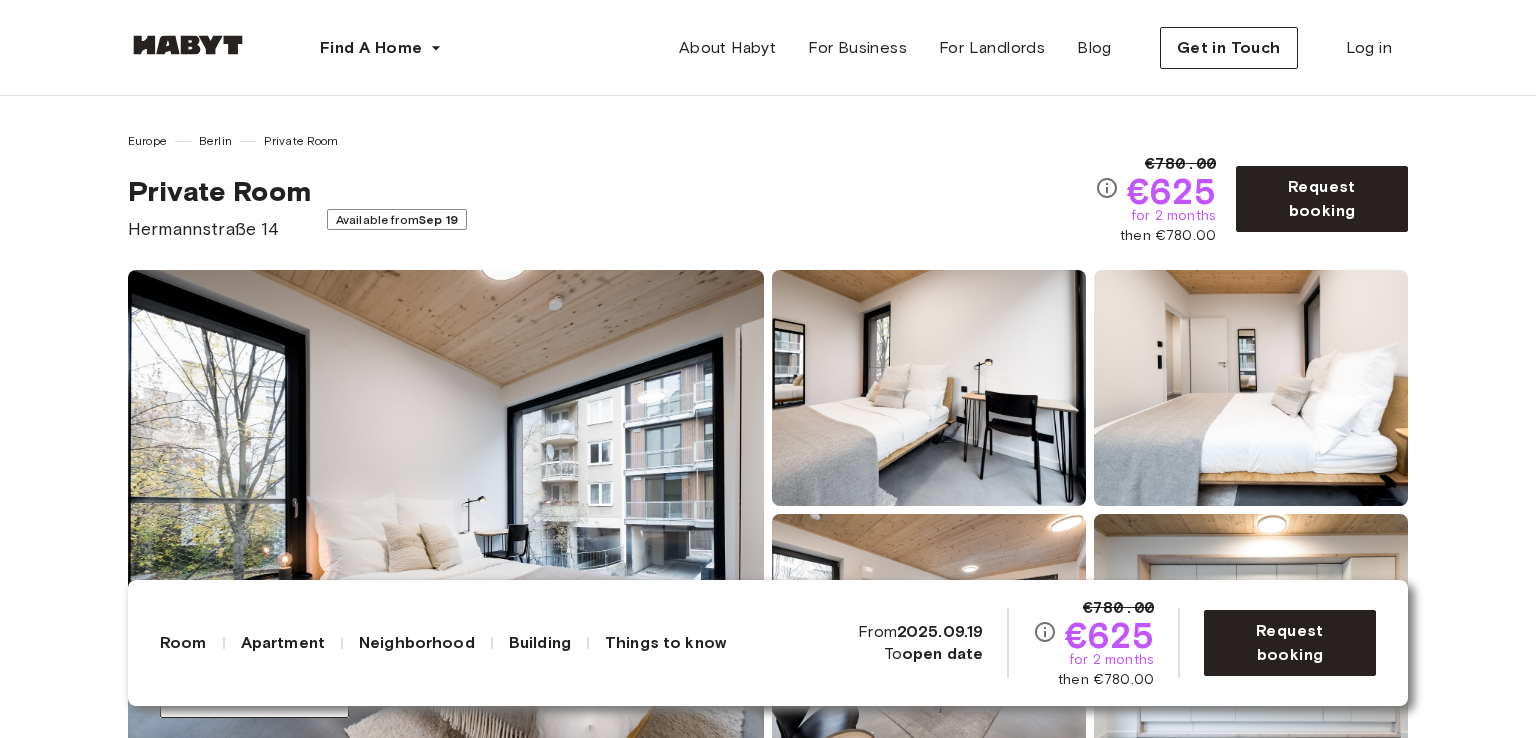 click on "Hermannstraße 14" at bounding box center [219, 229] 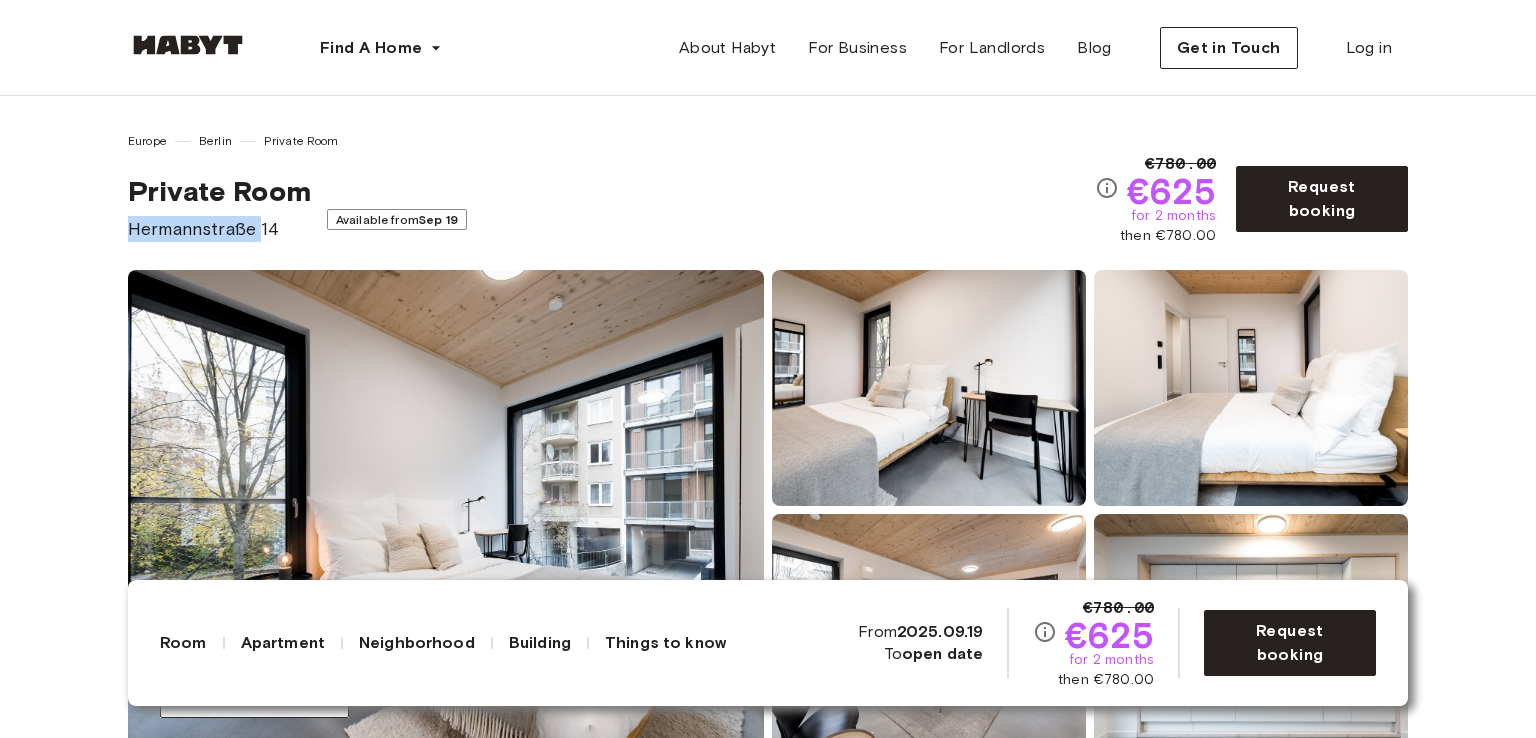 click on "Hermannstraße 14" at bounding box center (219, 229) 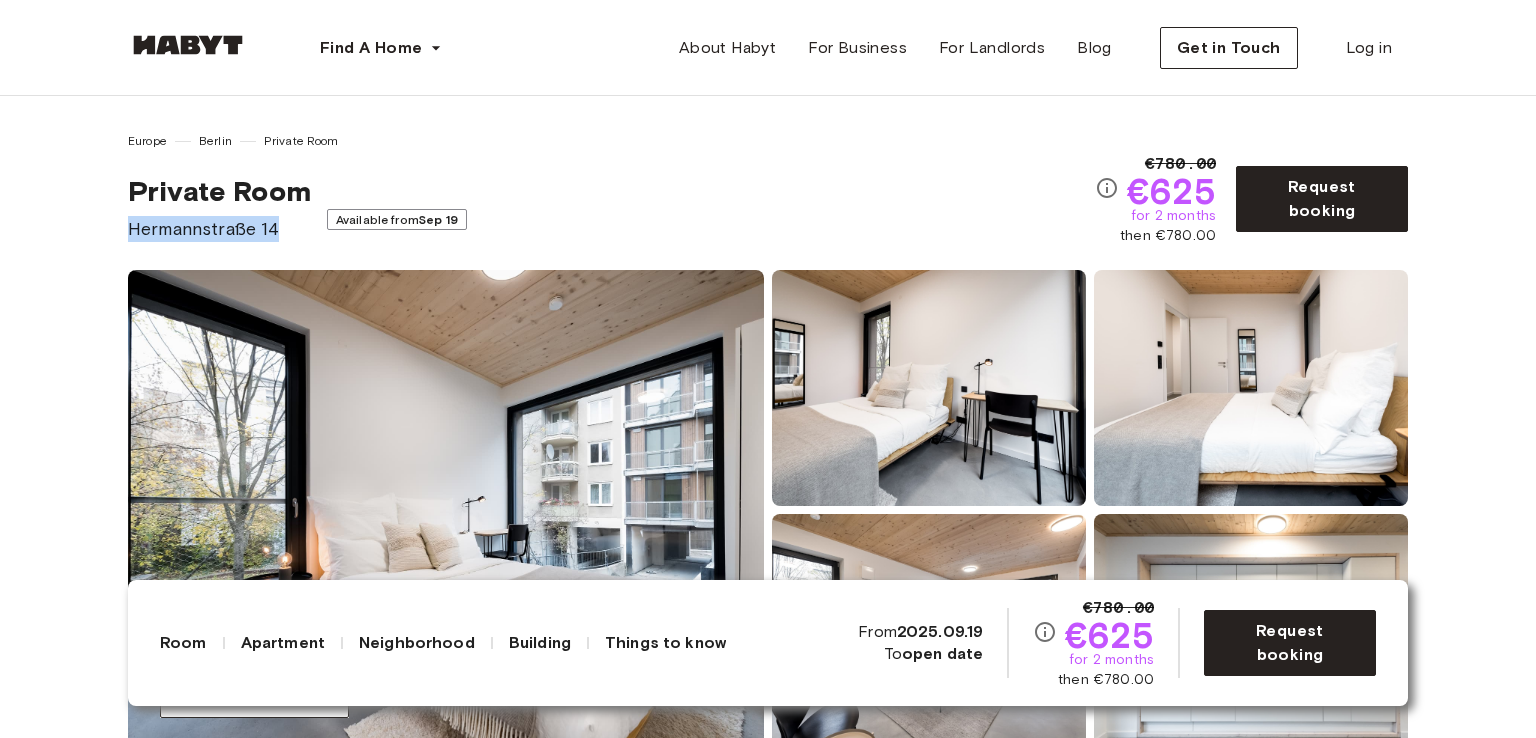 click on "Hermannstraße 14" at bounding box center [219, 229] 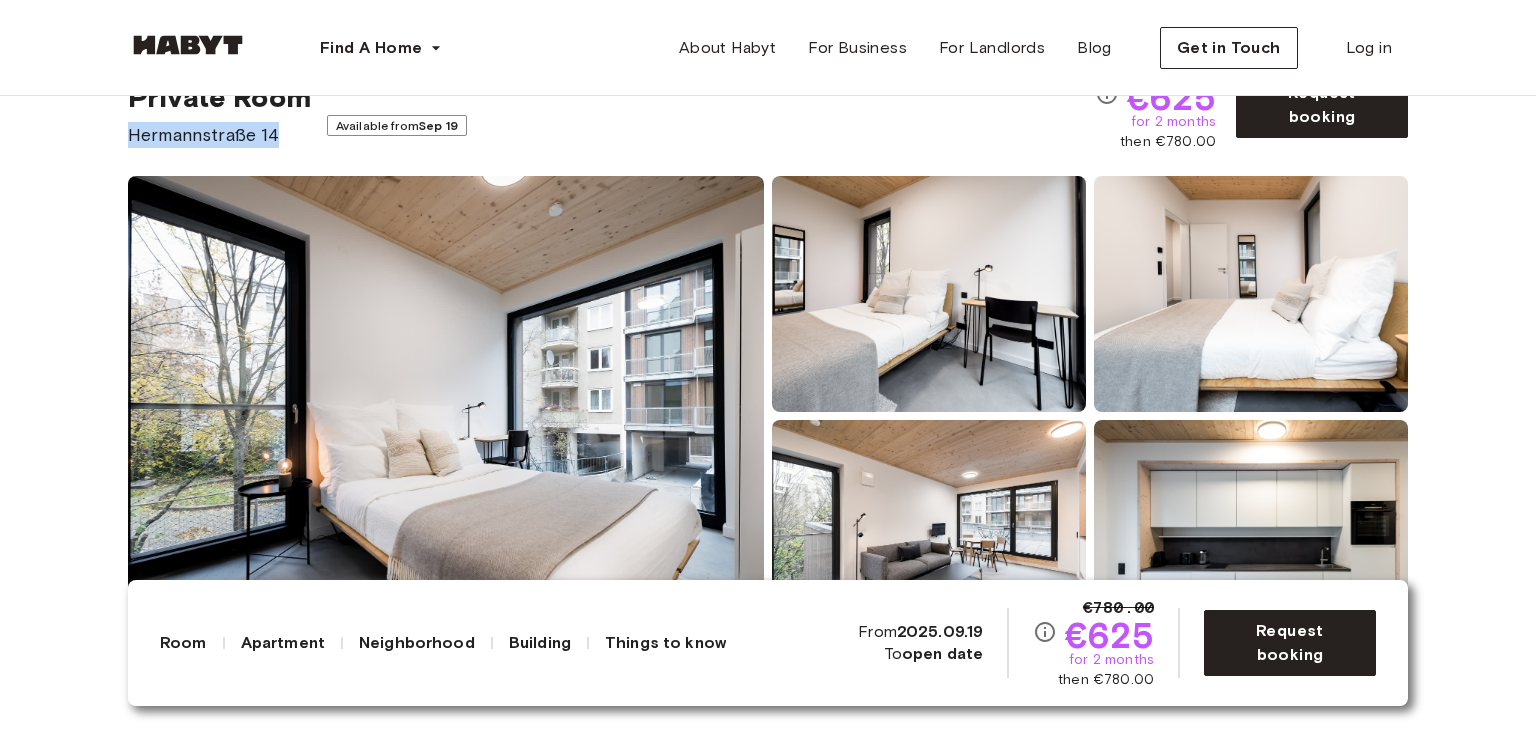 scroll, scrollTop: 200, scrollLeft: 0, axis: vertical 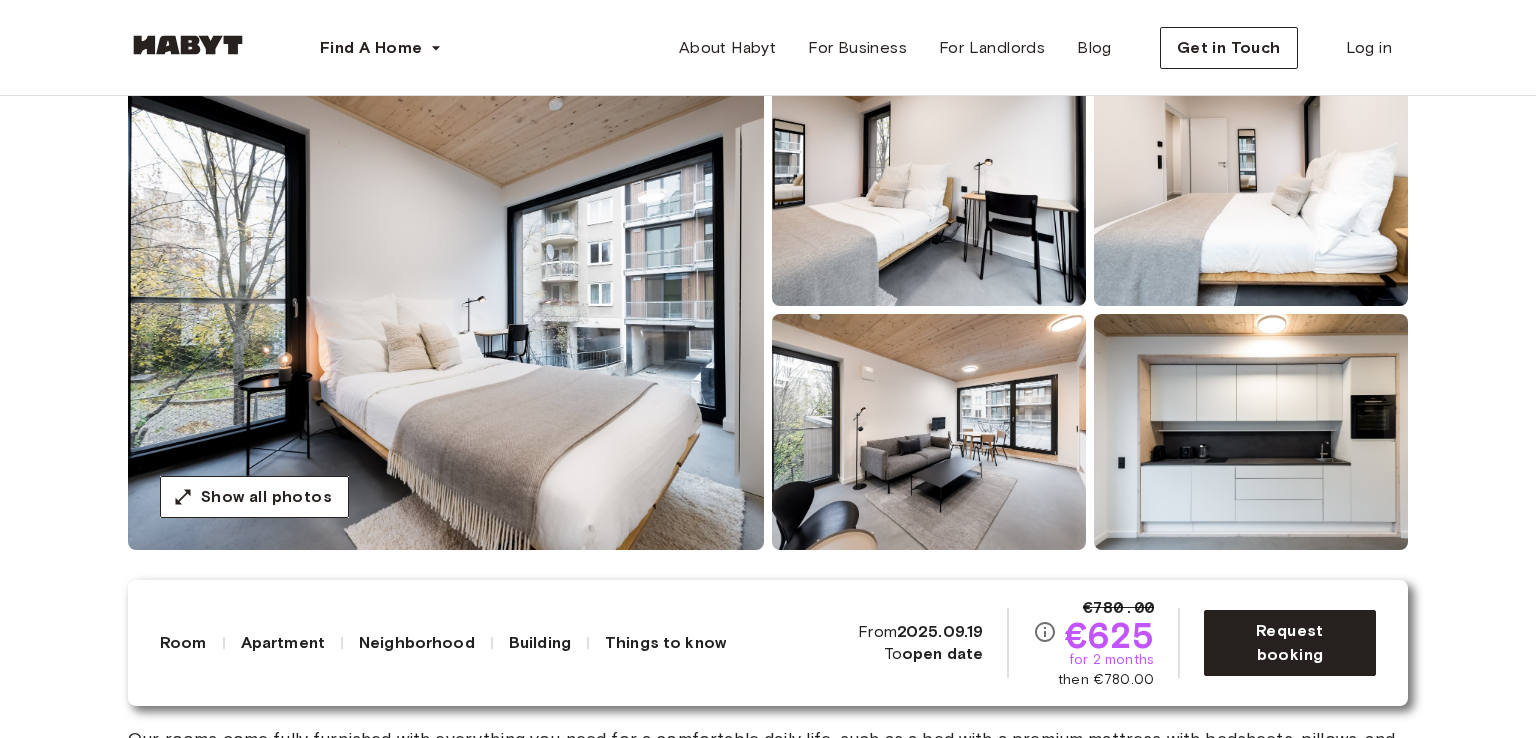 click at bounding box center [446, 310] 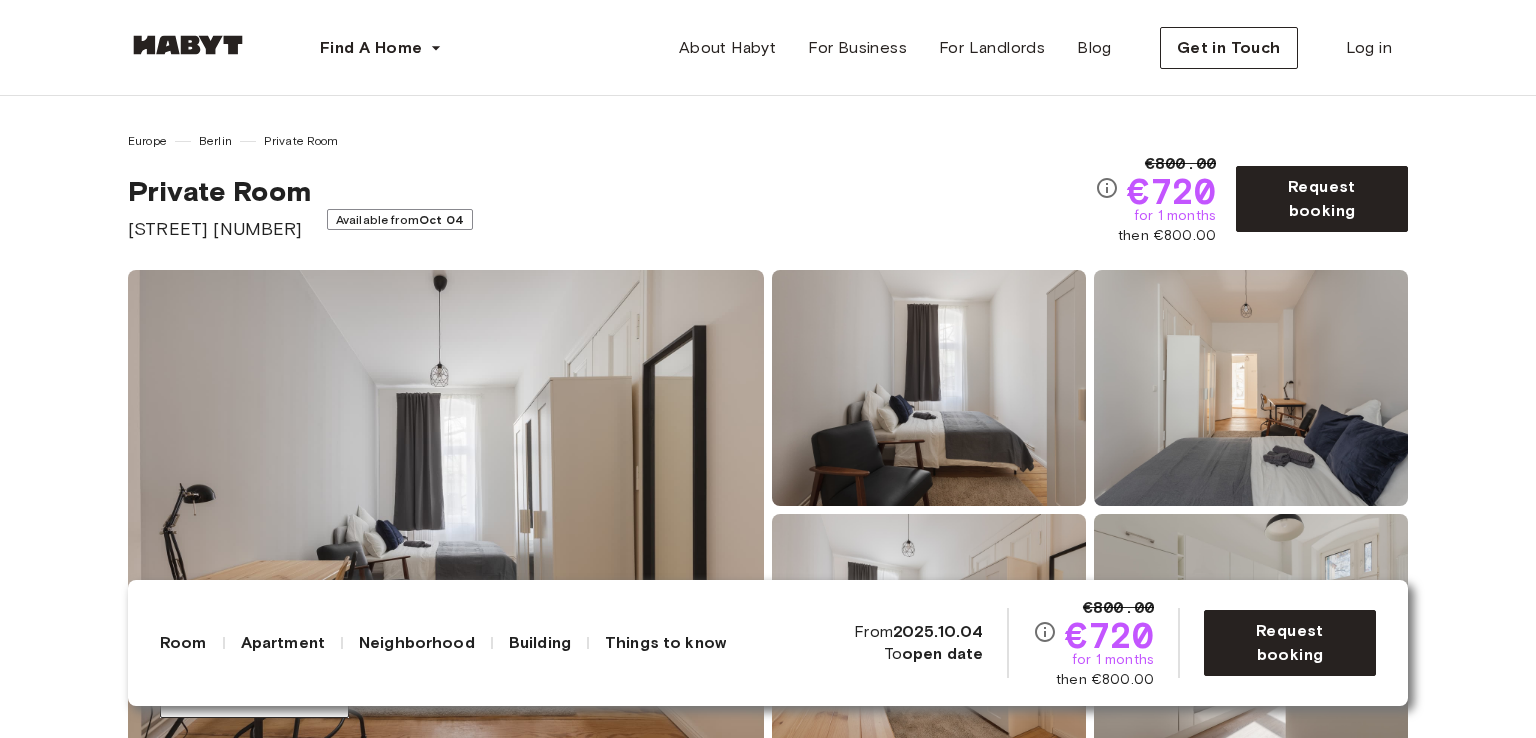 scroll, scrollTop: 100, scrollLeft: 0, axis: vertical 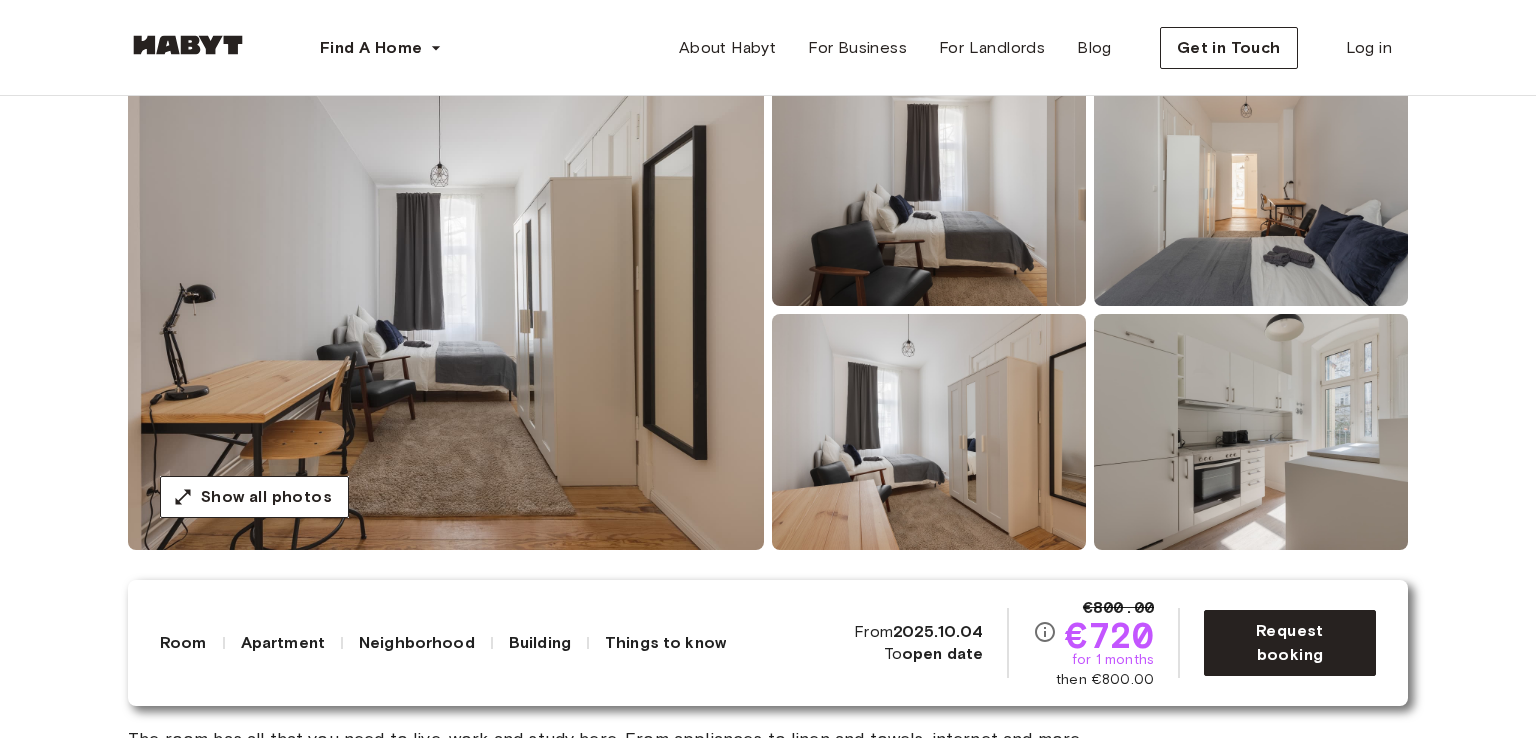 click at bounding box center (446, 310) 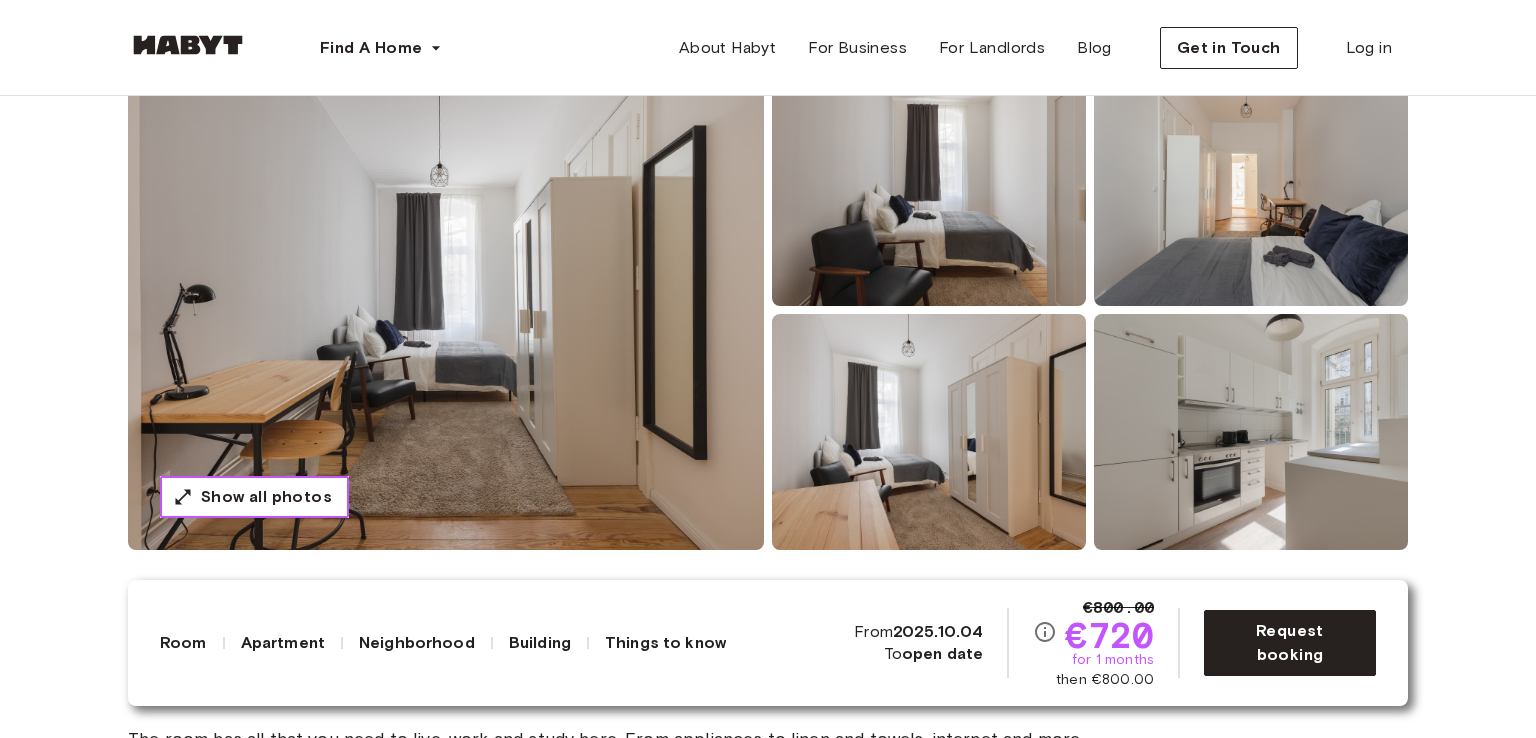 click on "Show all photos" at bounding box center [266, 497] 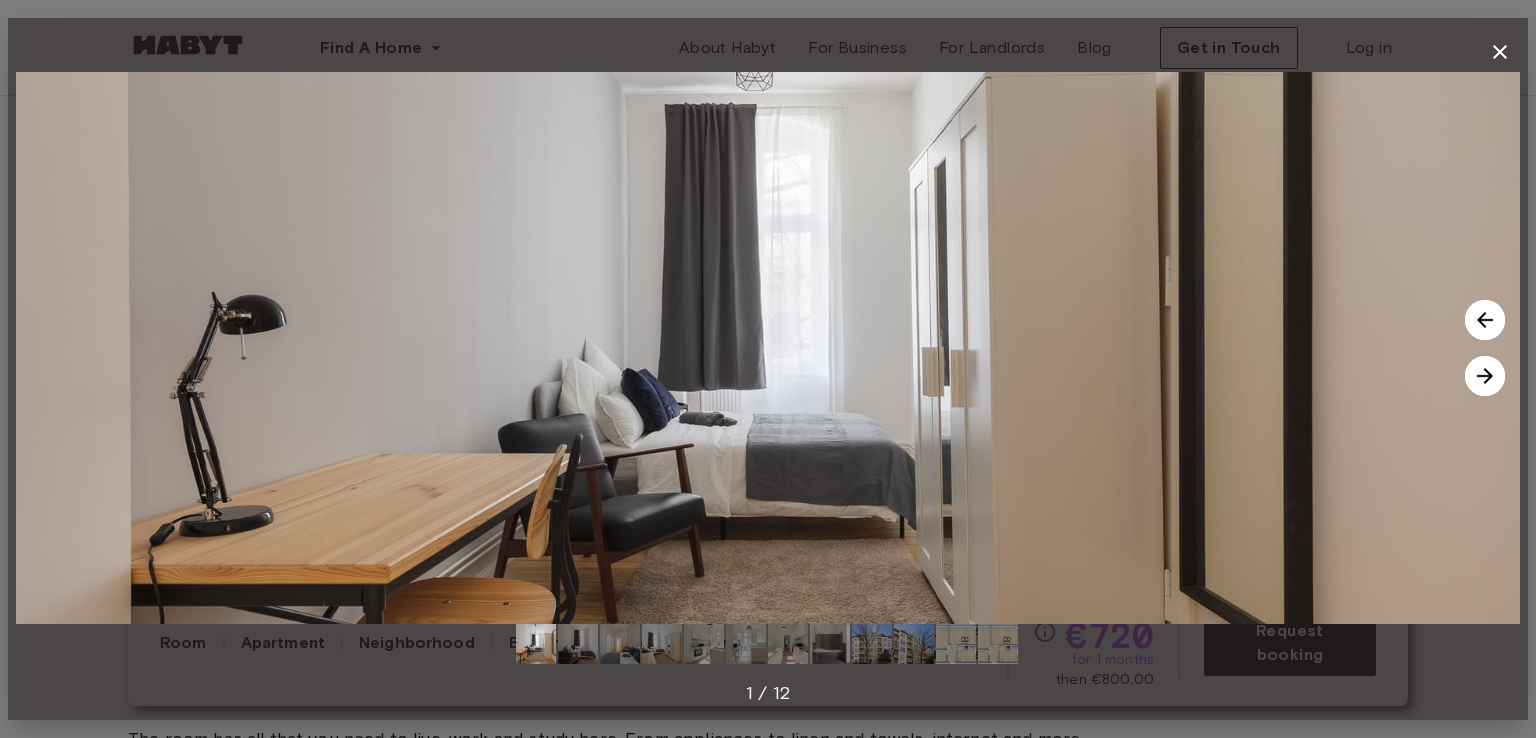 click at bounding box center [1485, 376] 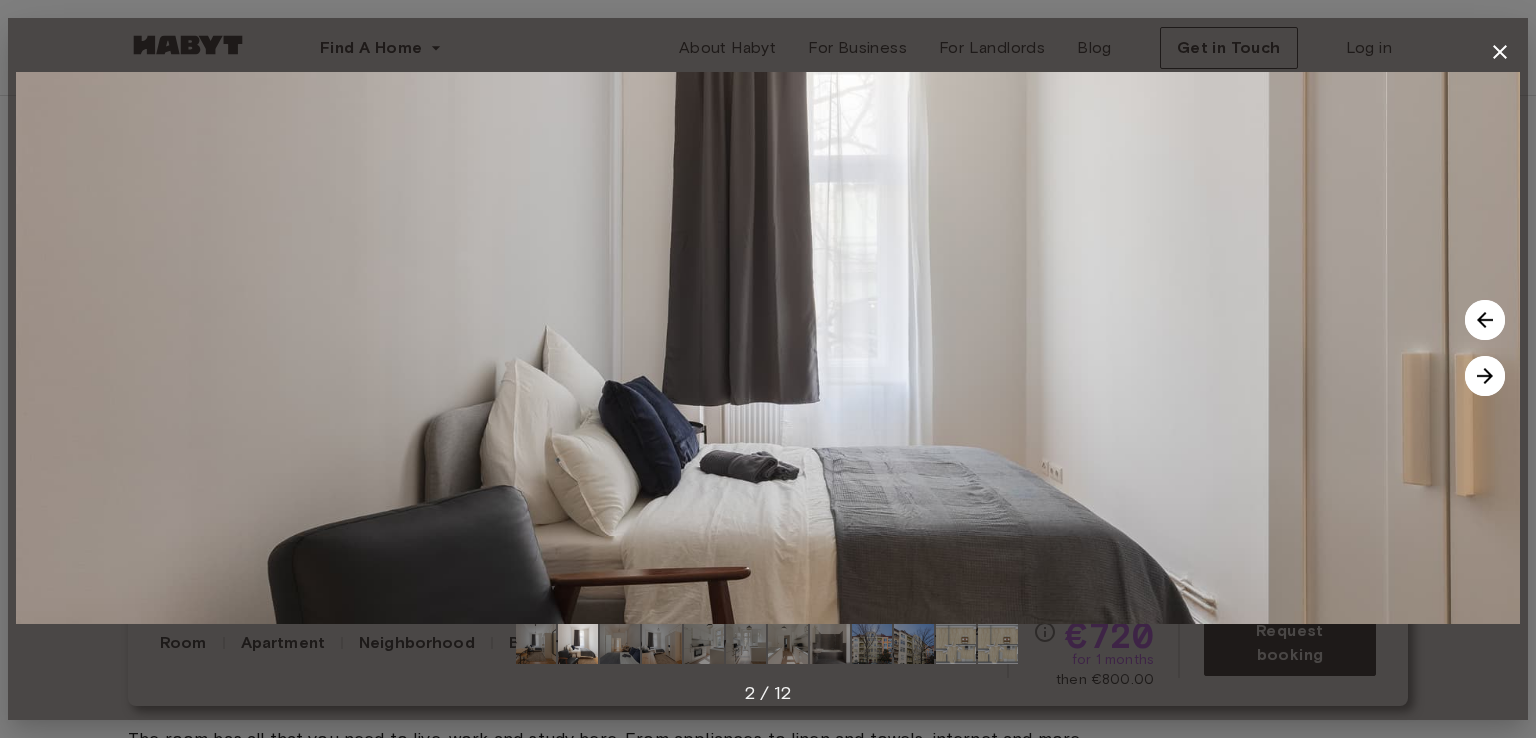 click at bounding box center [1485, 376] 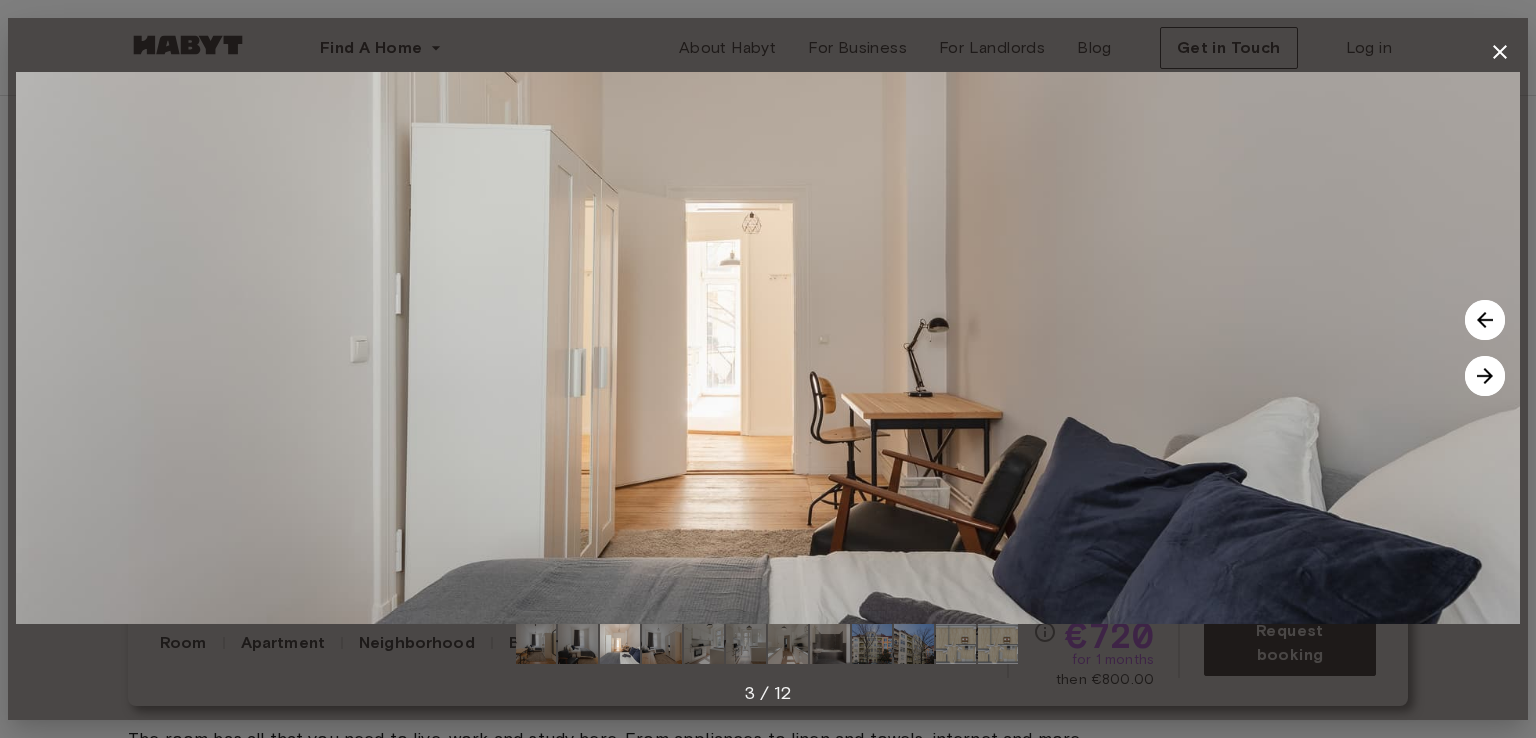 click at bounding box center (1485, 376) 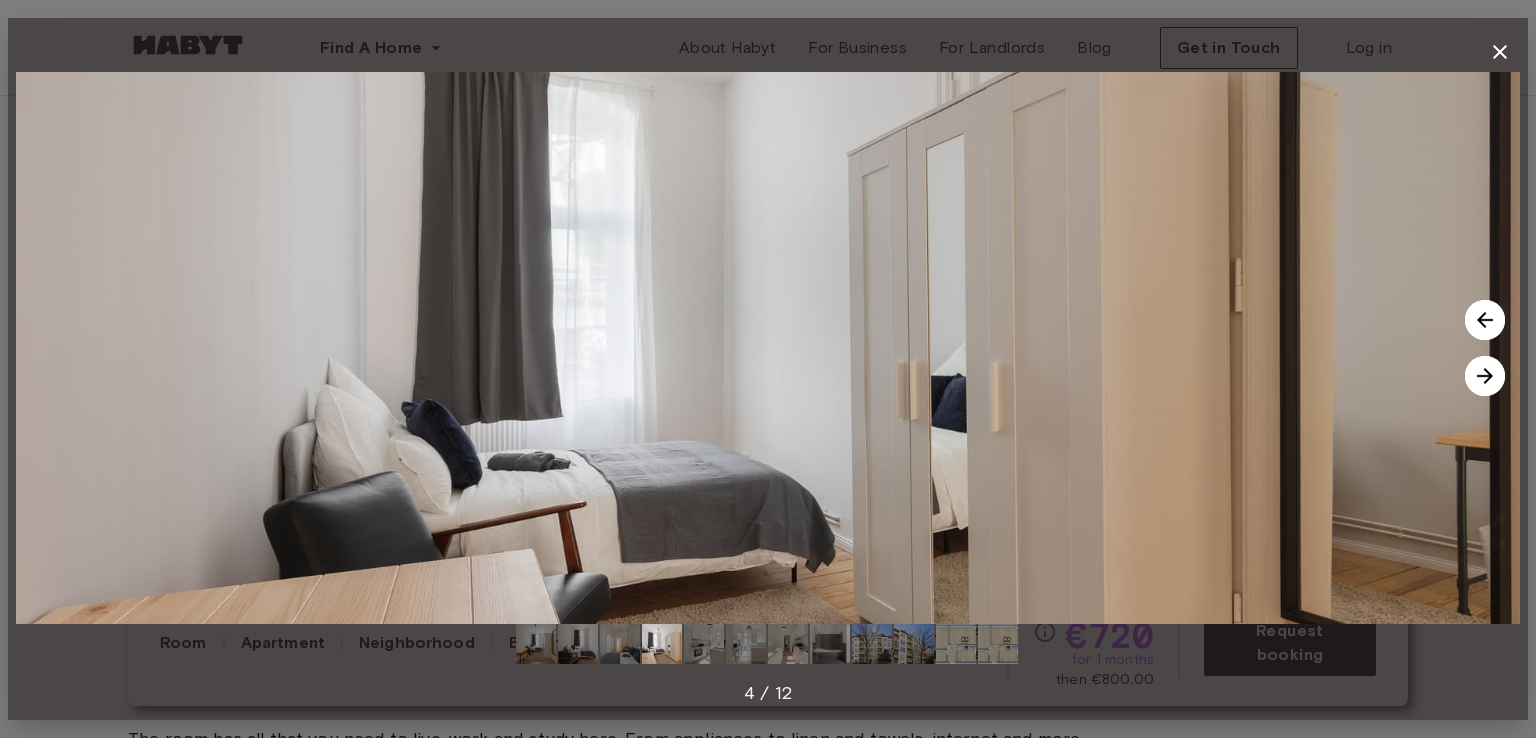 click at bounding box center [1485, 376] 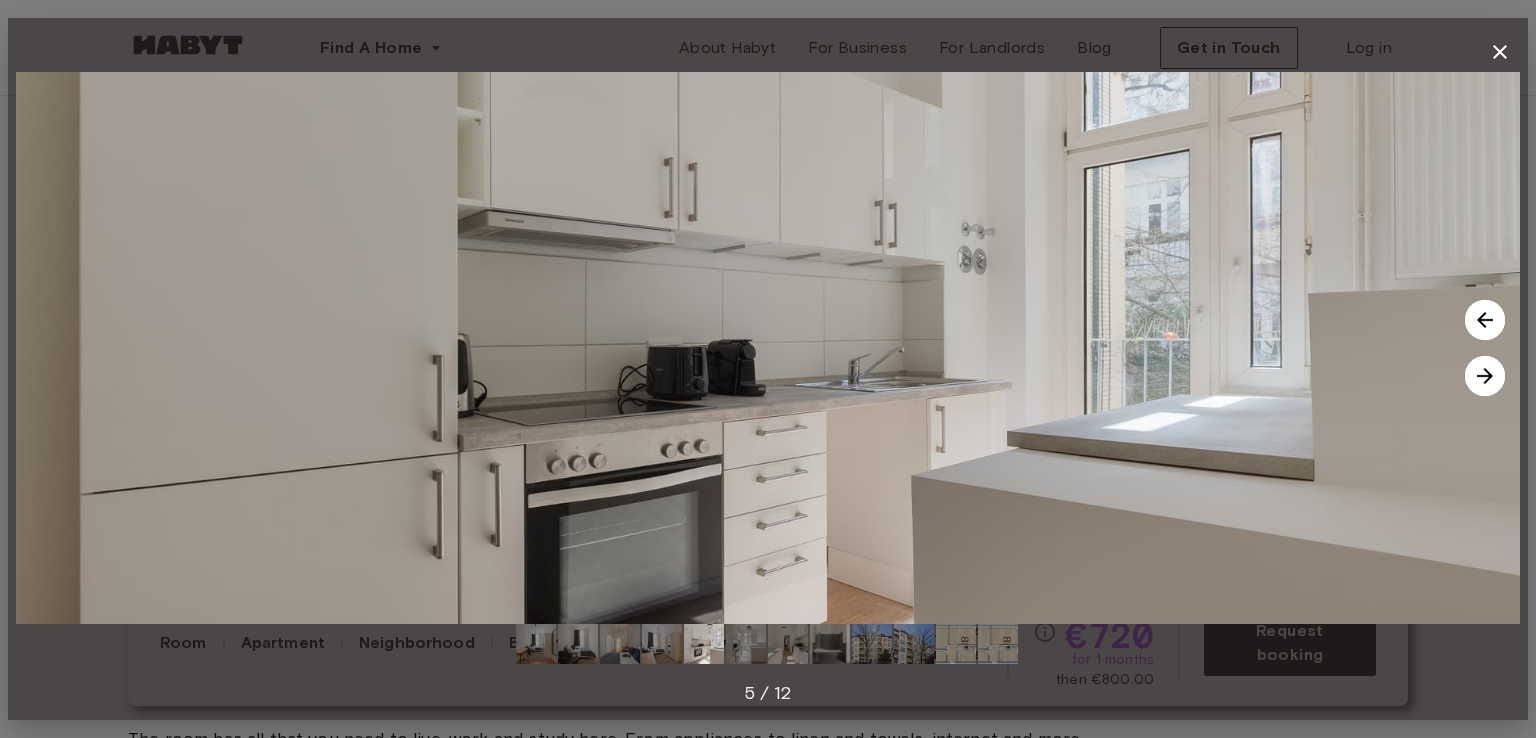 click at bounding box center [1485, 376] 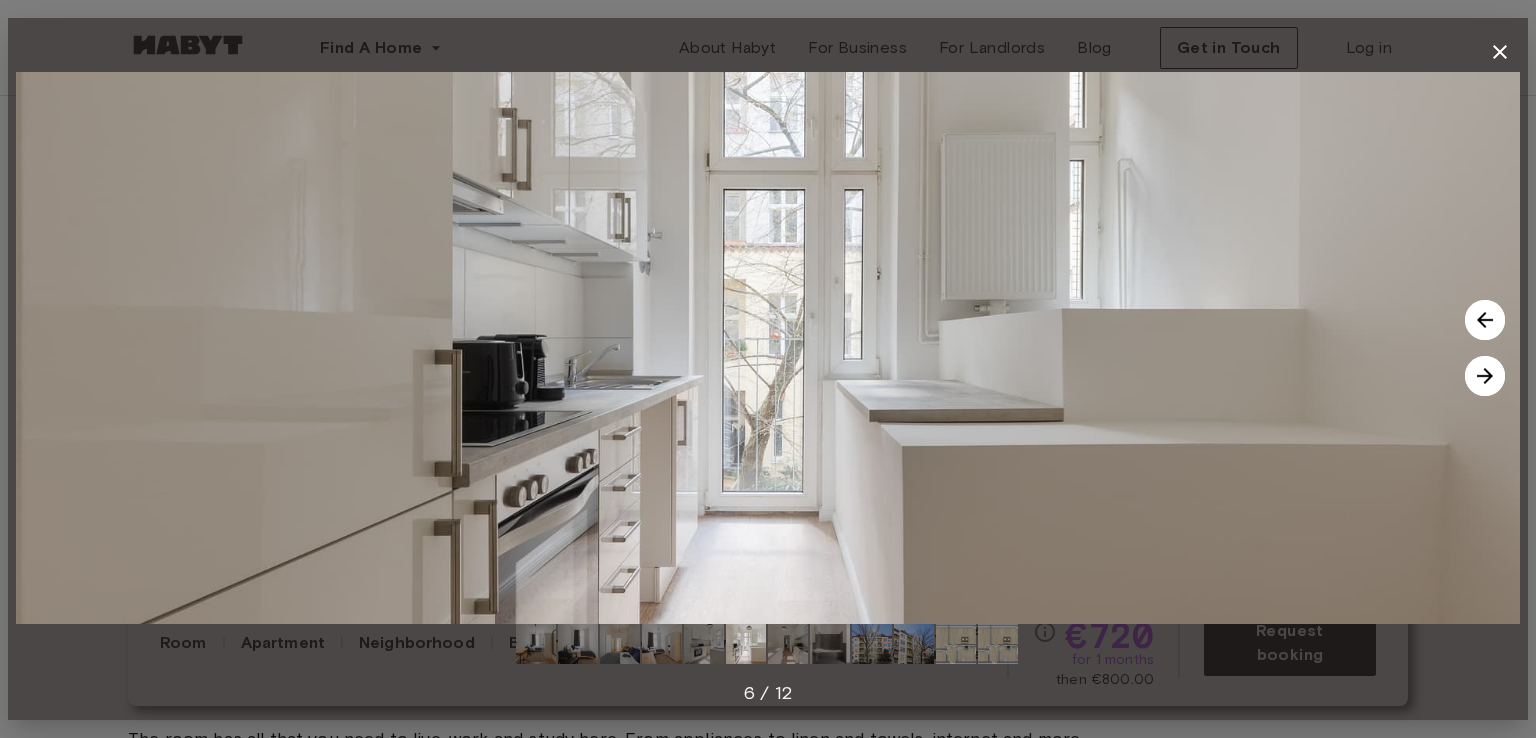 click at bounding box center [1485, 376] 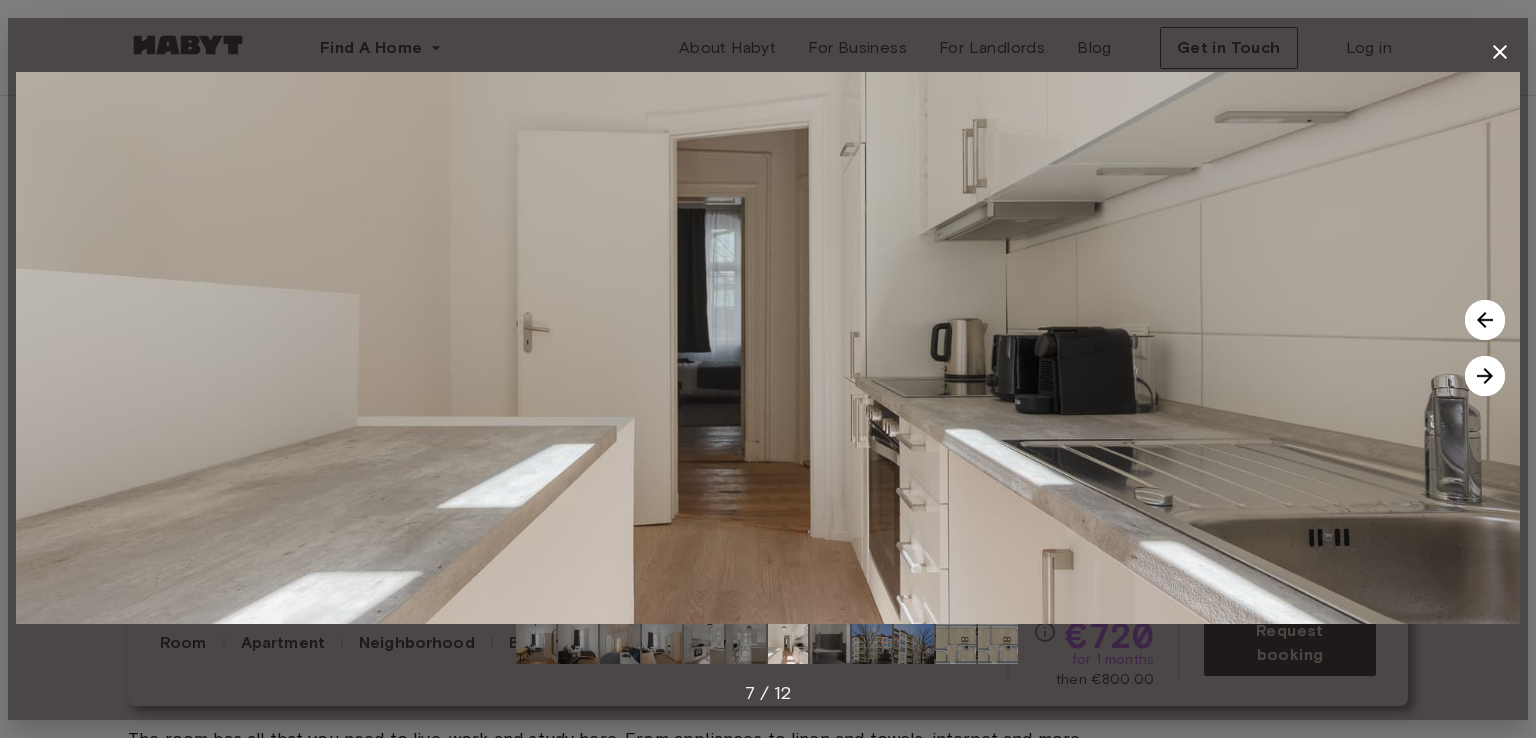 click at bounding box center [1485, 376] 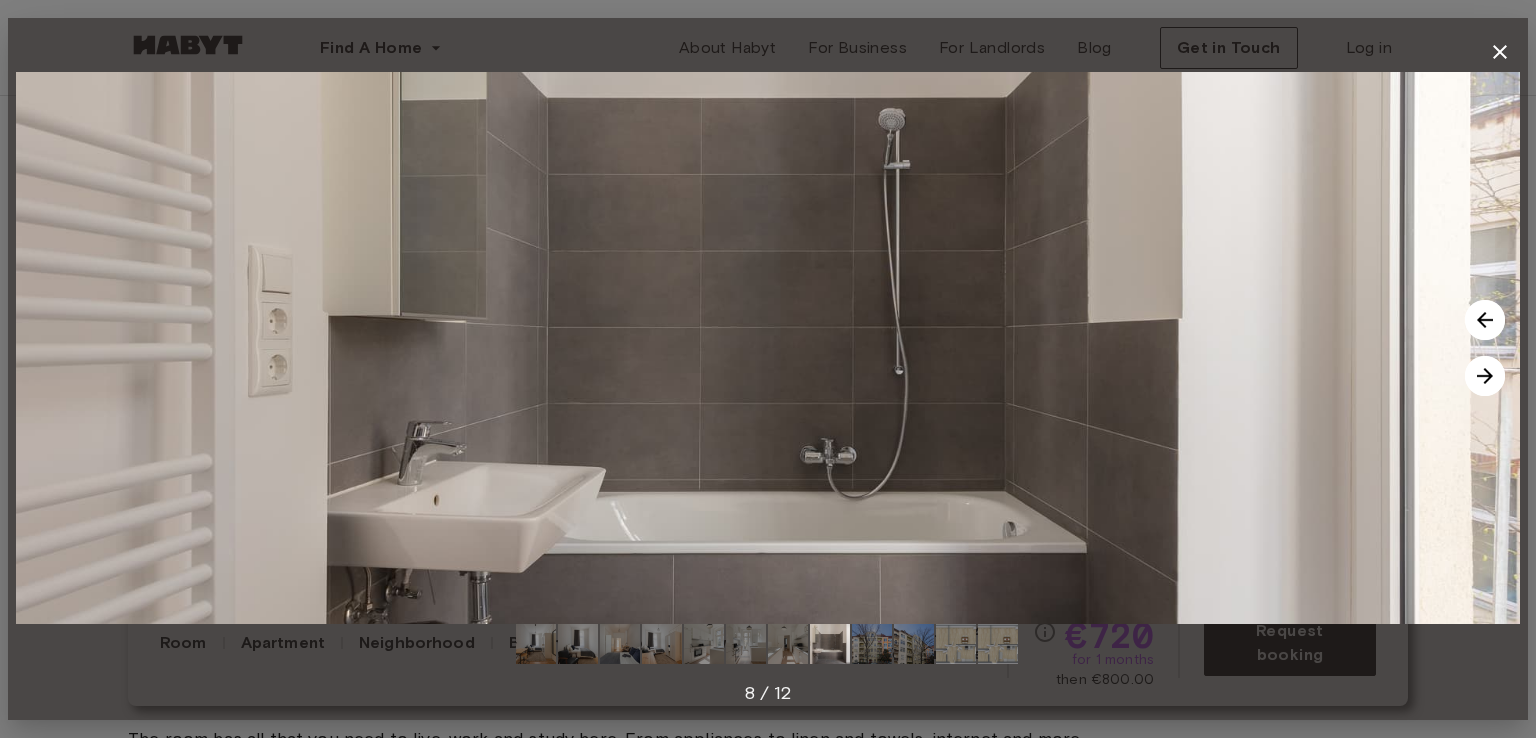 click at bounding box center (1485, 376) 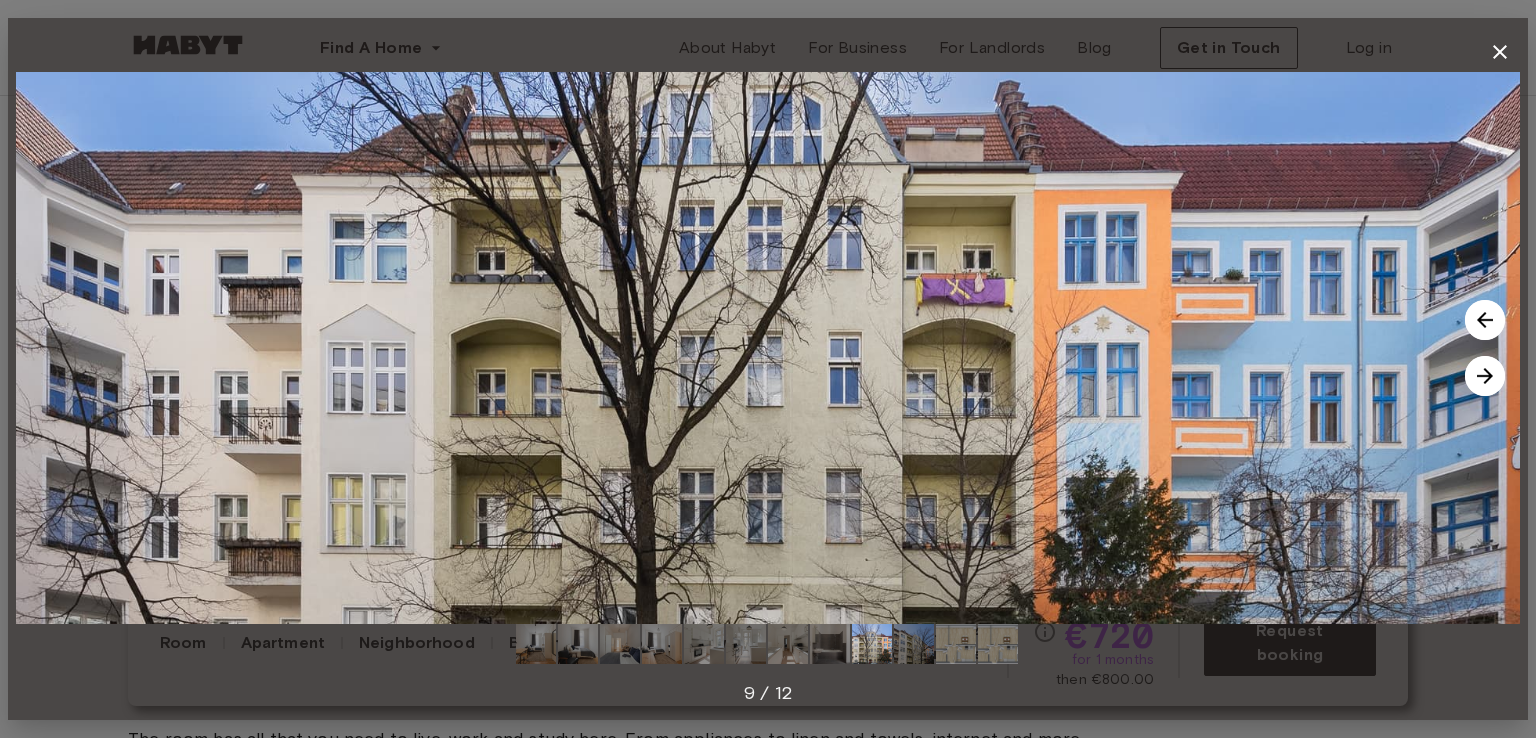 click at bounding box center (1485, 376) 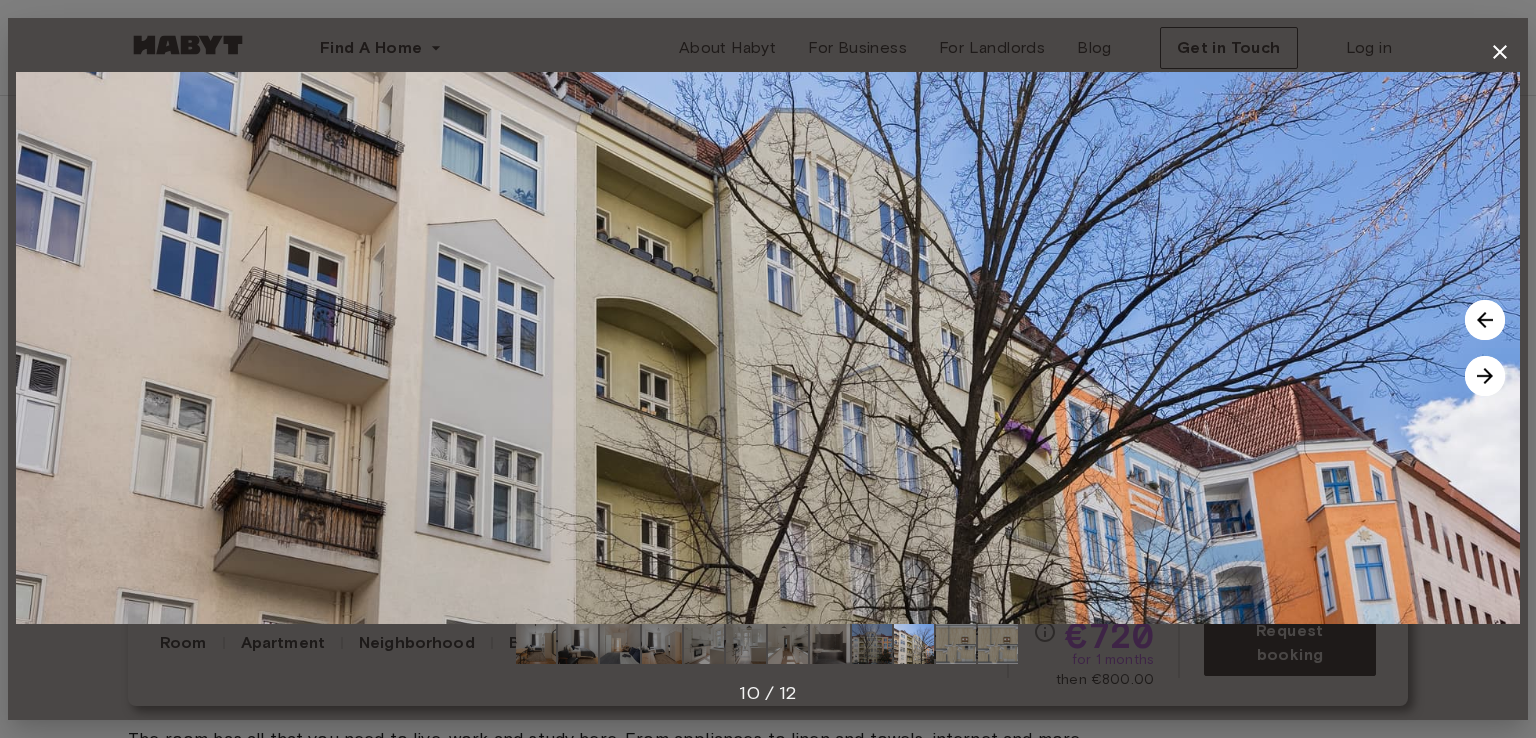 click at bounding box center [1485, 376] 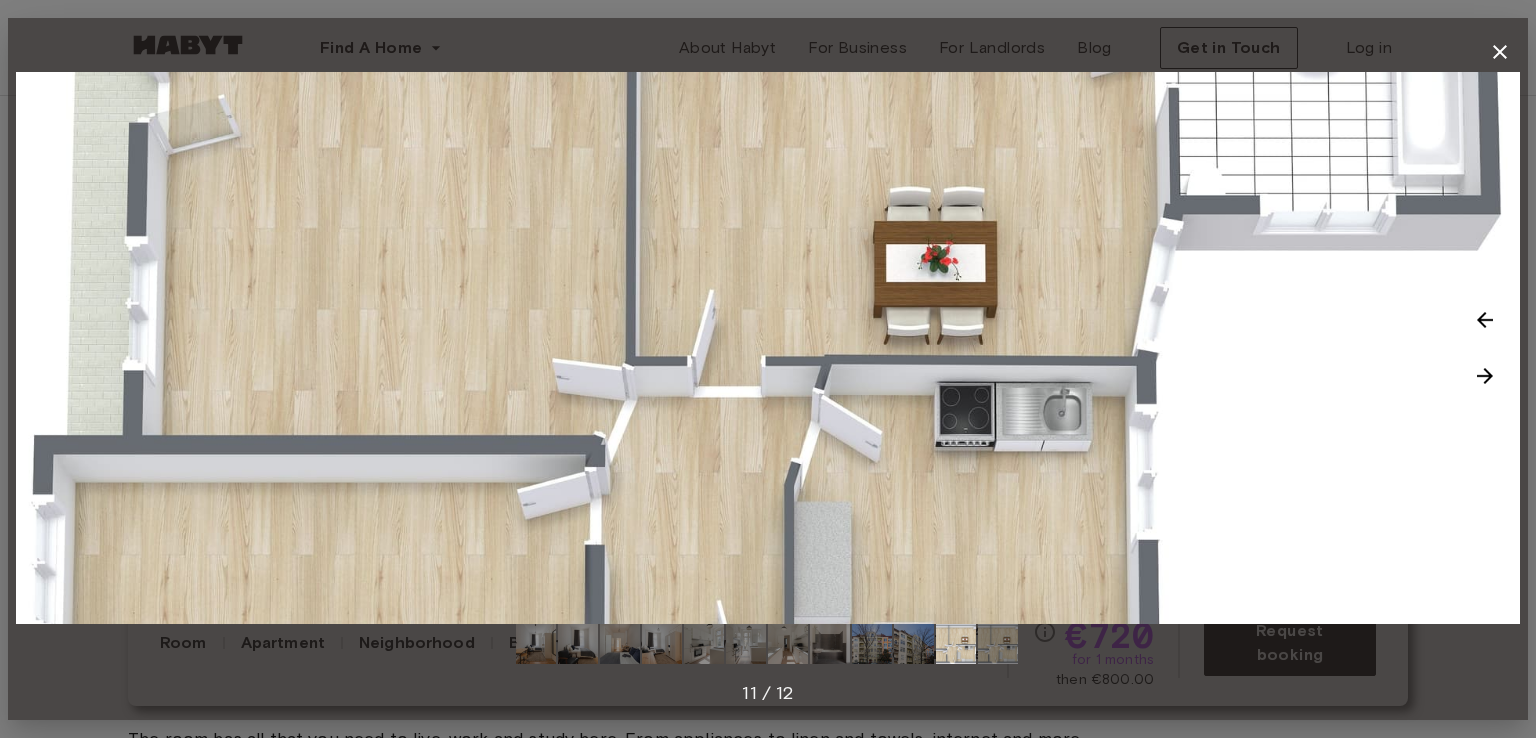 click at bounding box center (998, 644) 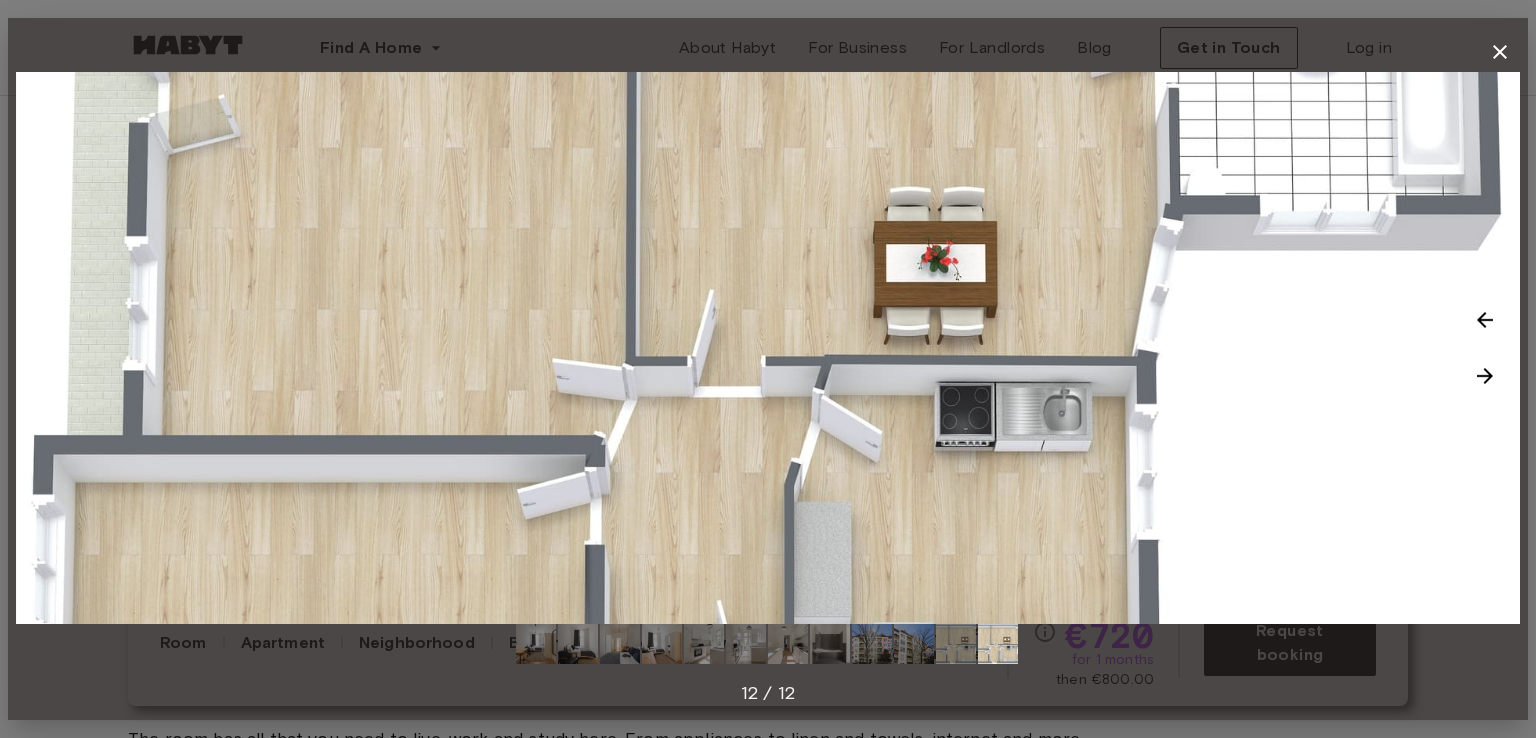 click at bounding box center [956, 644] 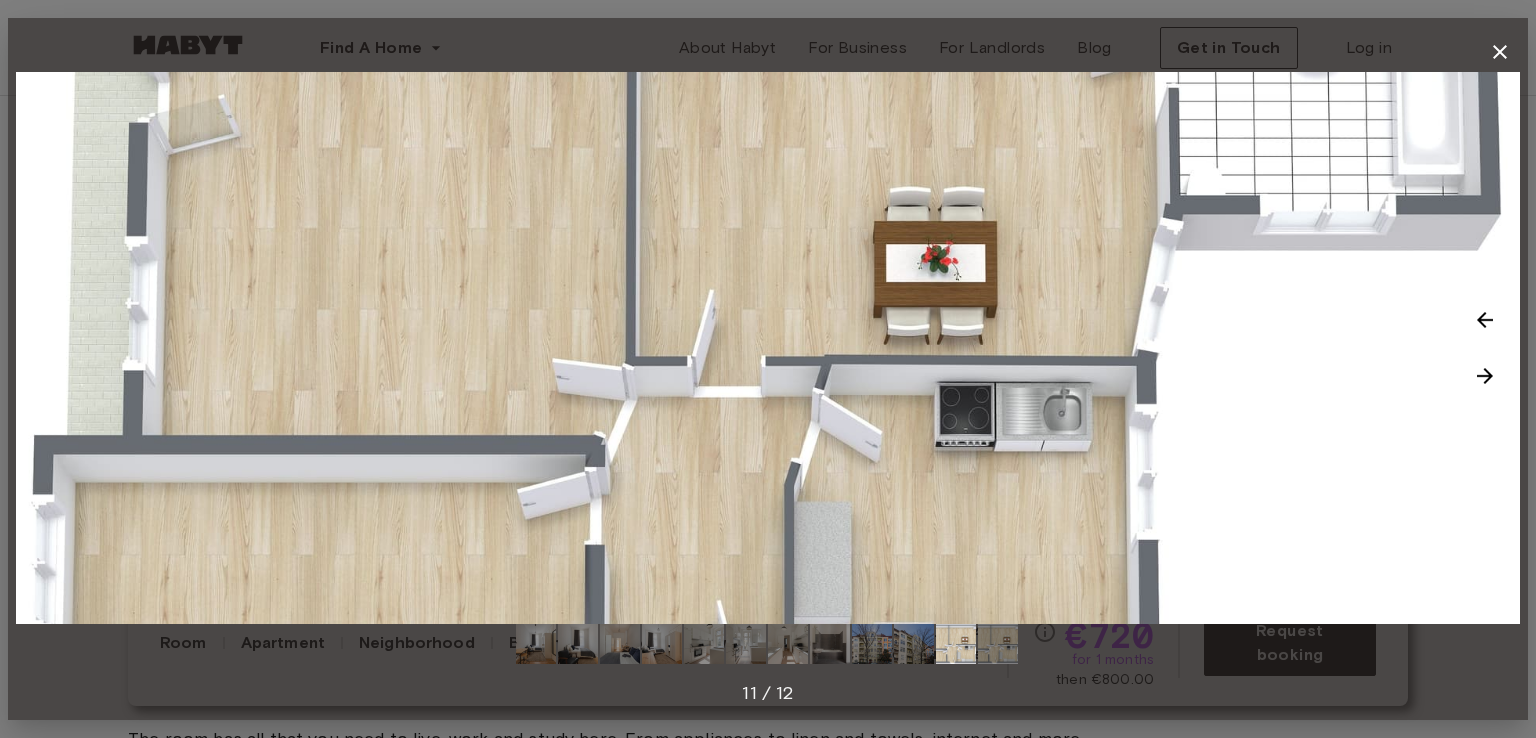 click at bounding box center [998, 644] 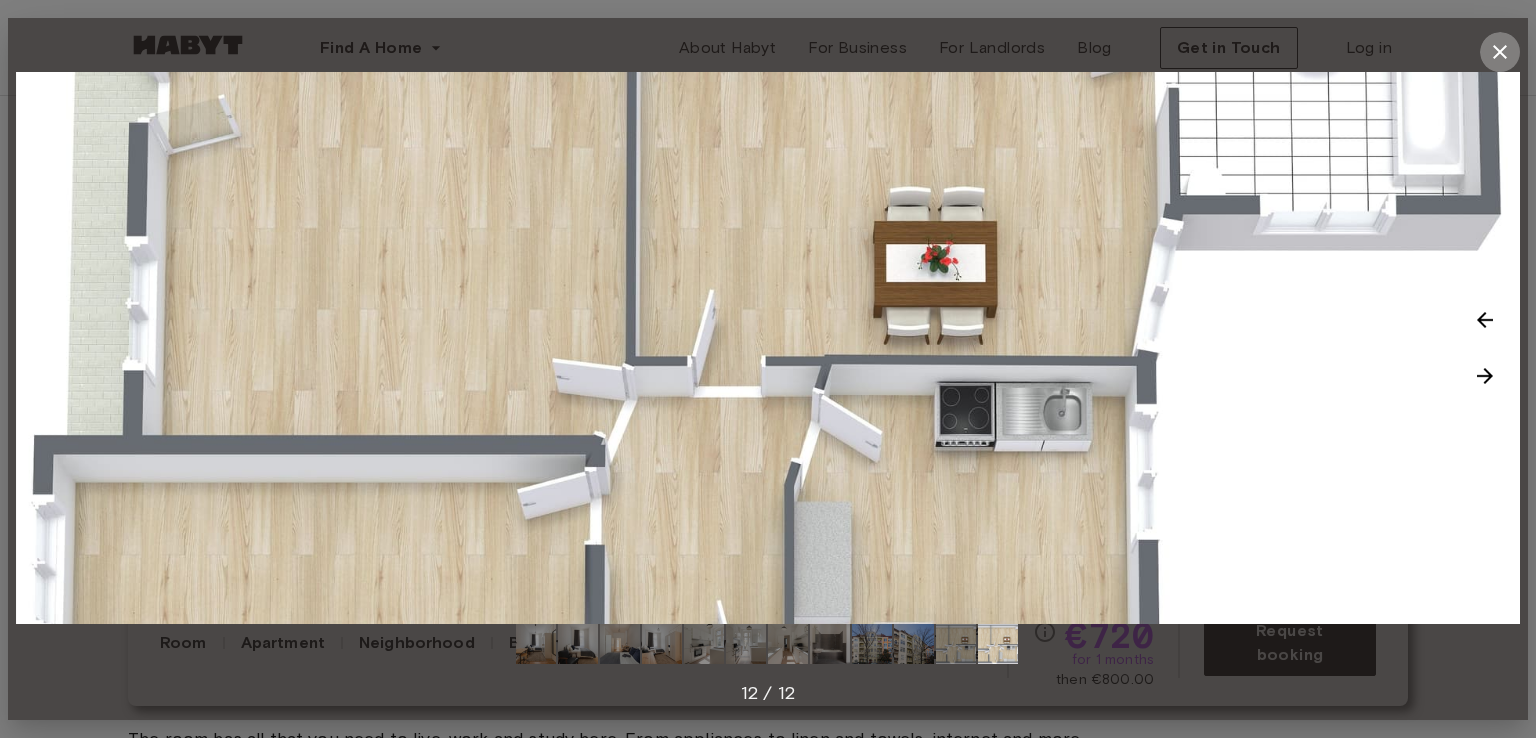 click 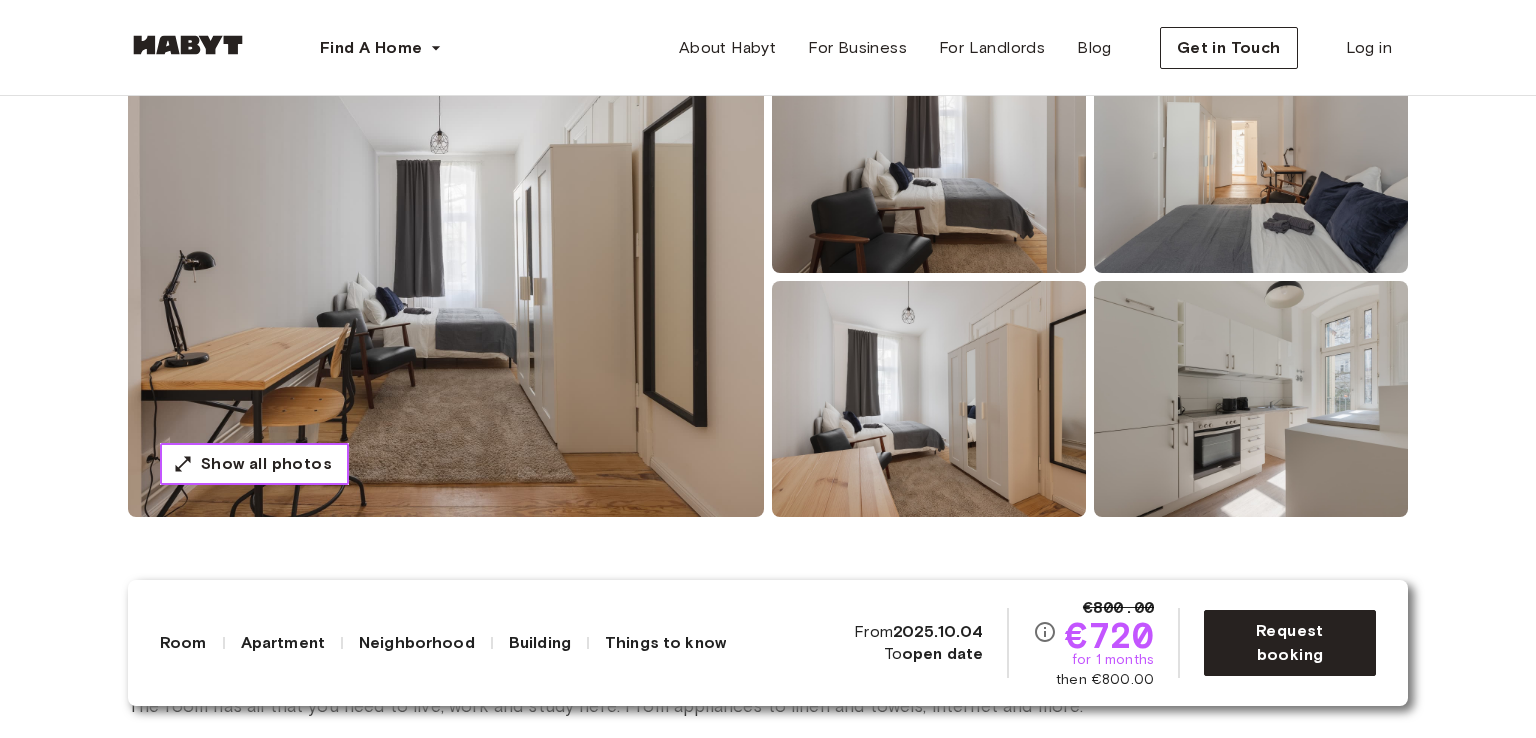 scroll, scrollTop: 200, scrollLeft: 0, axis: vertical 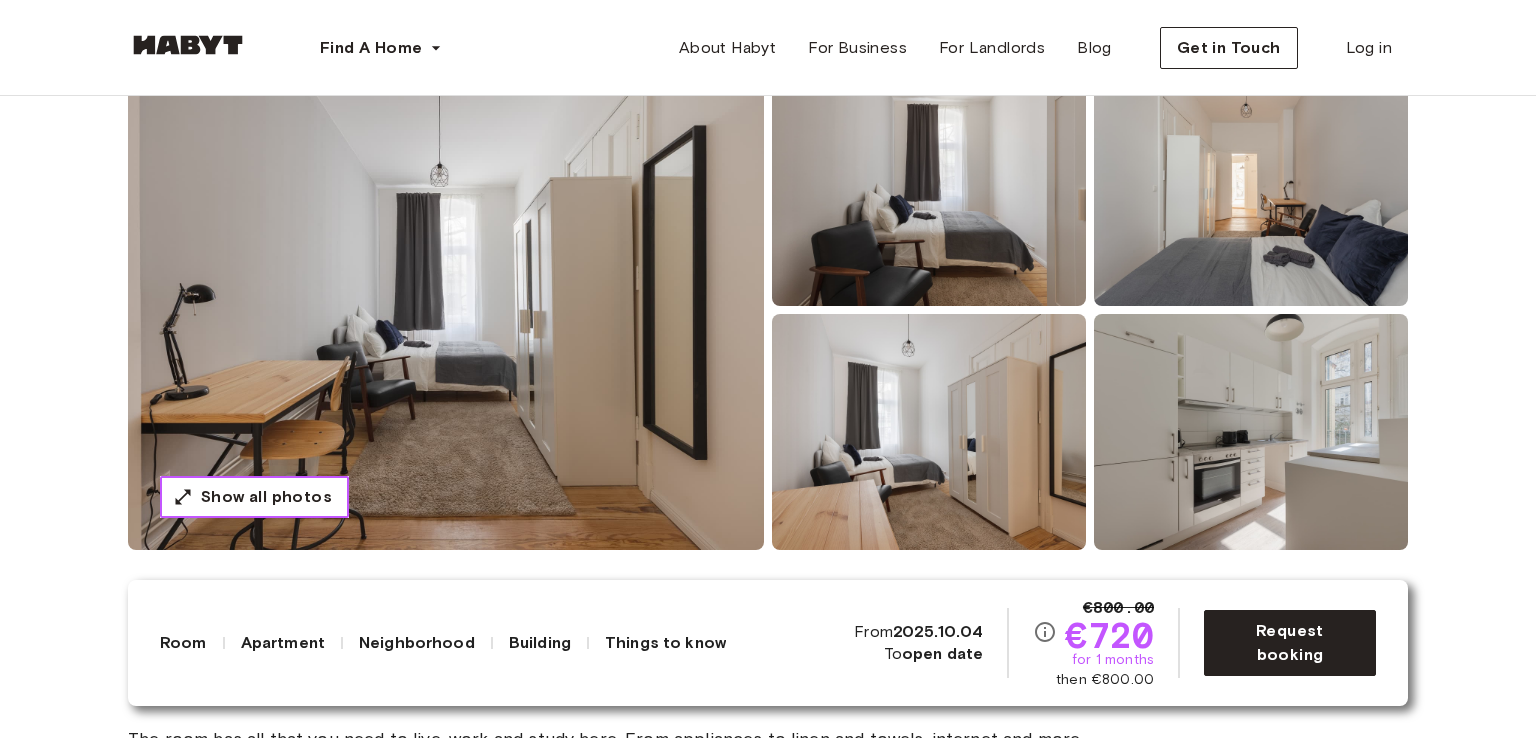 click on "Show all photos" at bounding box center [266, 497] 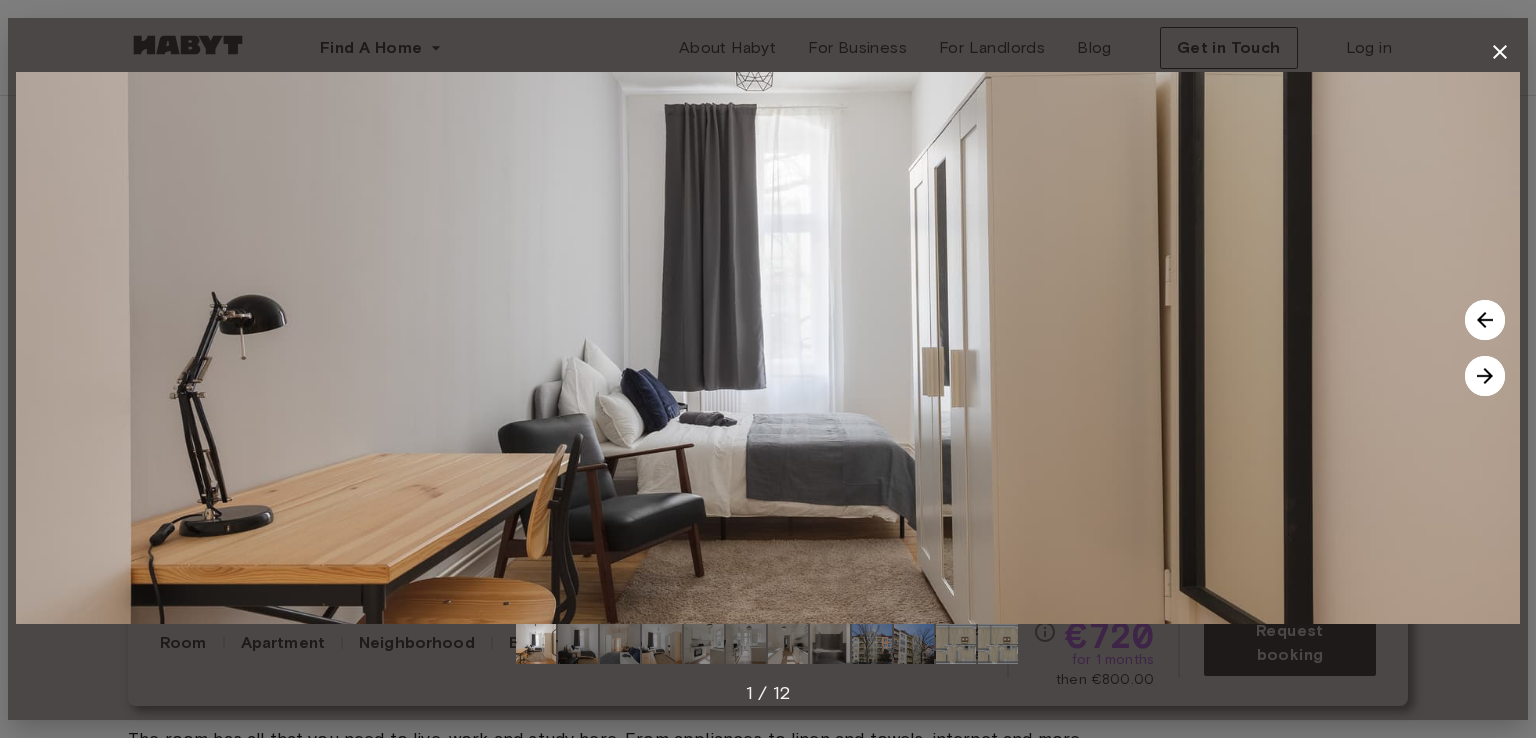 click at bounding box center [998, 644] 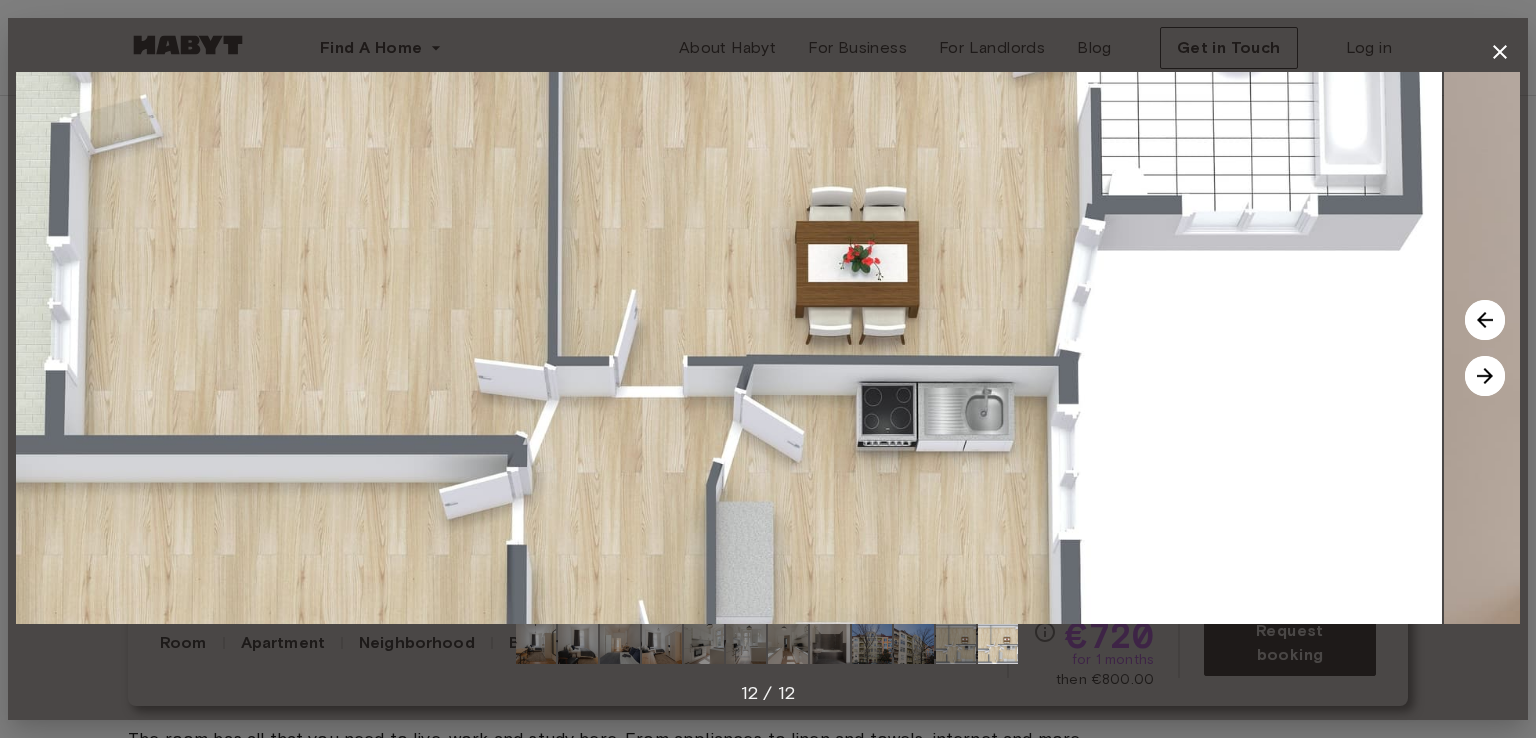drag, startPoint x: 885, startPoint y: 302, endPoint x: 807, endPoint y: 445, distance: 162.88953 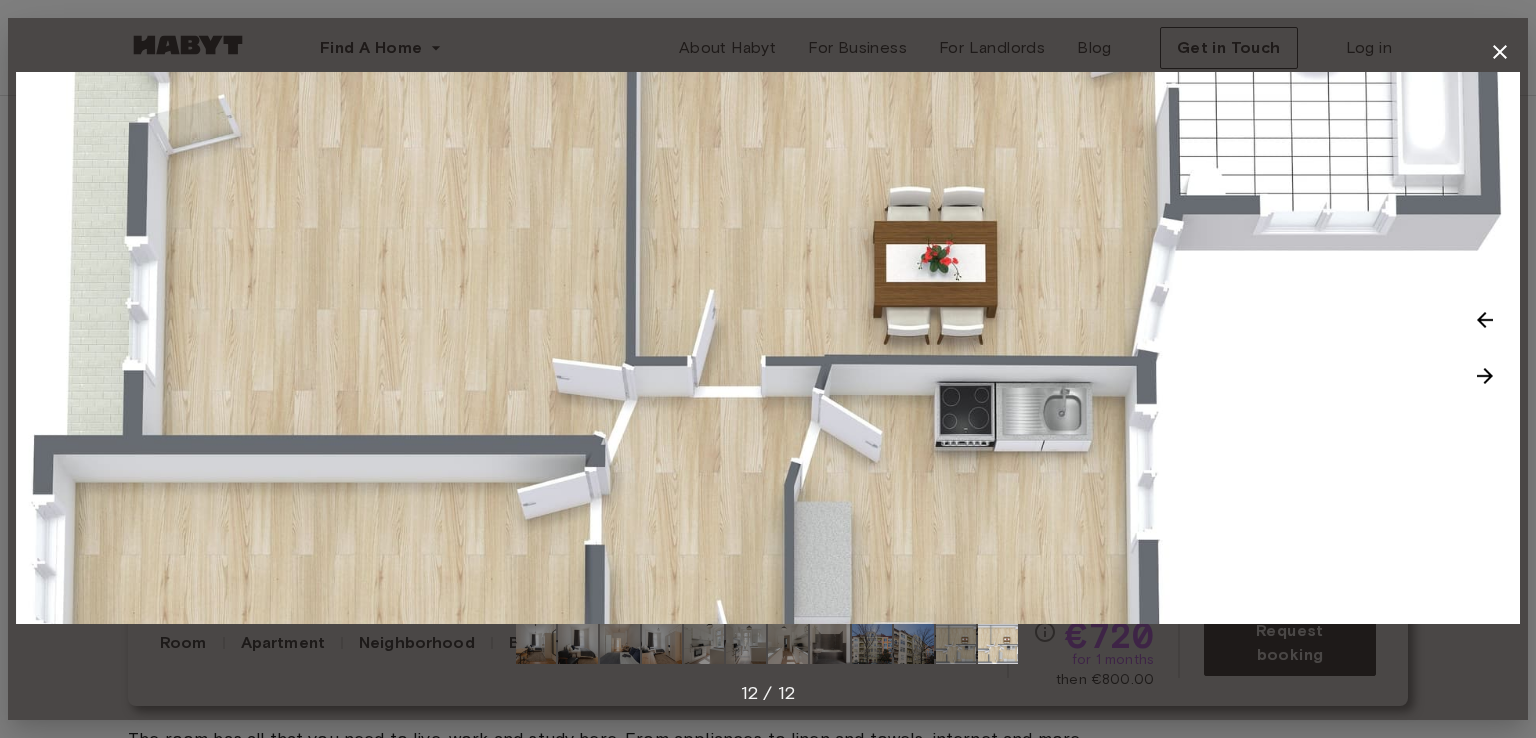 click 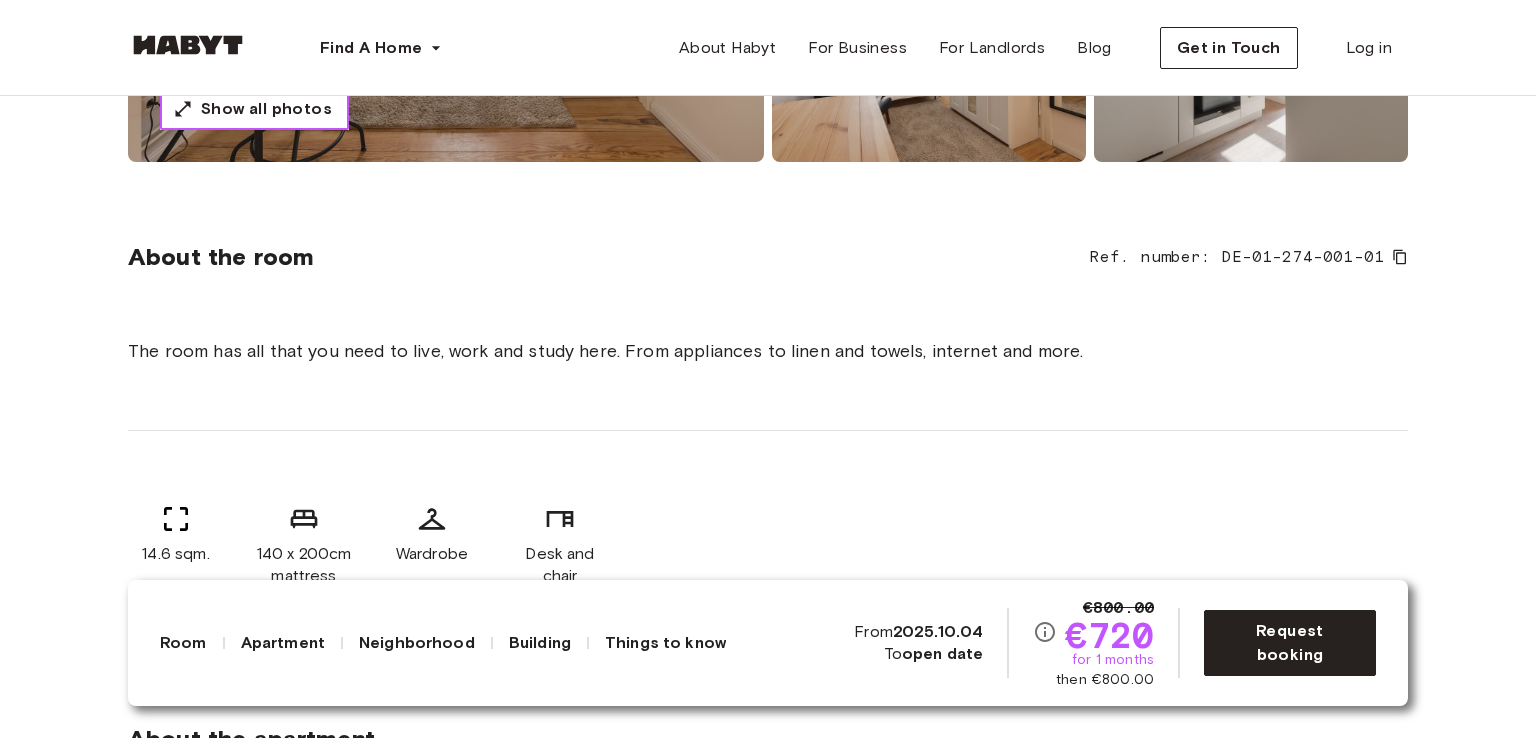 scroll, scrollTop: 600, scrollLeft: 0, axis: vertical 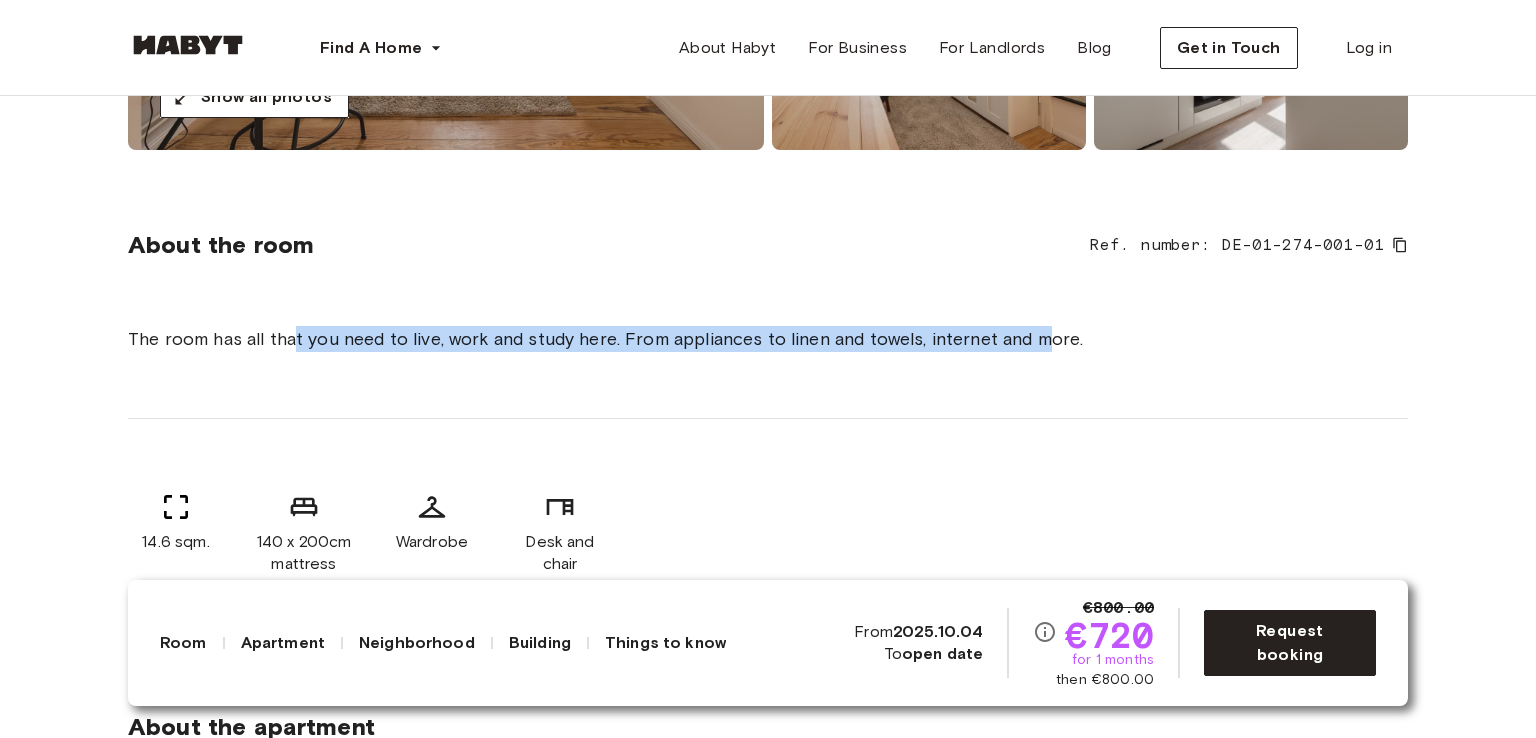drag, startPoint x: 388, startPoint y: 347, endPoint x: 1046, endPoint y: 362, distance: 658.17096 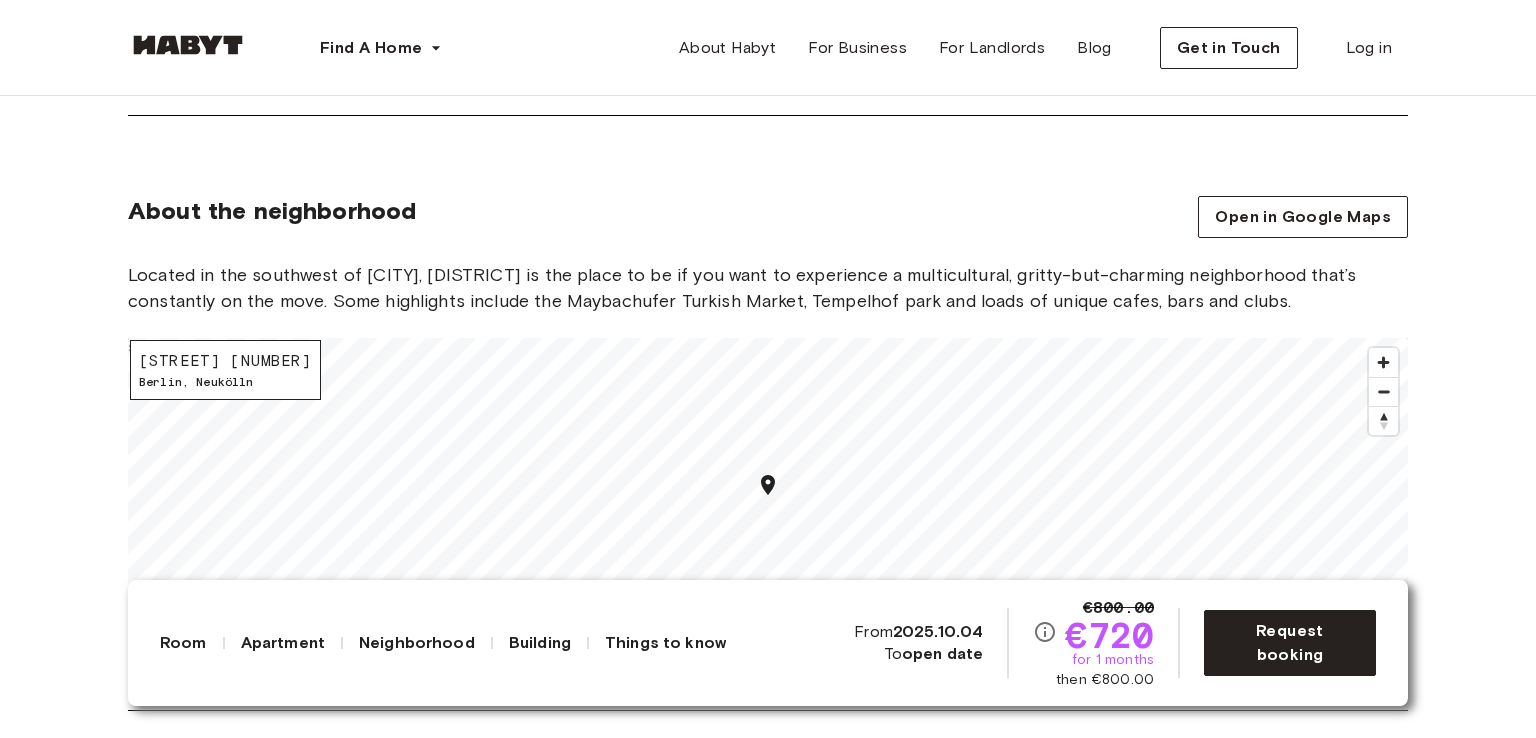 scroll, scrollTop: 2700, scrollLeft: 0, axis: vertical 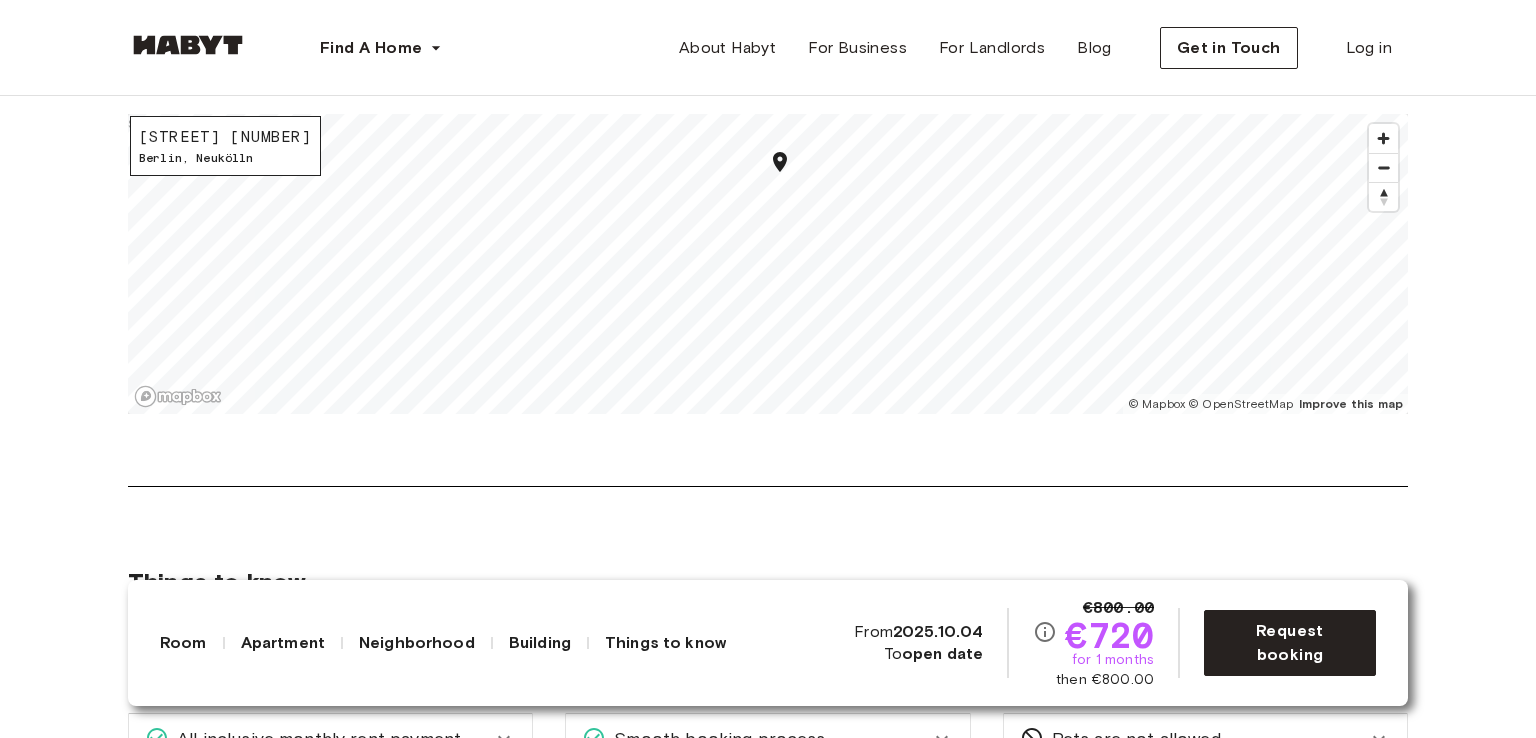 click on "Europe [CITY] Private Room Private Room [STREET] [NUMBER] Available from  Oct 04 €800.00 €720 for 1 months then €800.00 Request booking Show all photos About the room Ref. number:   DE-01-274-001-01 The room has all that you need to live, work and study here. From appliances to linen and towels, internet and more. 14.6 sqm. 140 x 200cm mattress Wardrobe Desk and chair About the apartment The newly renovated apartment is designed in a modern style with spacious rooms and a great kitchen. All costs are included in the rent, including bills, internet, and more. 81.7 sqm. 1st Floor 2 bedrooms Living room 1 shared bathroom WiFi Fully-equipped kitchen Kitchen utensils All rooms in this apartment [STREET] [NUMBER] 14.6 sqm. 2 bedrooms 1st Floor From  Oct 04 €720 monthly [STREET] [NUMBER] 20.48 sqm. 2 bedrooms 1st Floor From  Jan 01 €850 monthly About the building About the neighborhood Open in Google Maps [STREET] [NUMBER] [CITY] ,   [DISTRICT] © Mapbox   © OpenStreetMap   Improve this map $ here ." at bounding box center (768, 433) 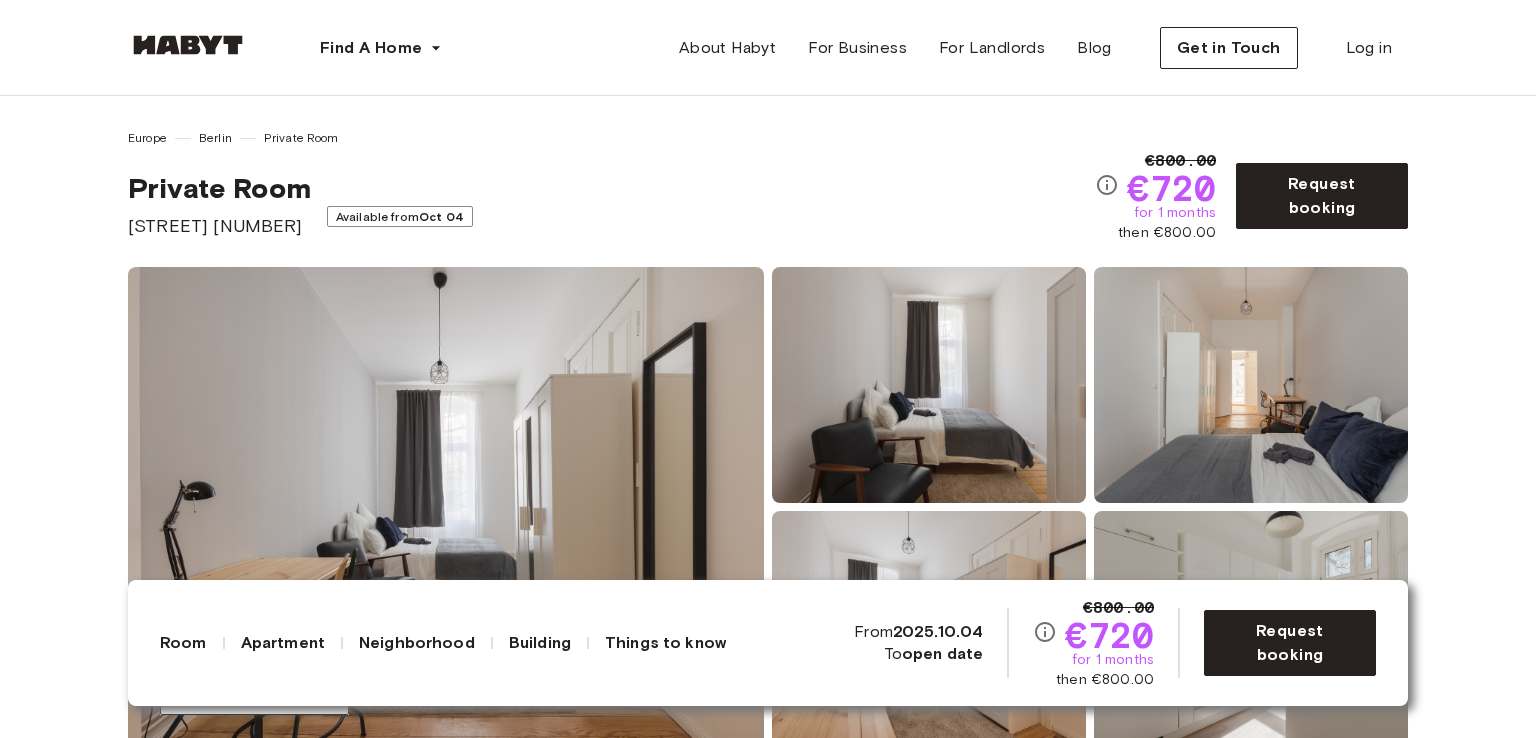 scroll, scrollTop: 0, scrollLeft: 0, axis: both 